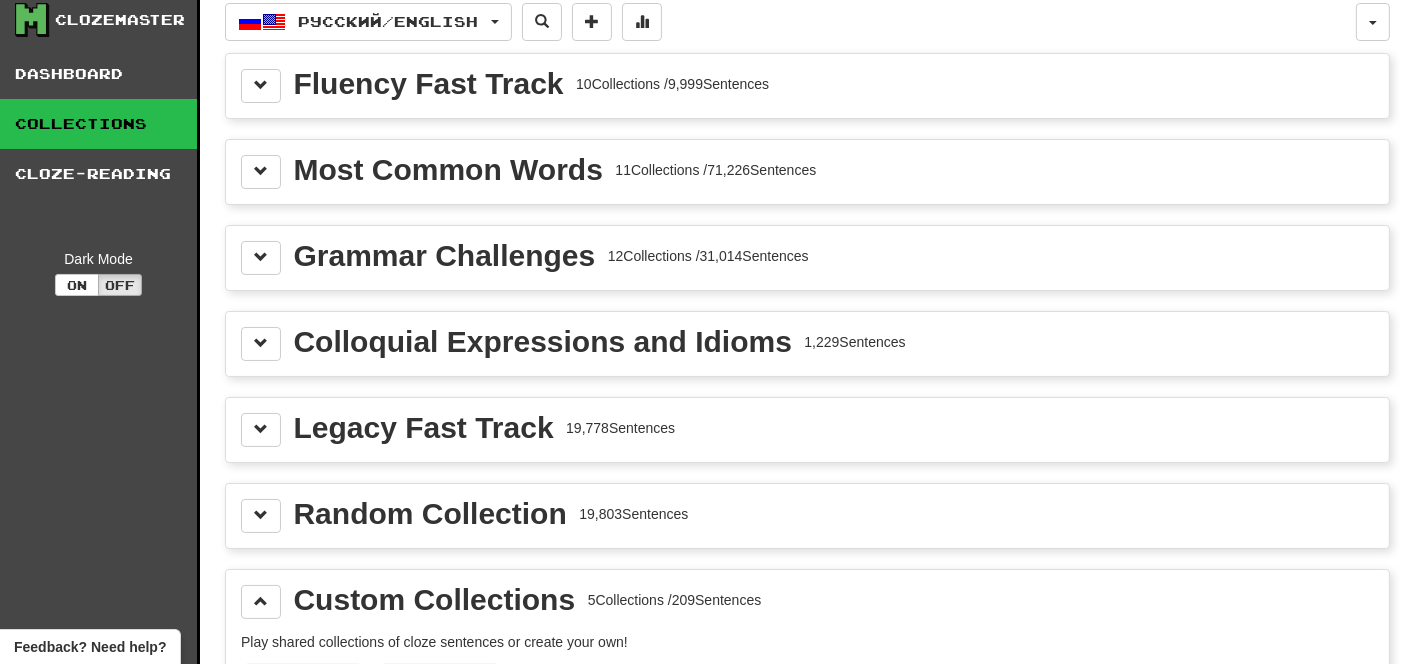 scroll, scrollTop: 0, scrollLeft: 0, axis: both 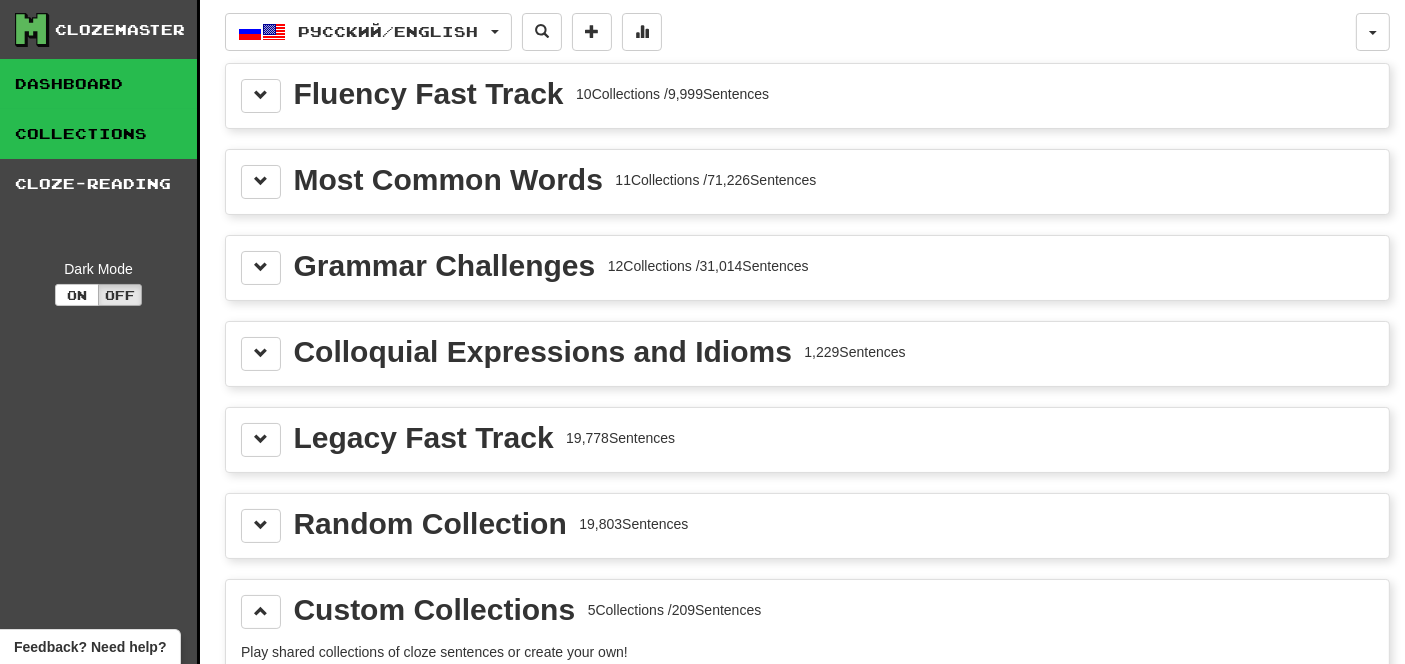 click on "Dashboard" at bounding box center (98, 84) 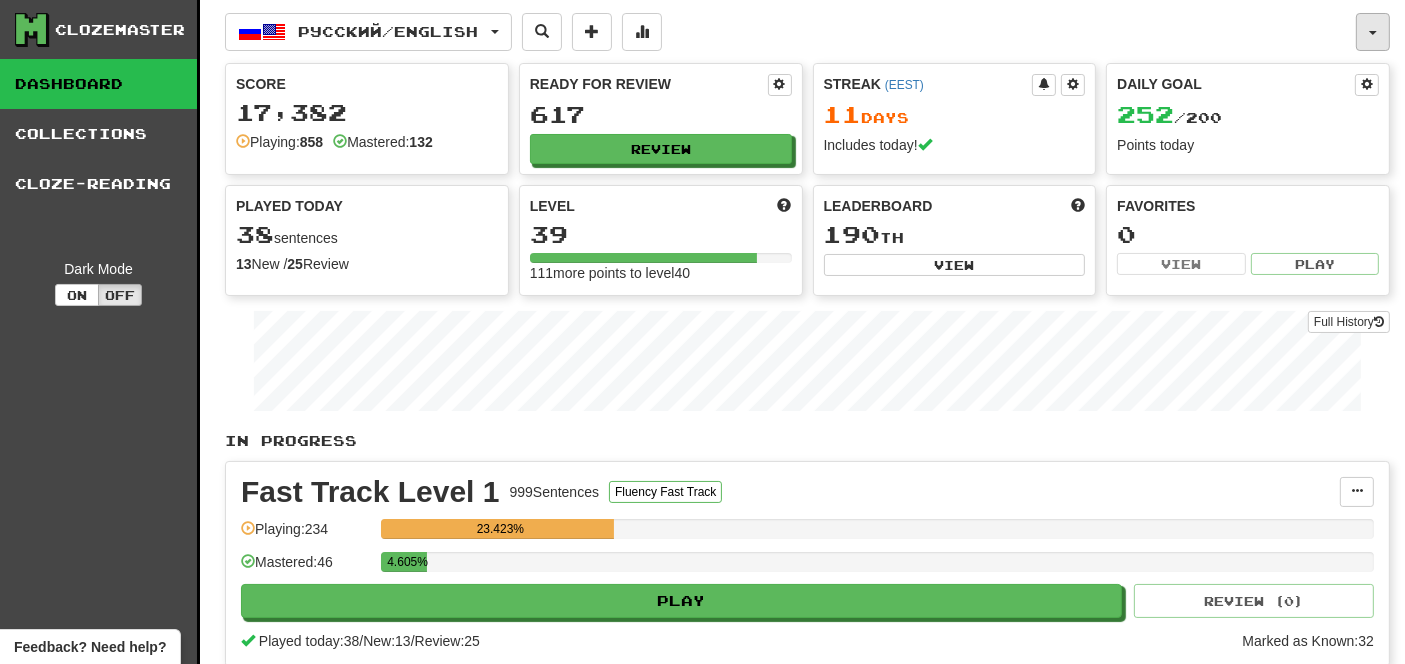 click at bounding box center (1373, 32) 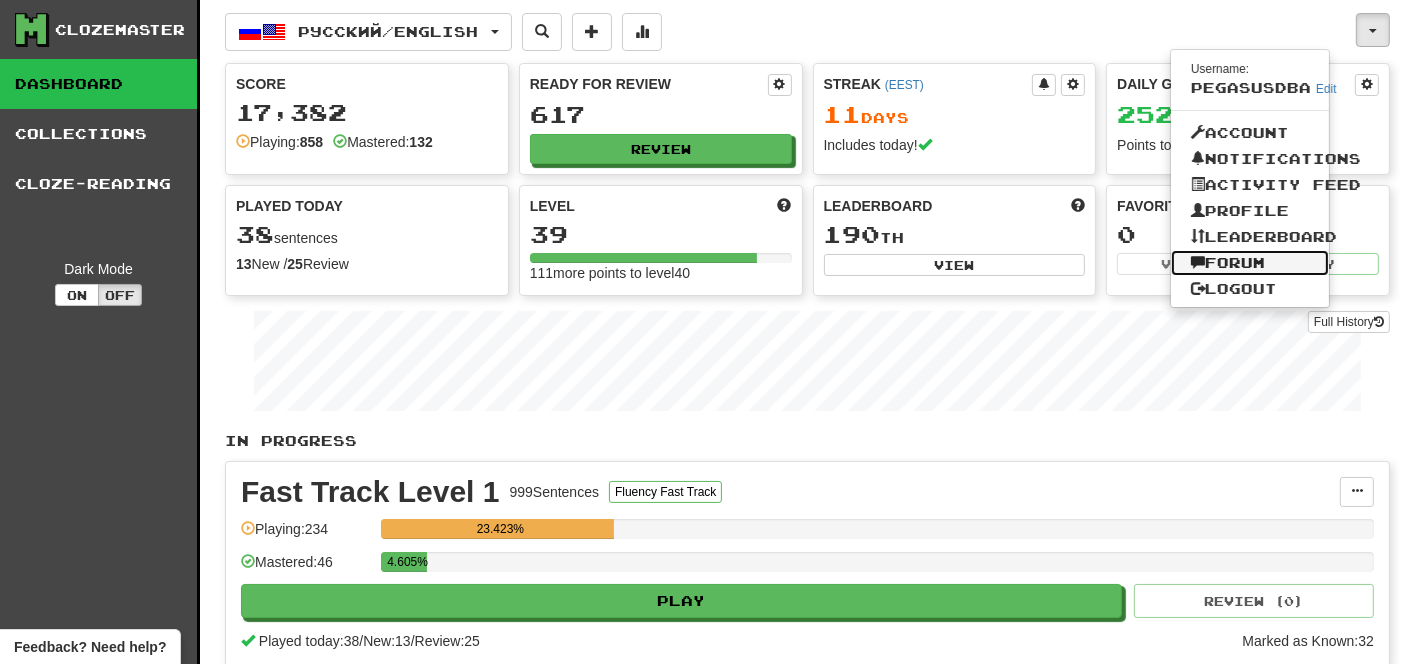 click on "Forum" at bounding box center (1250, 263) 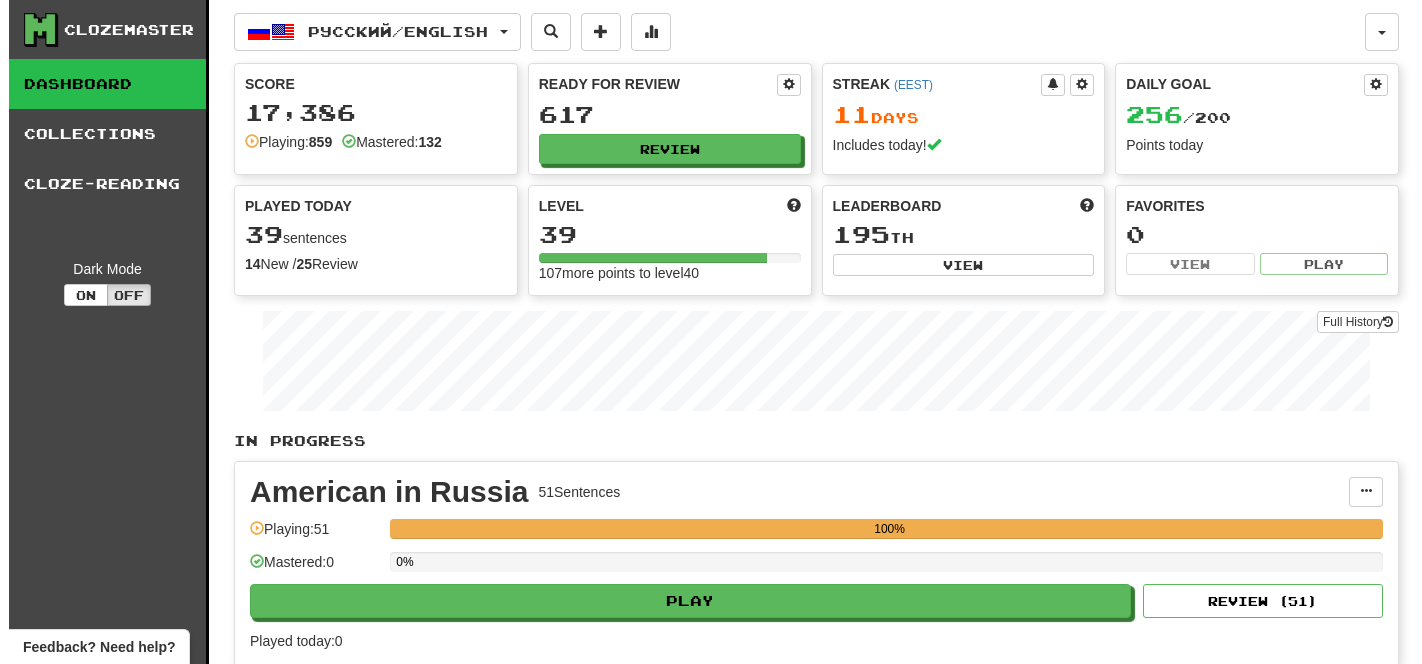 scroll, scrollTop: 0, scrollLeft: 0, axis: both 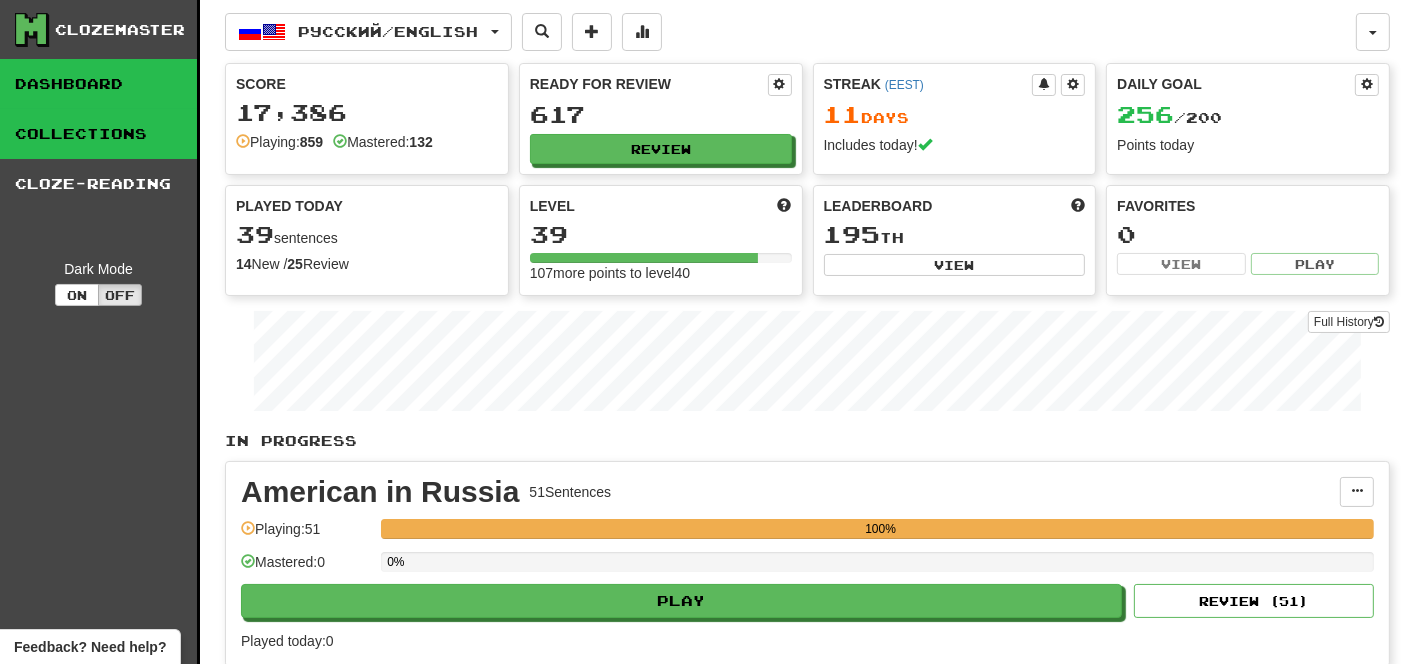 click on "Collections" at bounding box center (98, 134) 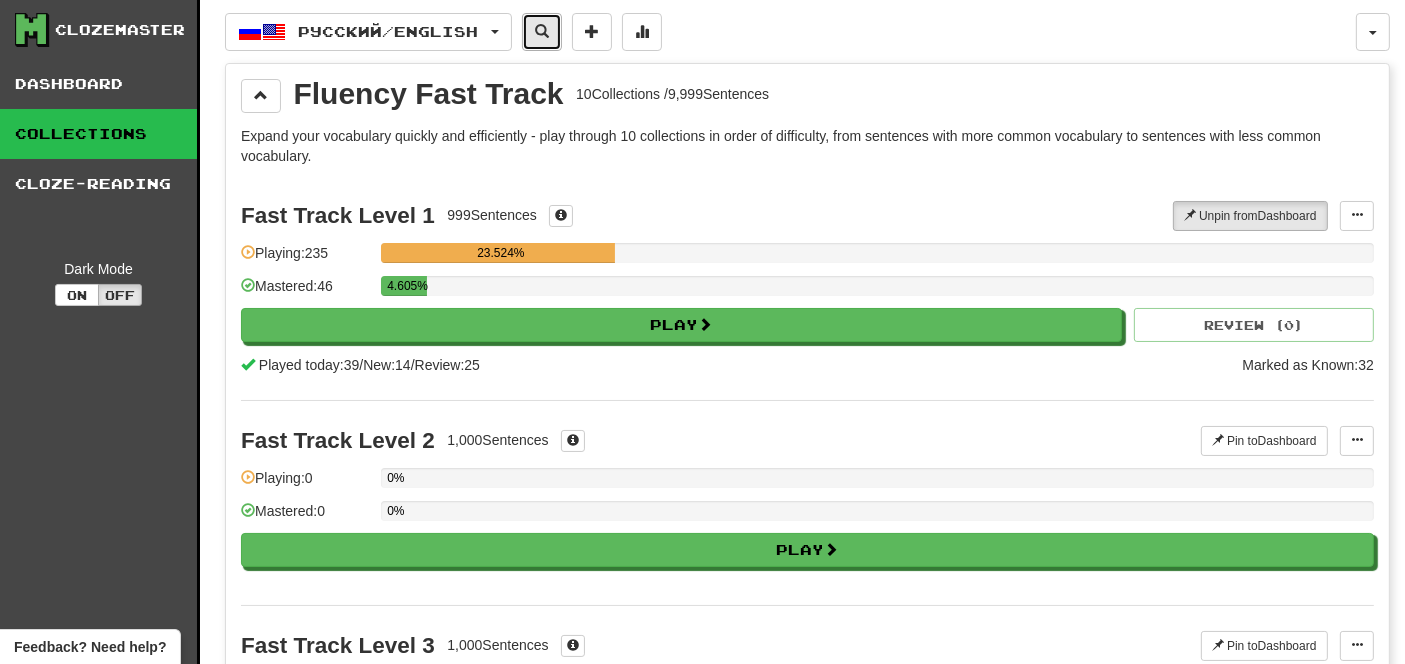 click at bounding box center (542, 31) 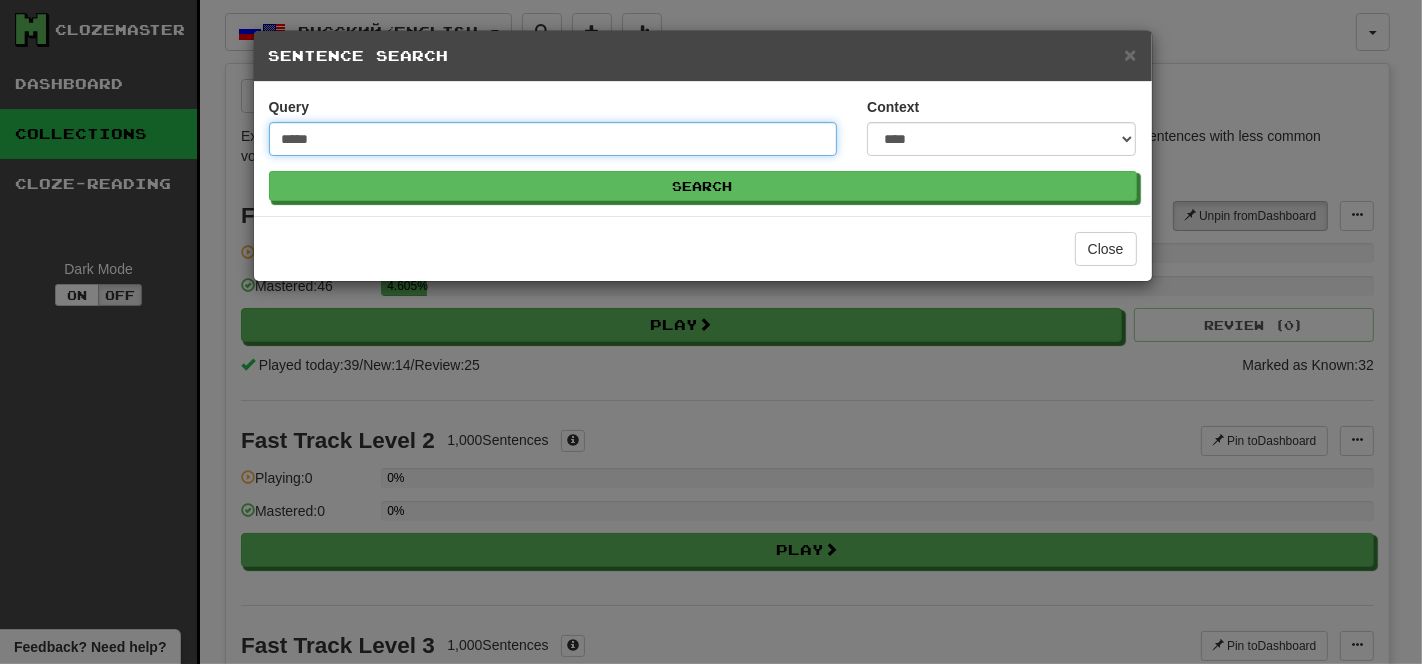 type on "*****" 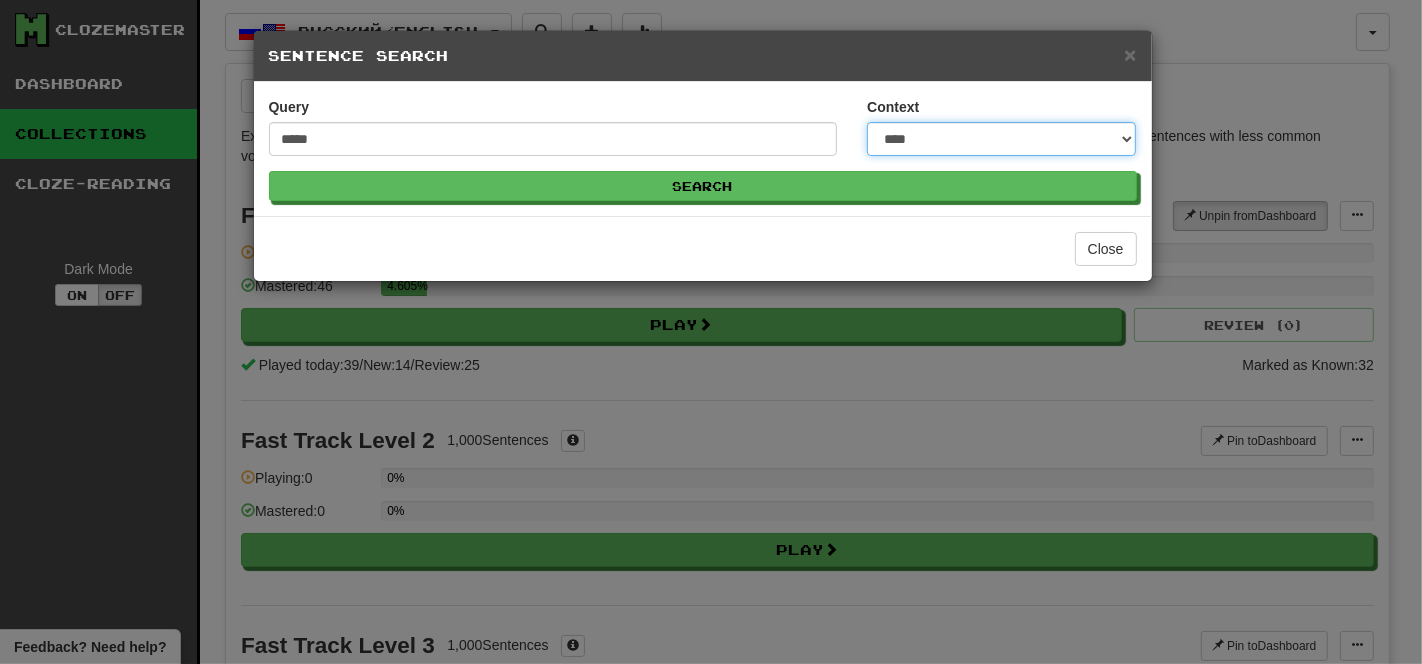 click on "**********" at bounding box center (1001, 139) 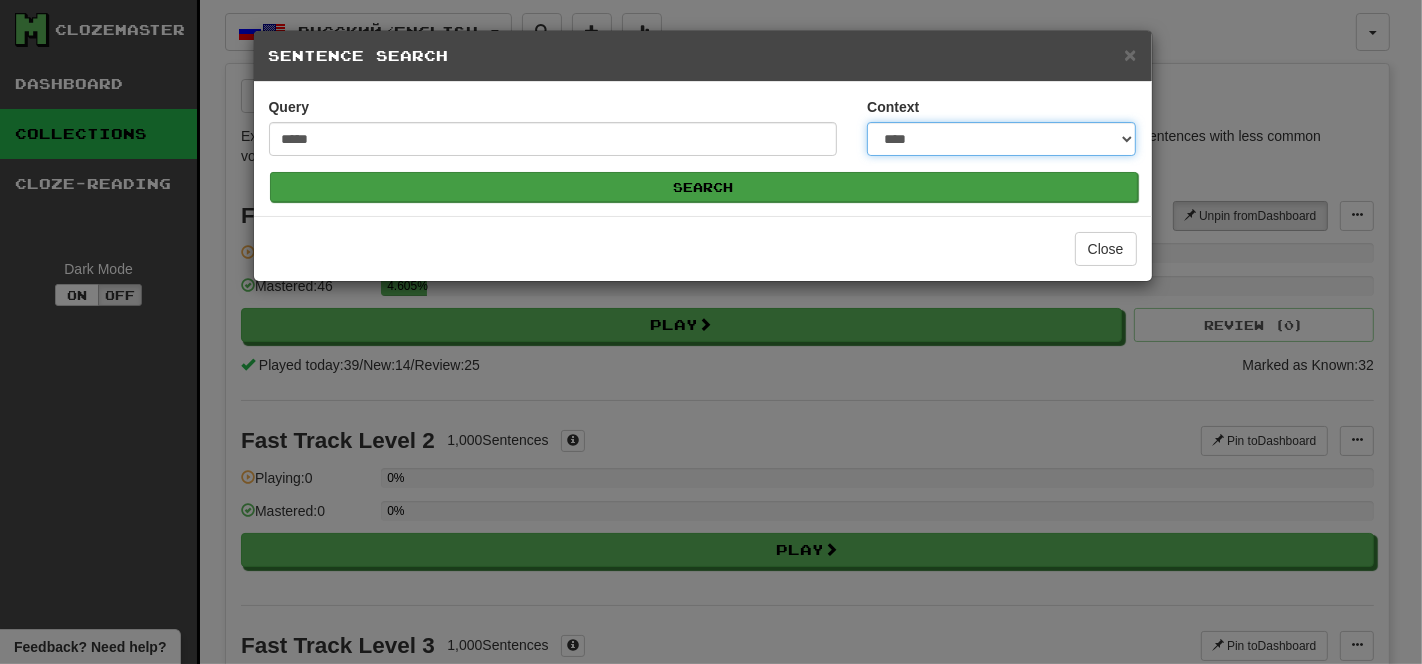 select on "*****" 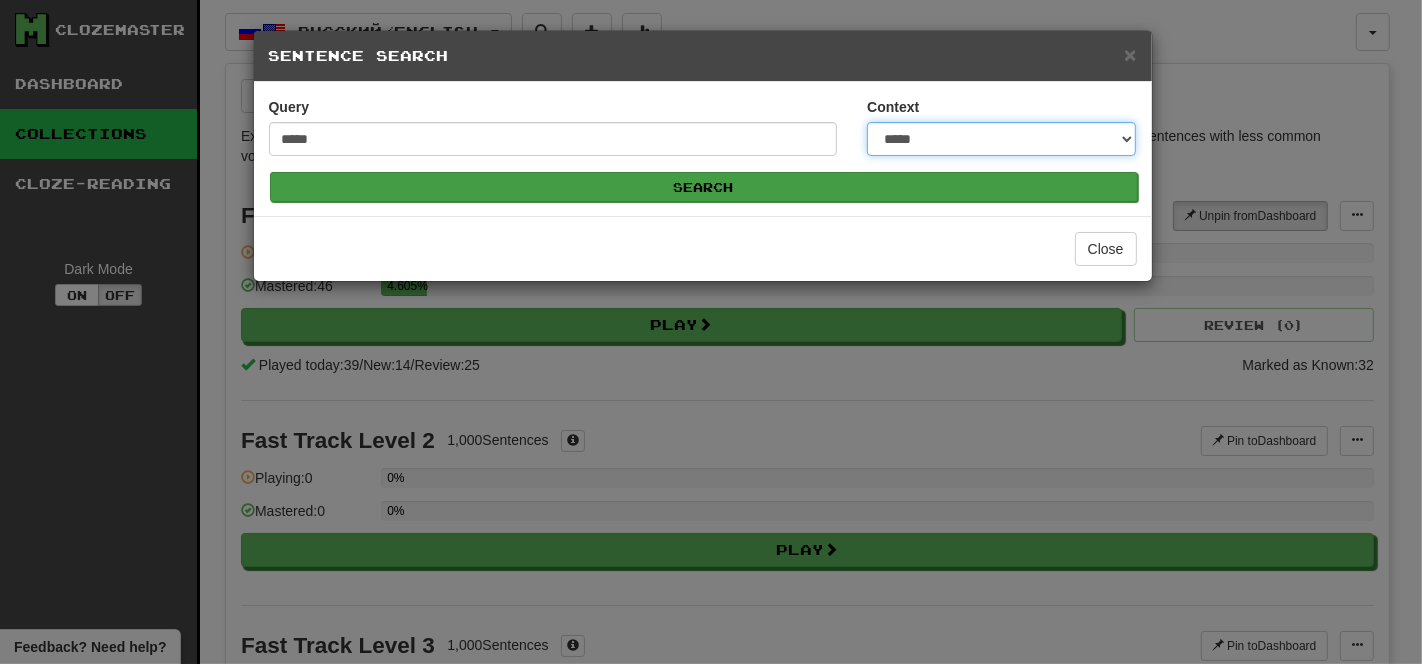 click on "**********" at bounding box center (1001, 139) 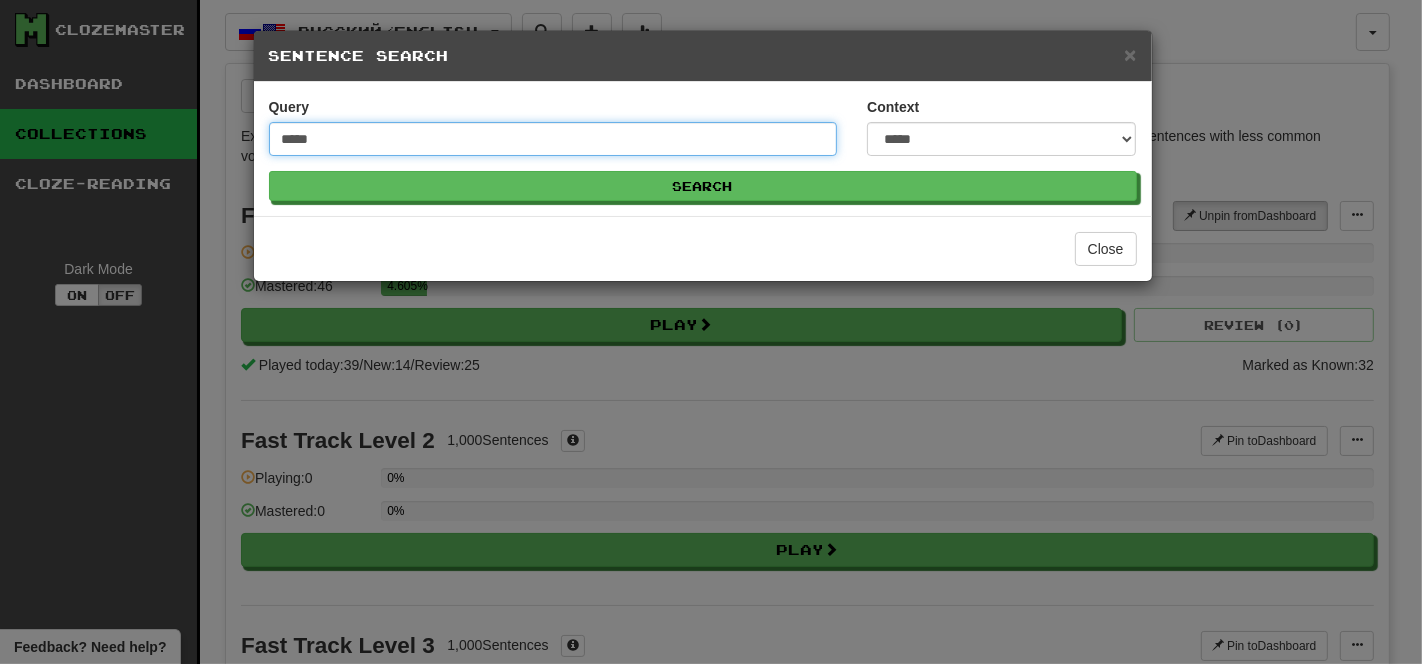 click on "*****" at bounding box center (553, 139) 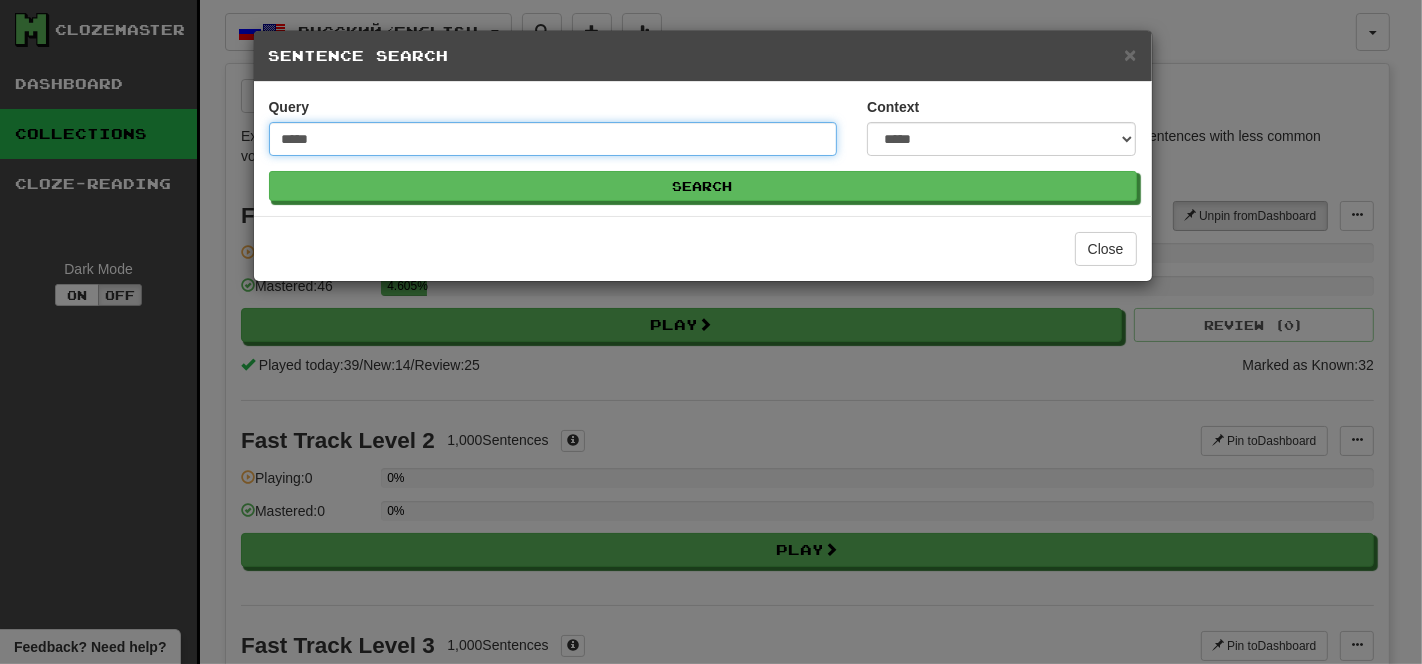 click on "*****" at bounding box center (553, 139) 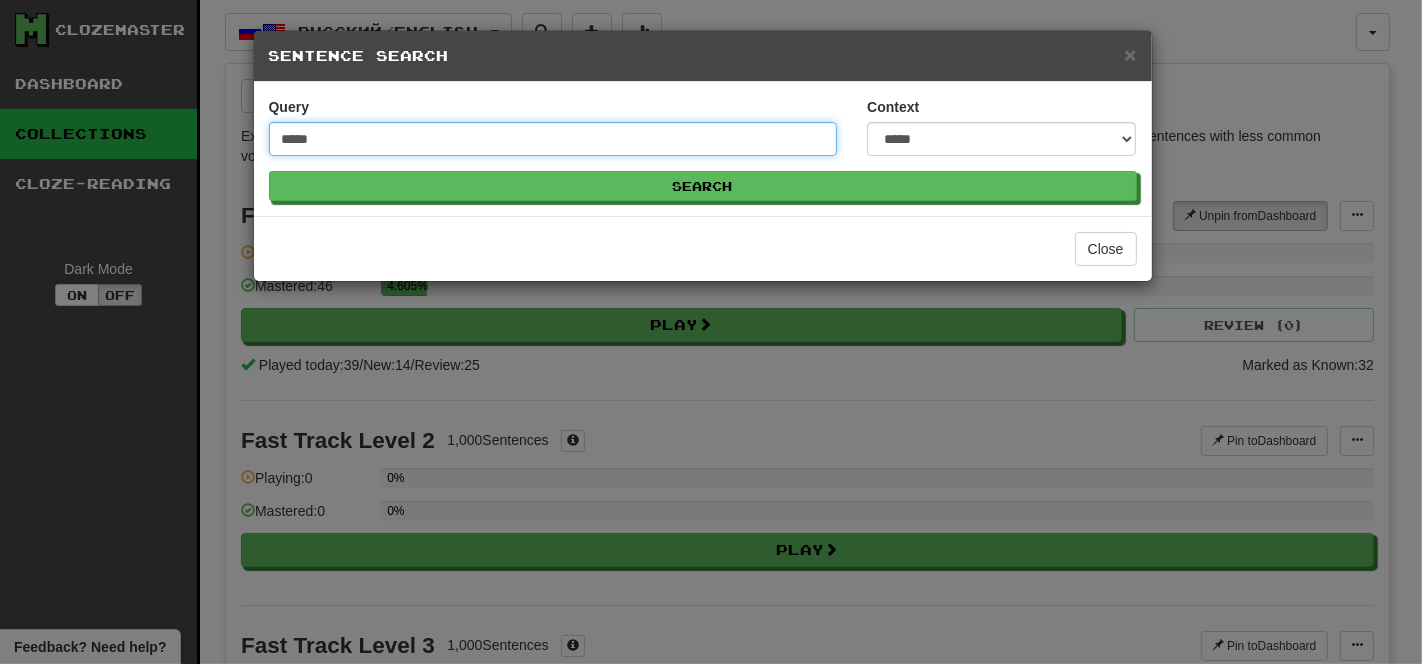 paste 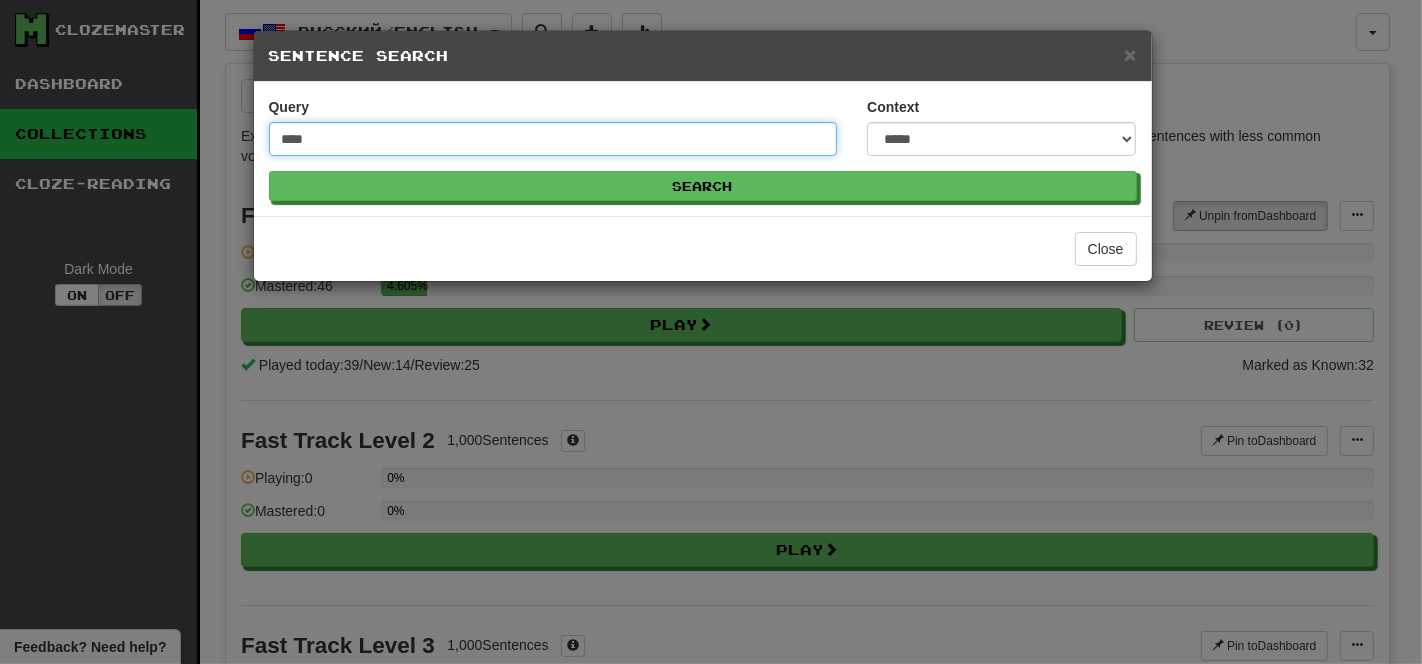 type on "****" 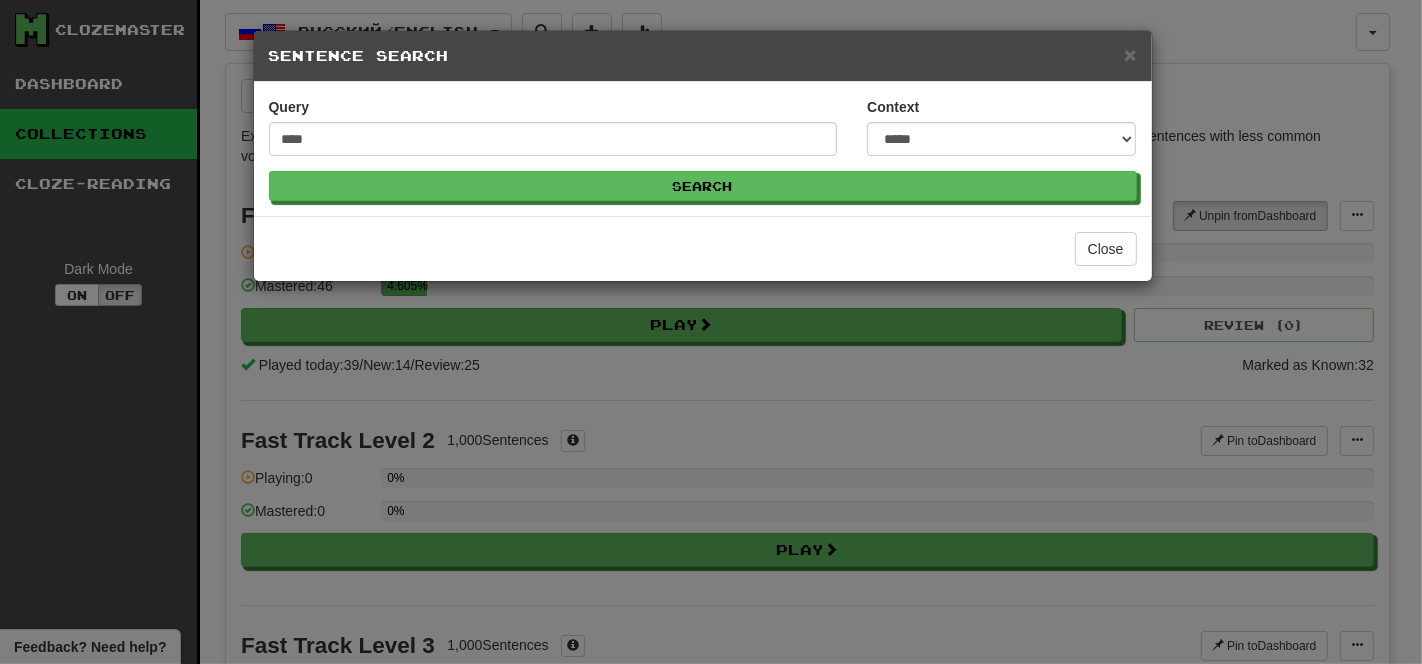 click on "Close" at bounding box center [703, 248] 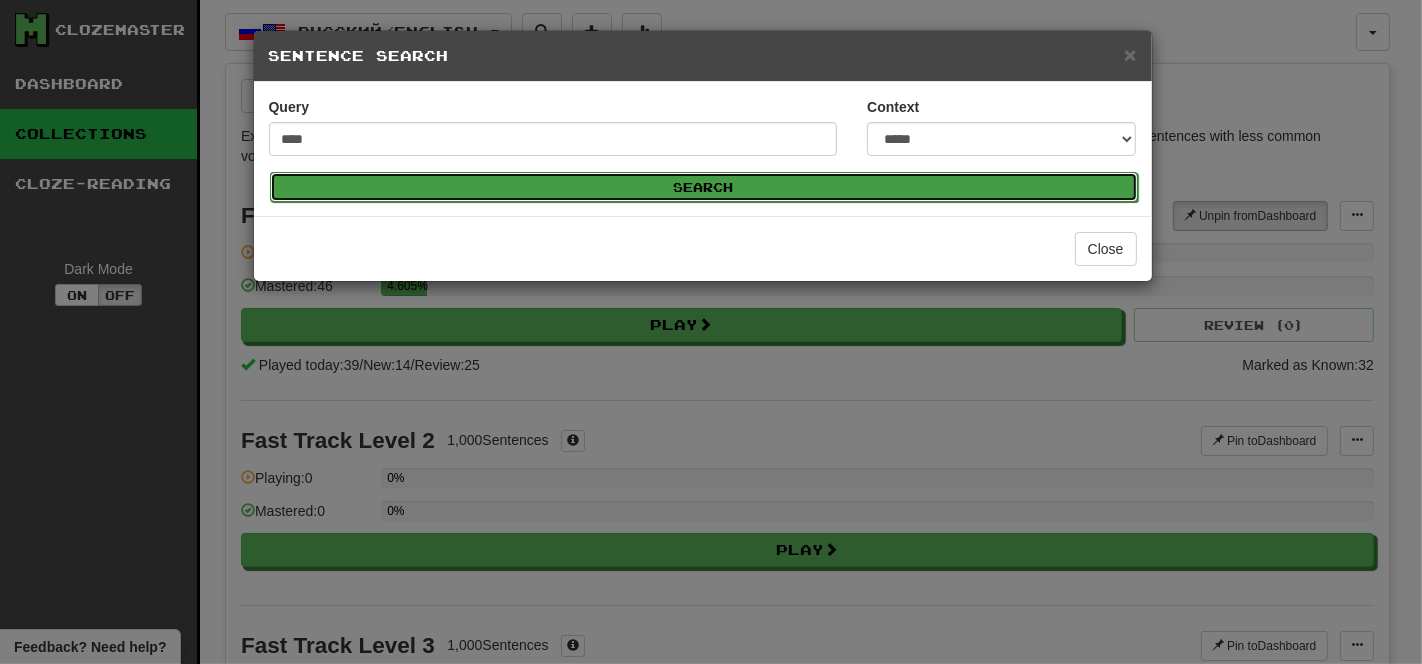 click on "Search" at bounding box center (704, 187) 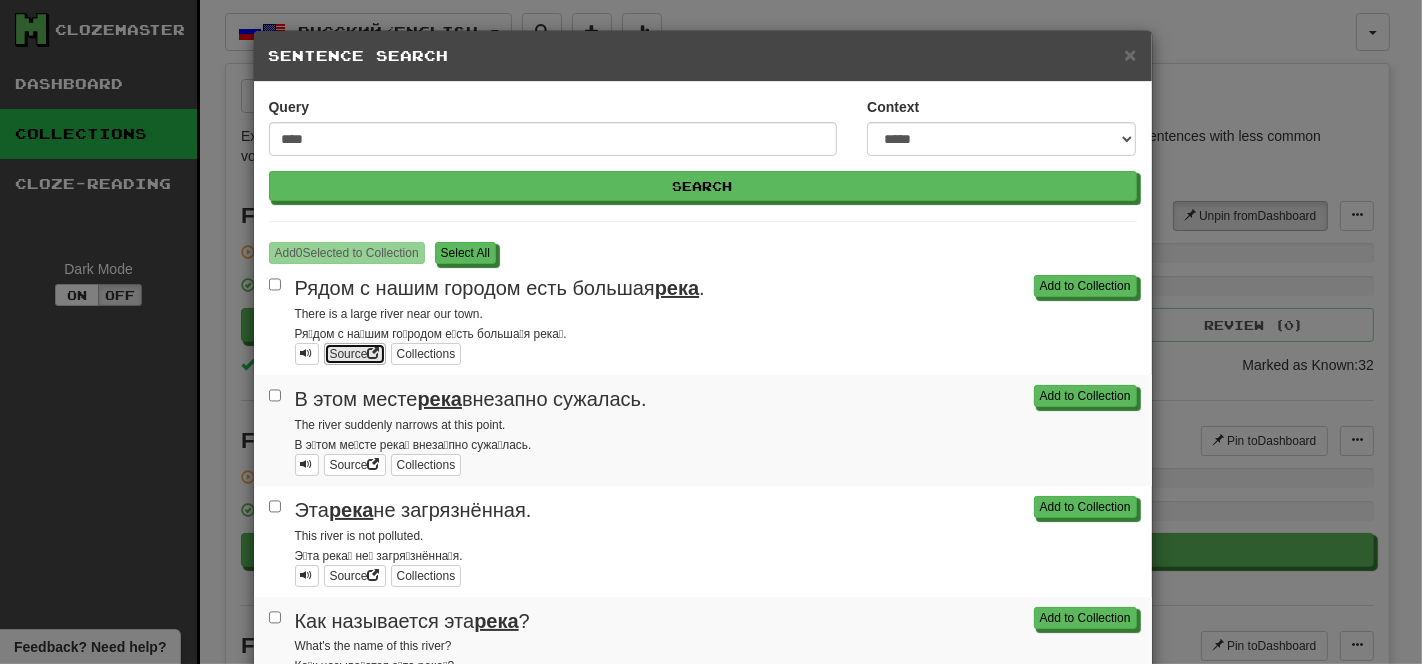 click on "Source" at bounding box center [355, 354] 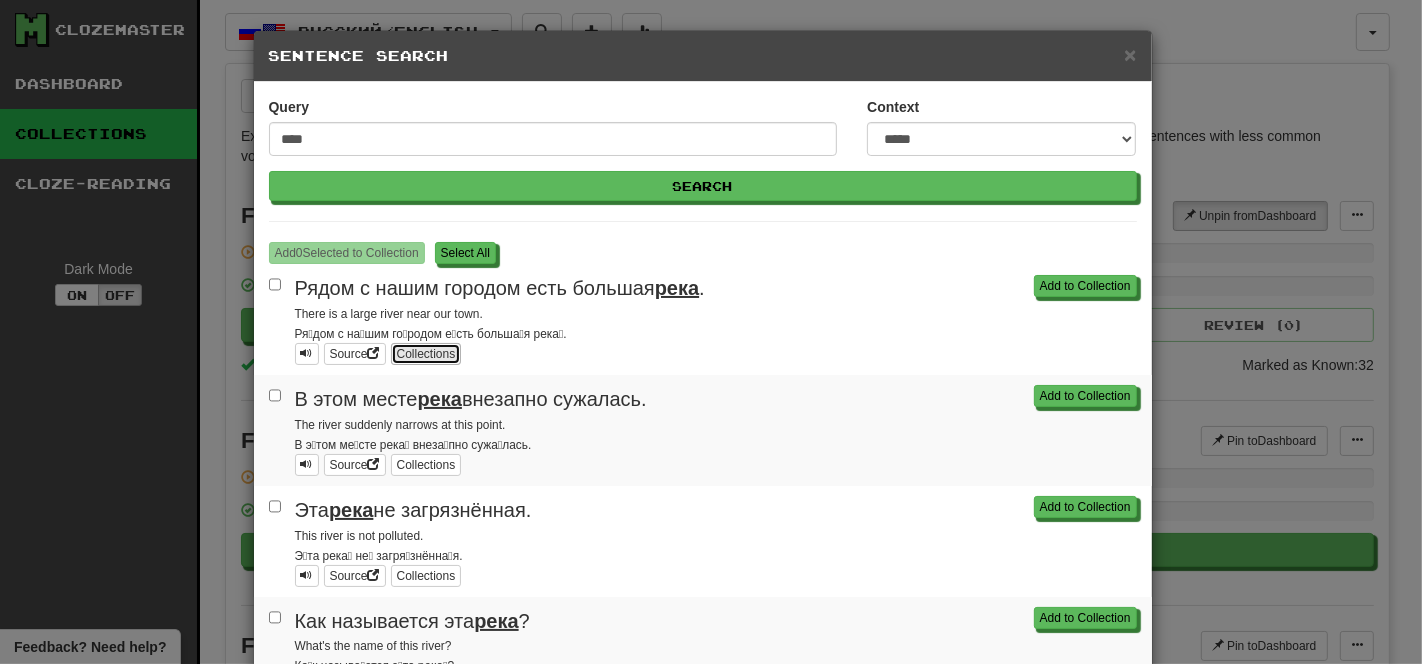 click on "Collections" at bounding box center [426, 354] 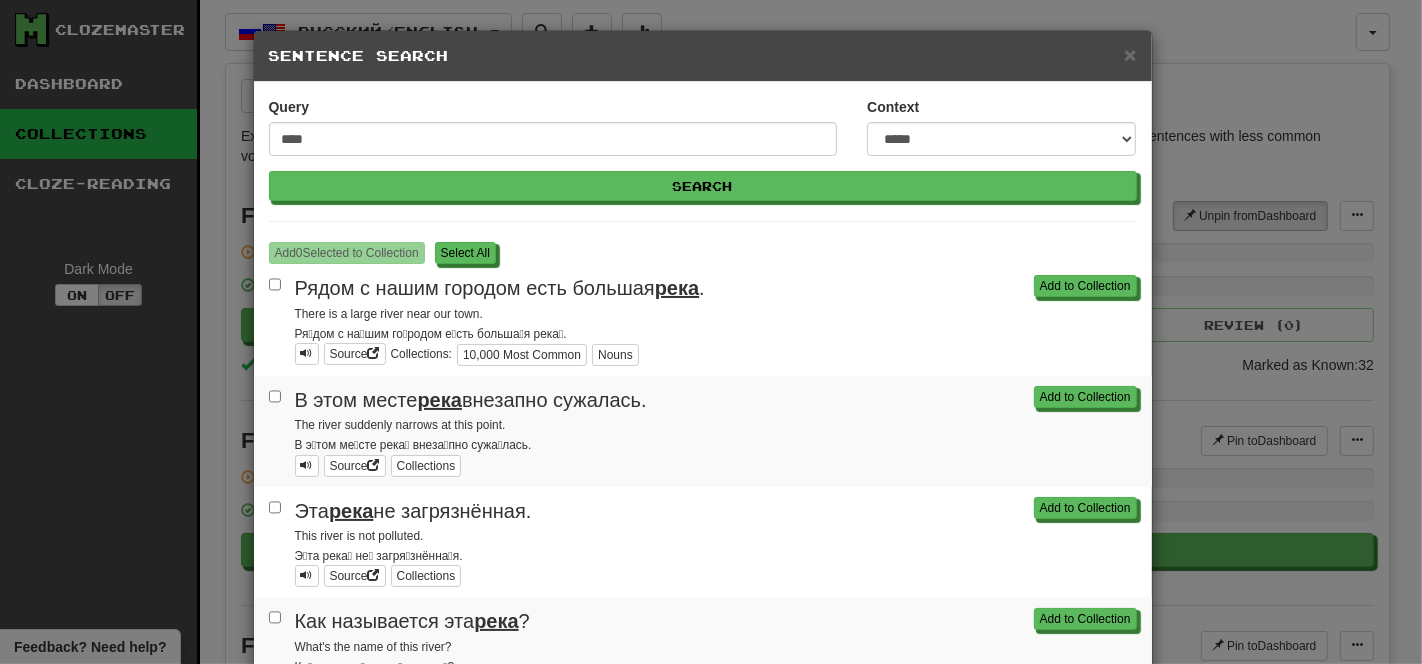 click on "Sentence Search" at bounding box center [703, 56] 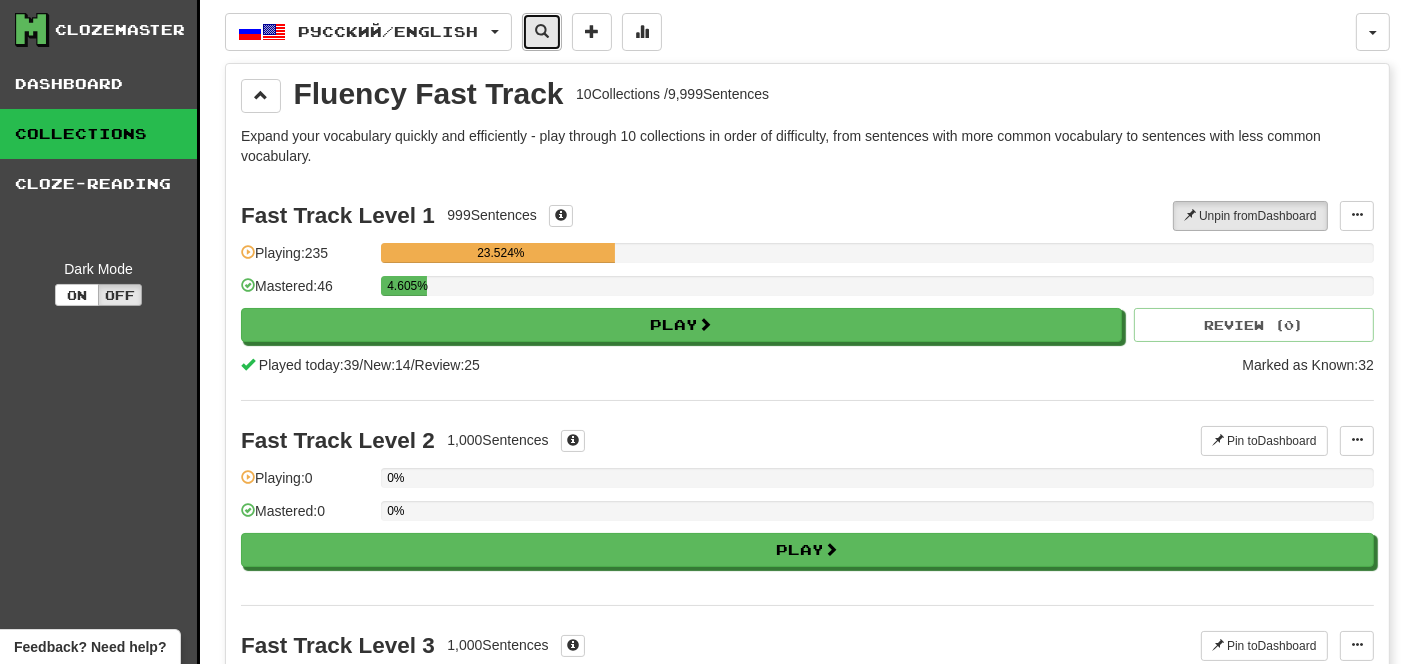 click at bounding box center [542, 32] 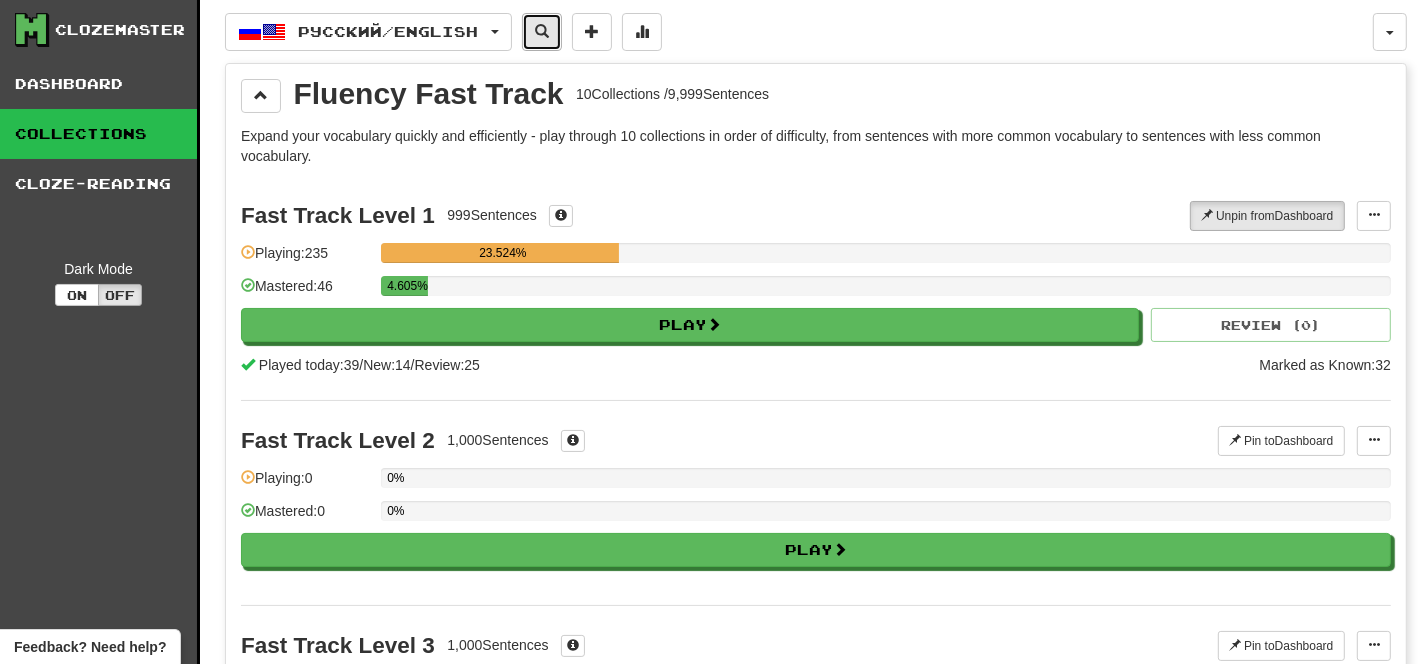 select on "****" 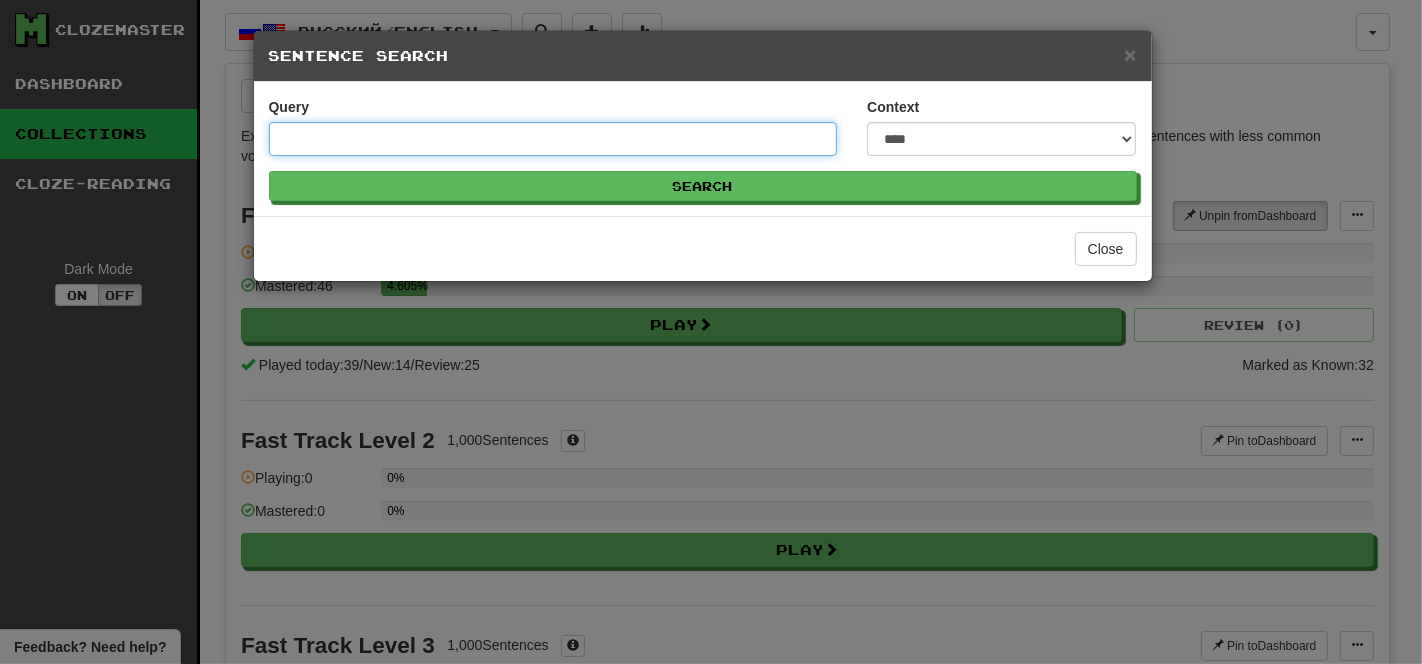 click on "Query" at bounding box center (553, 139) 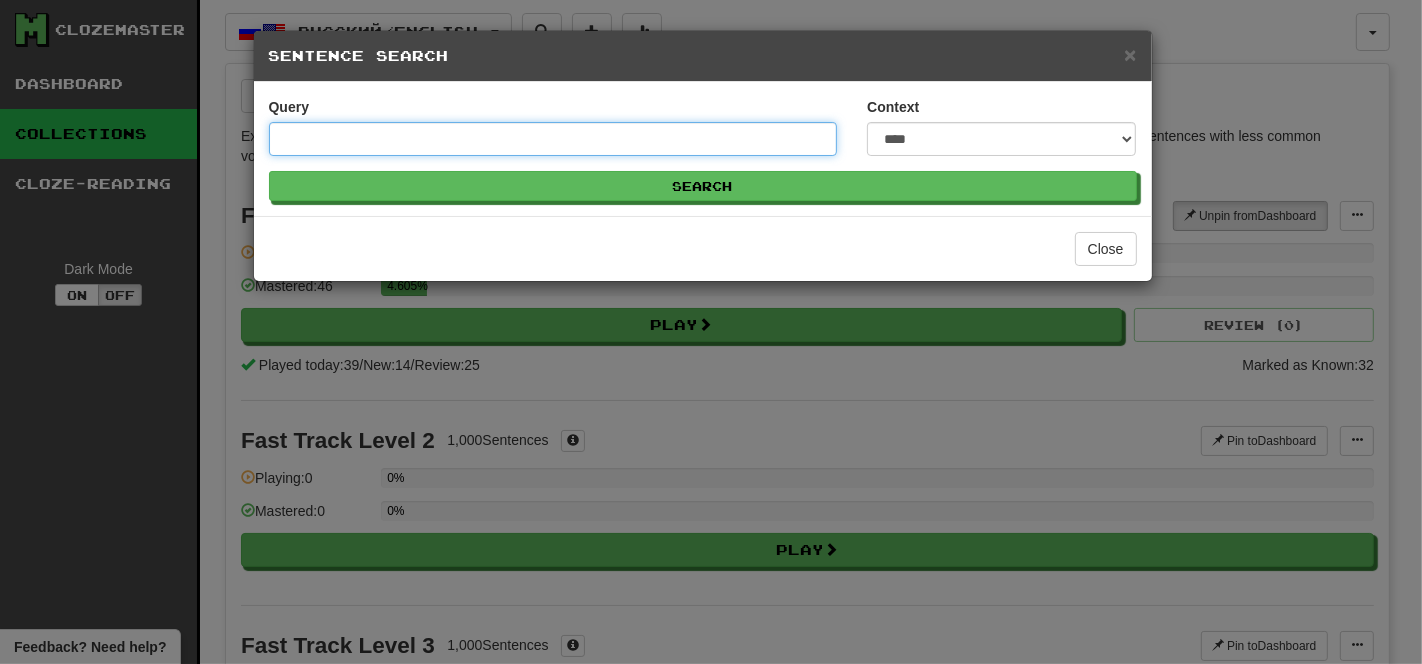 type on "*" 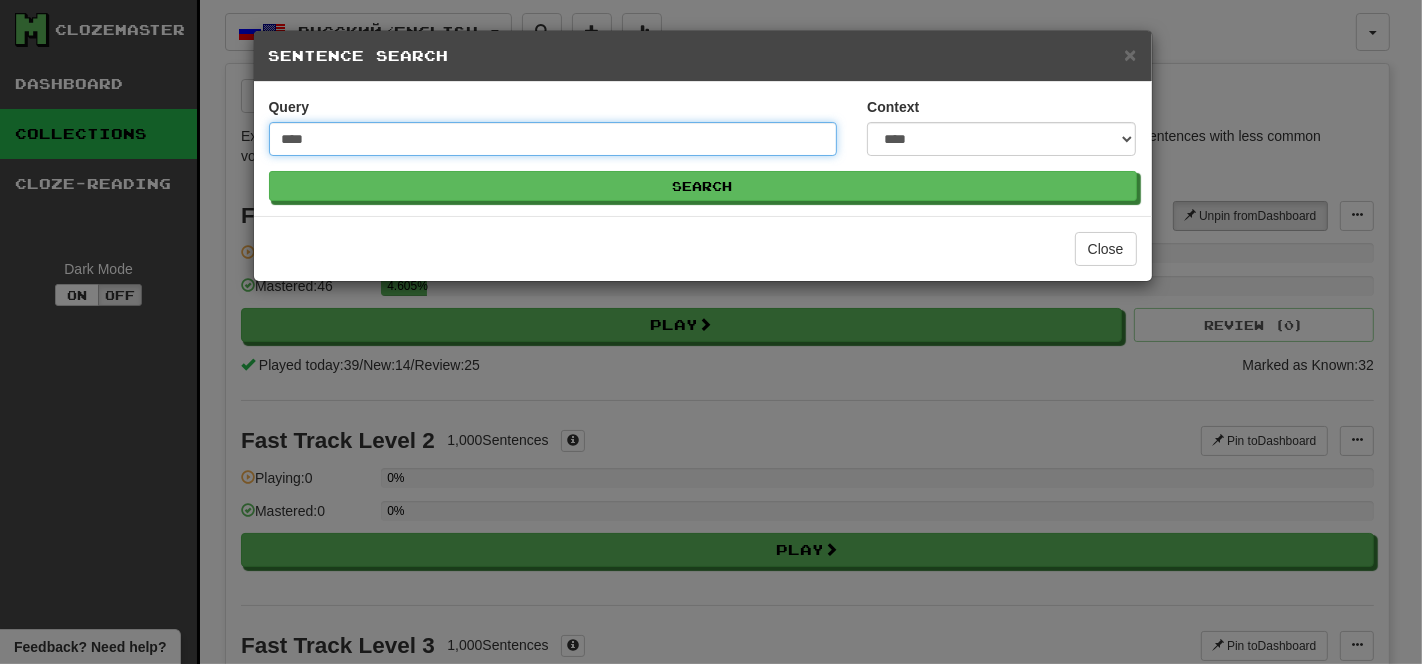 type on "****" 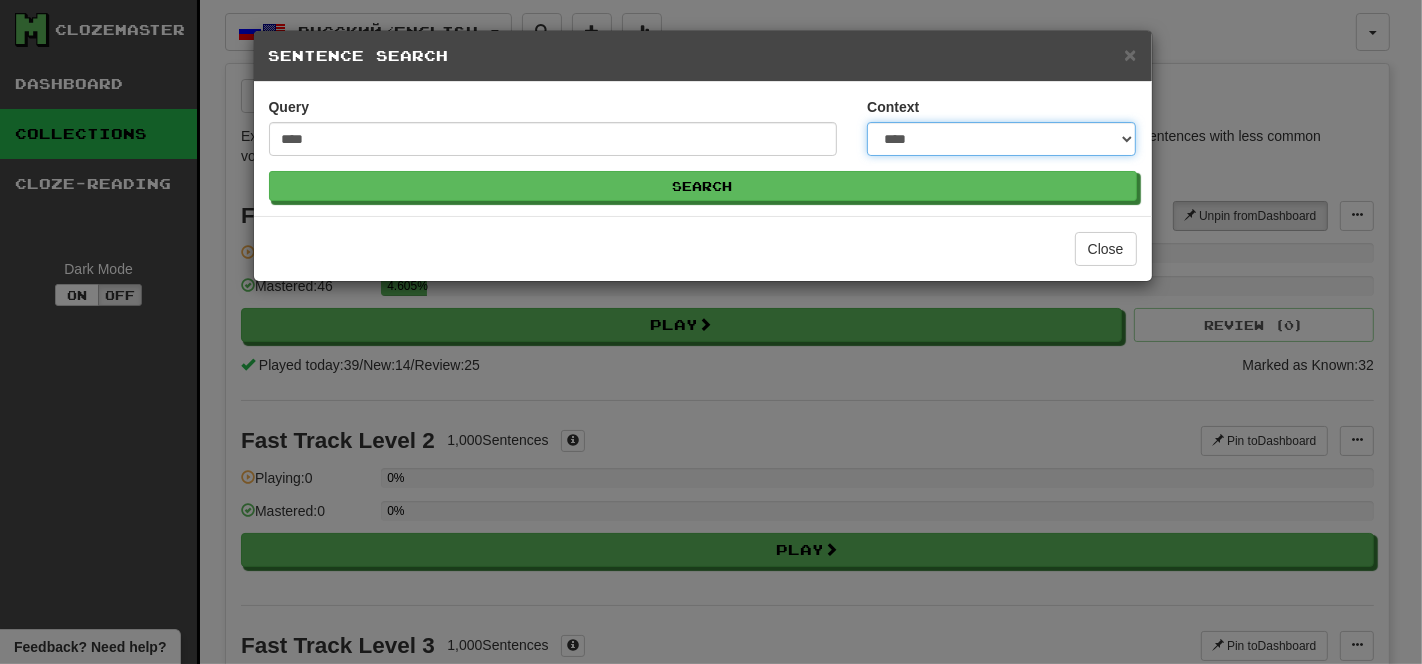 click on "**********" at bounding box center (1001, 139) 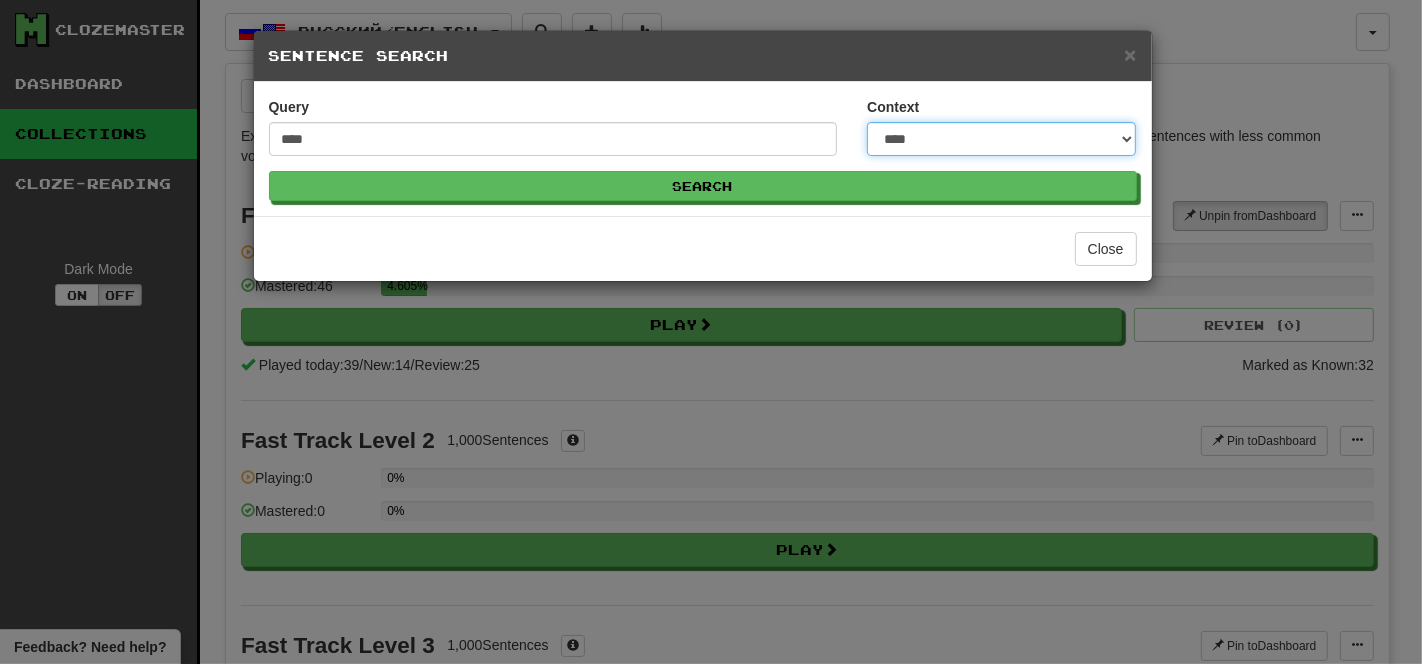 select on "*****" 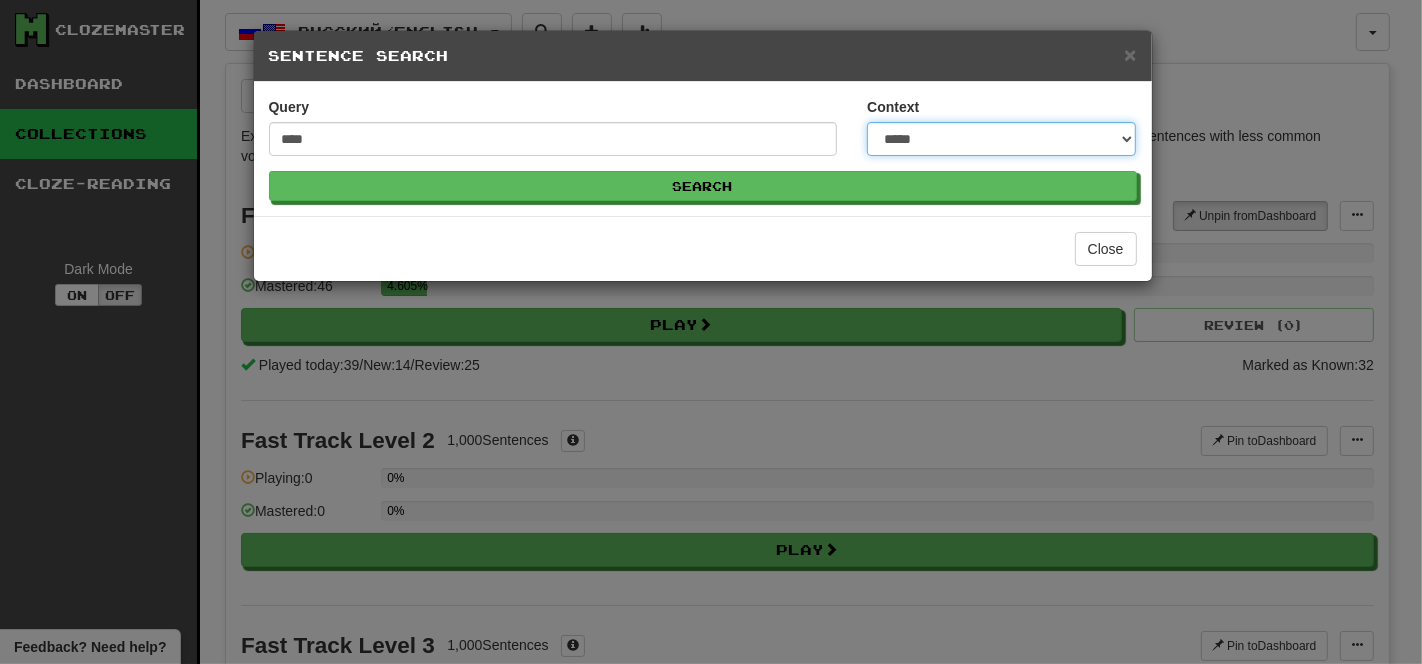 click on "**********" at bounding box center (1001, 139) 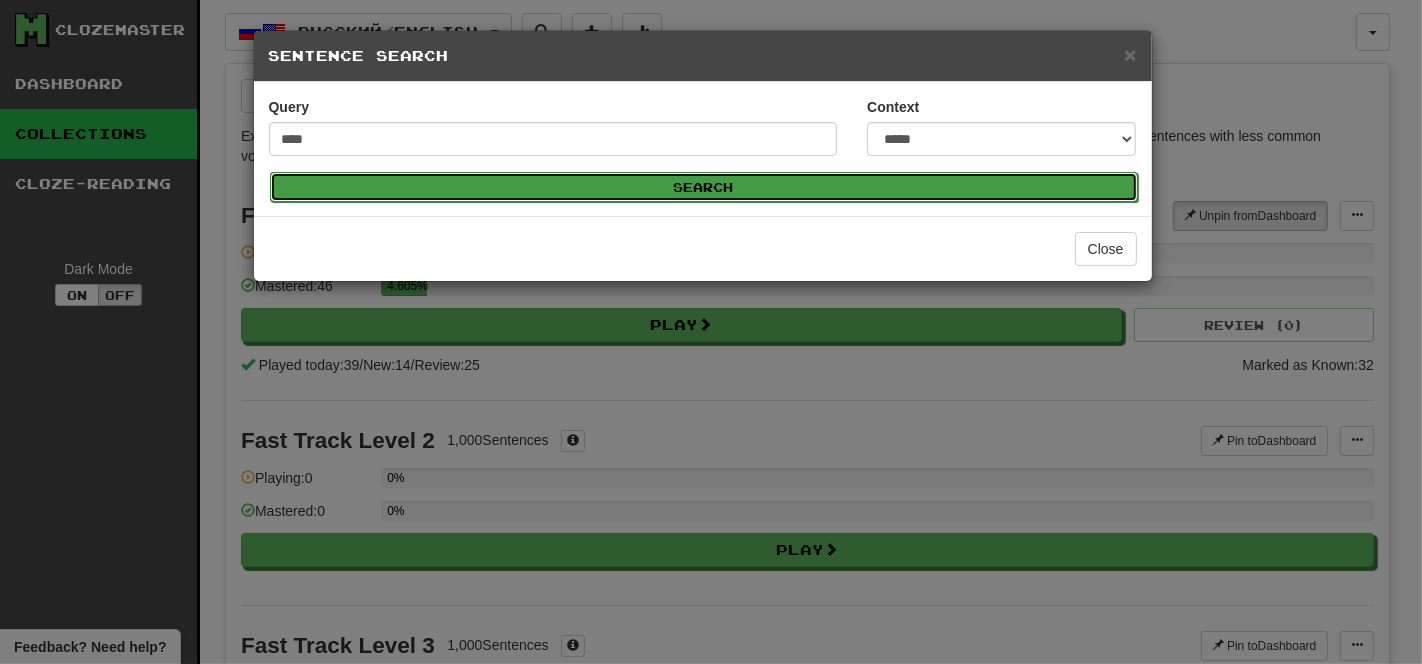 click on "Search" at bounding box center [704, 187] 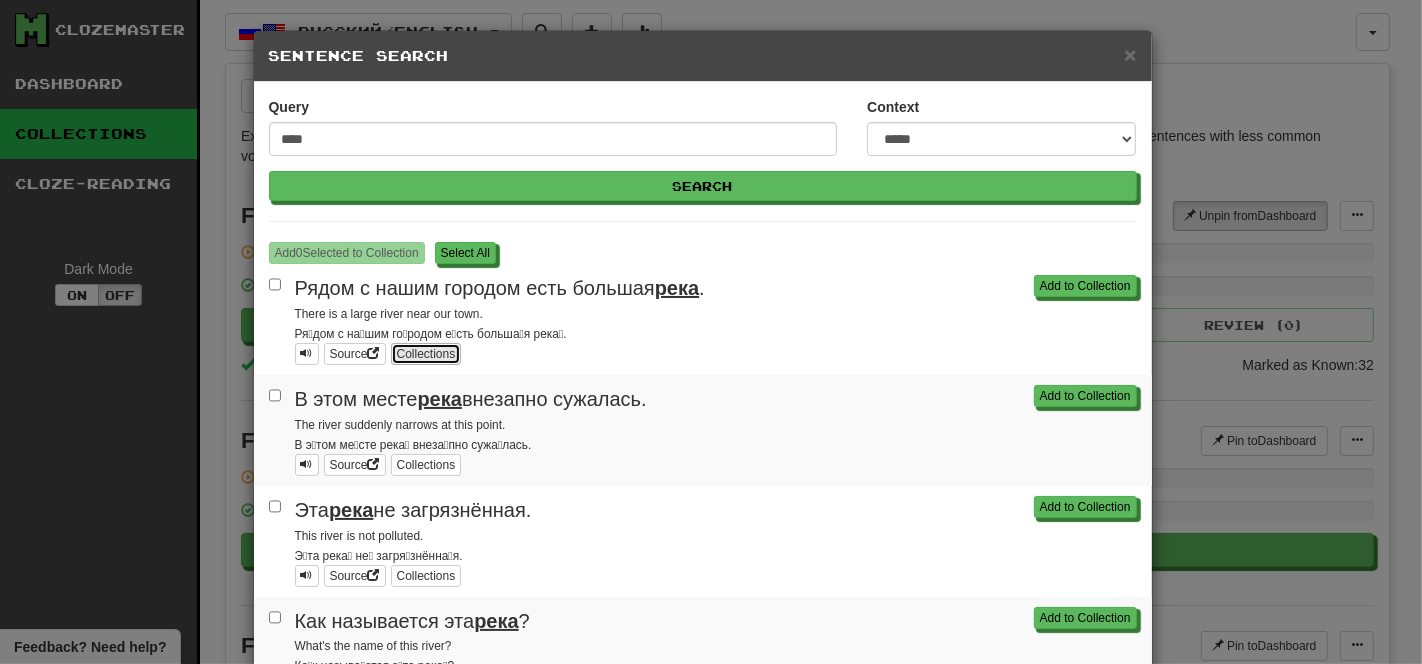 click on "Collections" at bounding box center [426, 354] 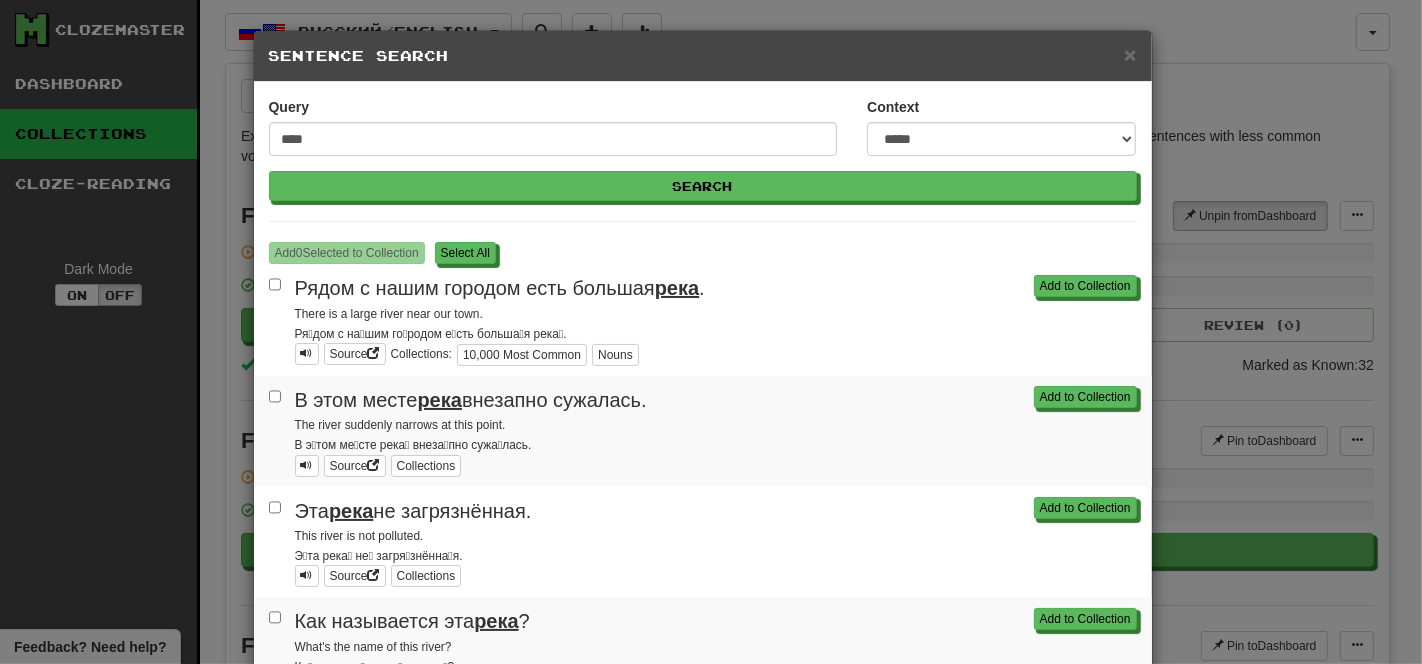 click on "Add to Collection В этом месте  река  внезапно сужалась. The river suddenly narrows at this point. В э́том ме́сте река́ внеза́пно сужа́лась. Source  Collections" at bounding box center (703, 431) 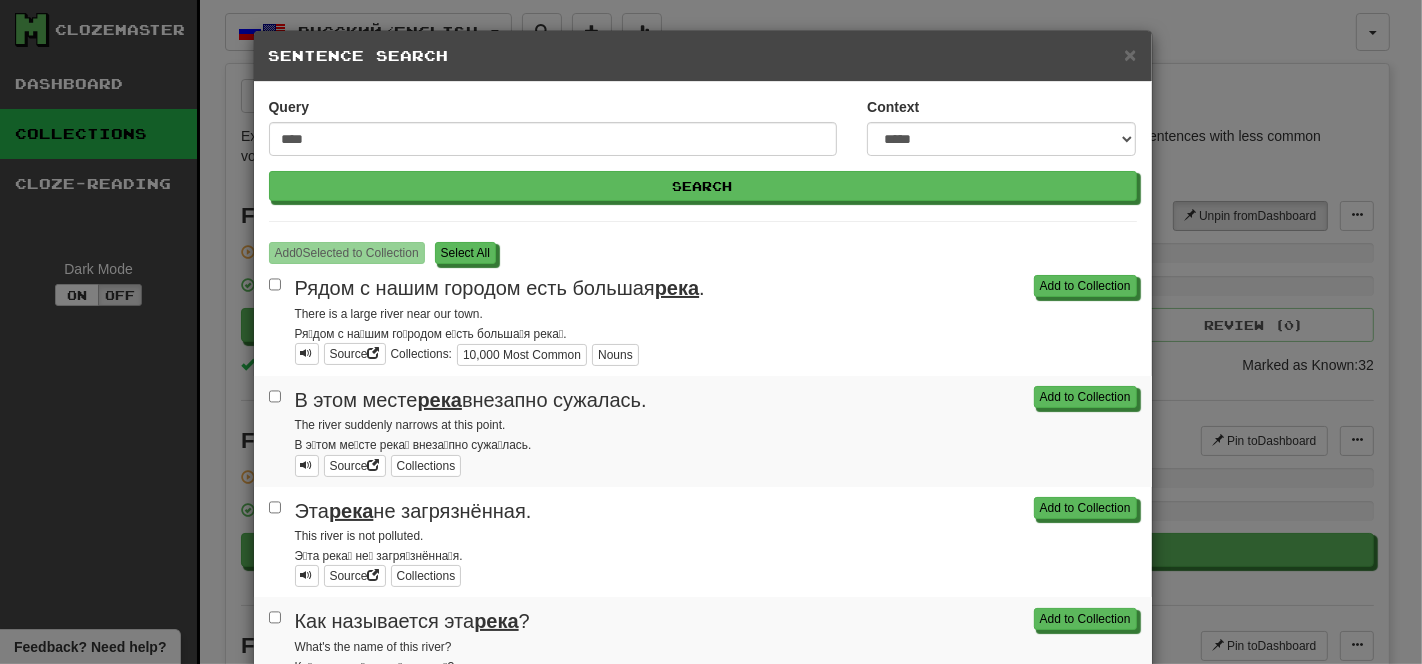 drag, startPoint x: 240, startPoint y: 482, endPoint x: 606, endPoint y: 444, distance: 367.96738 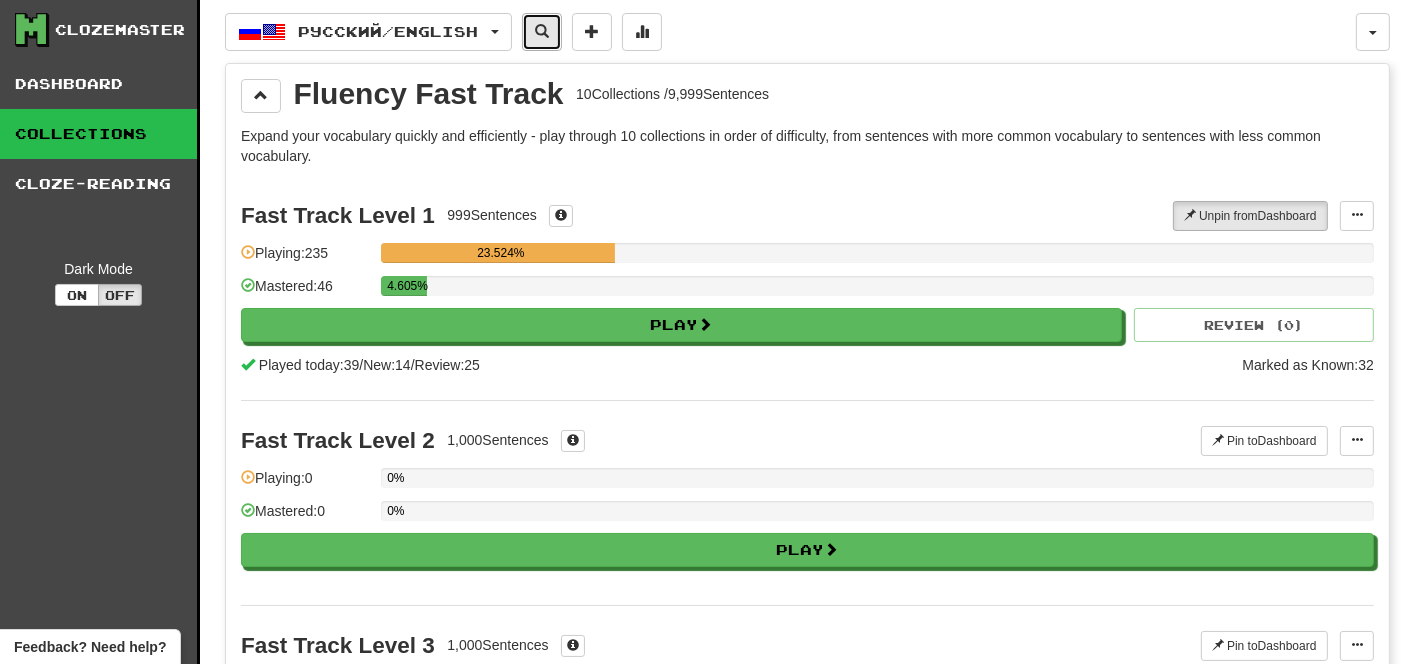 click at bounding box center (542, 32) 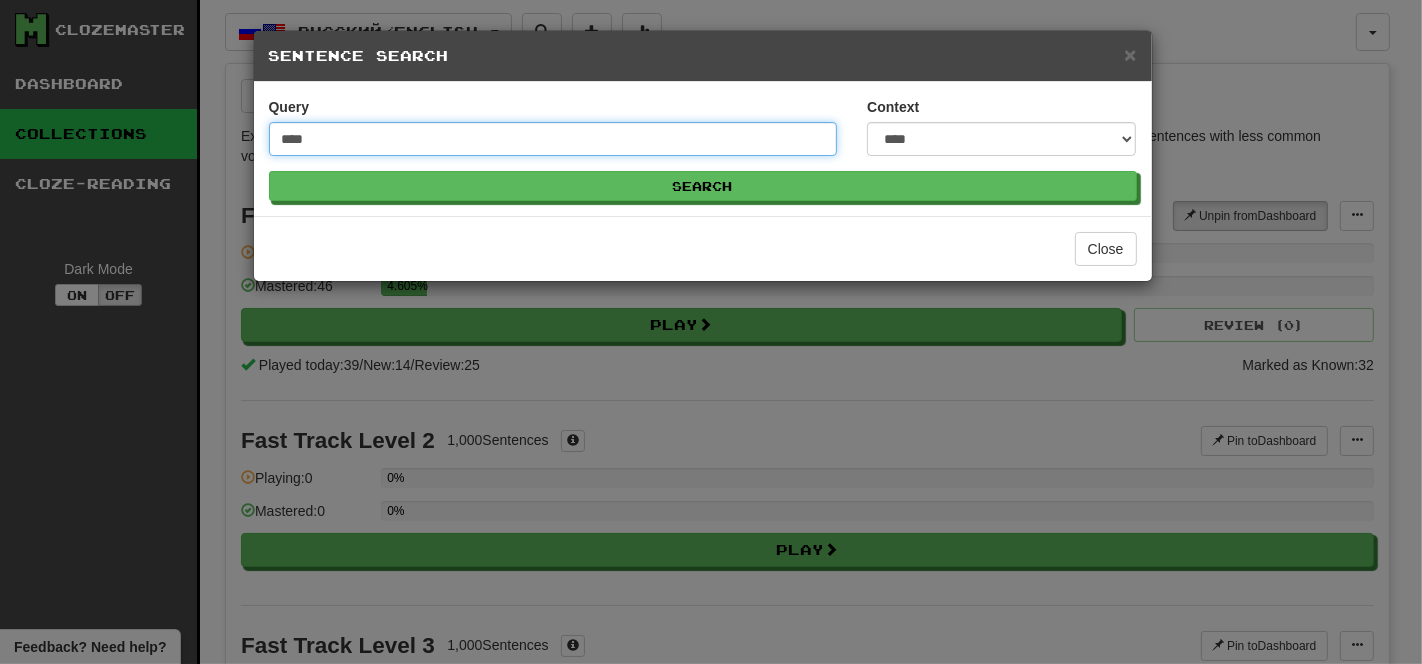 type on "****" 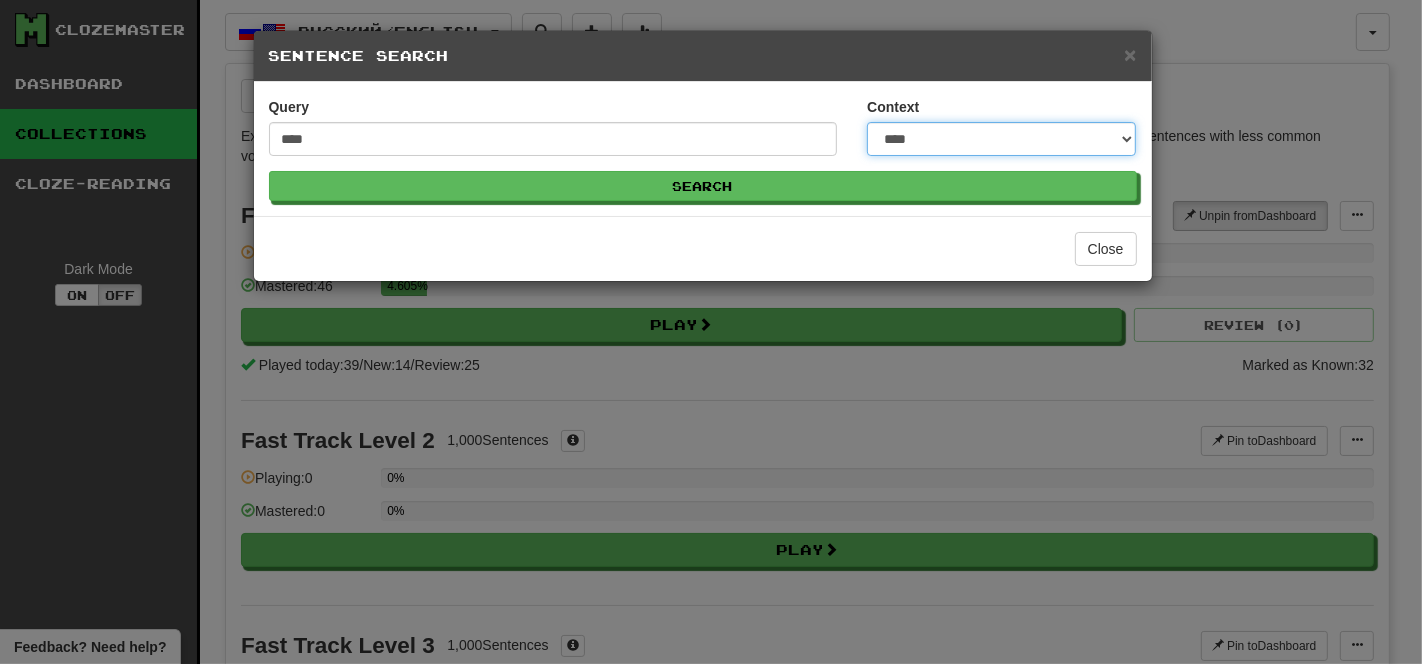 click on "**********" at bounding box center [1001, 139] 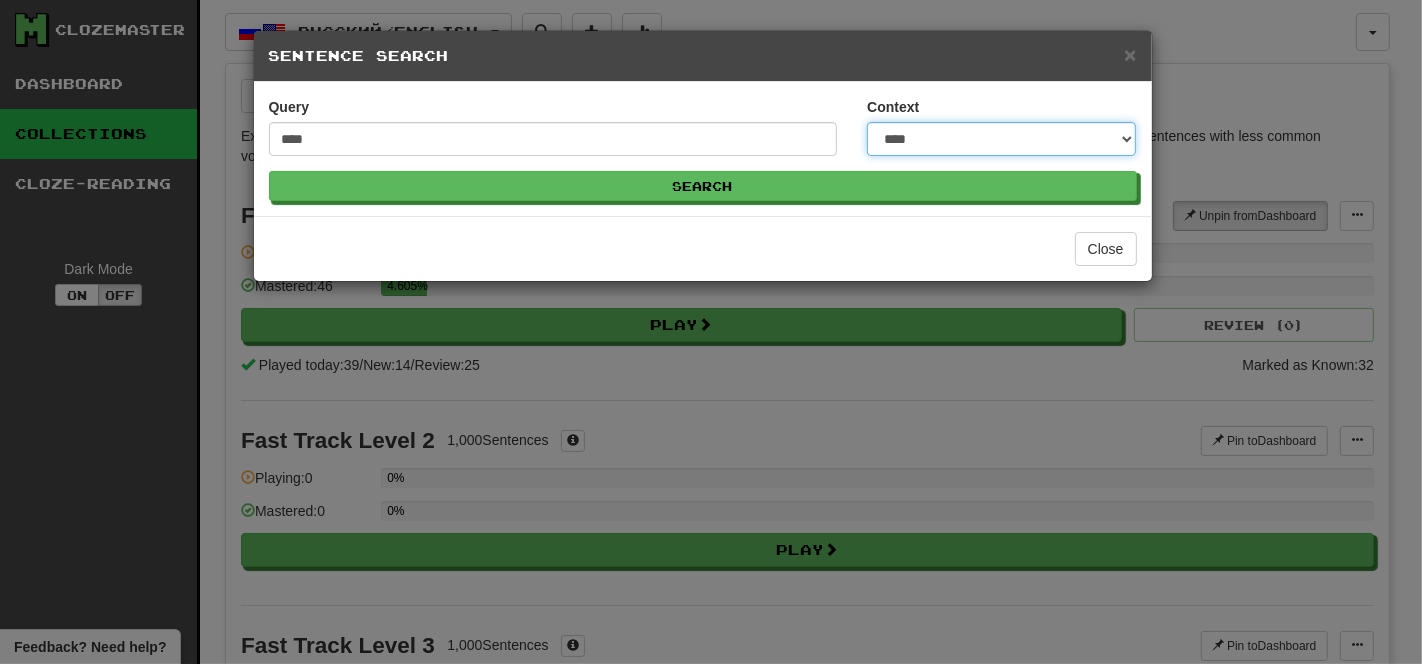 select on "*****" 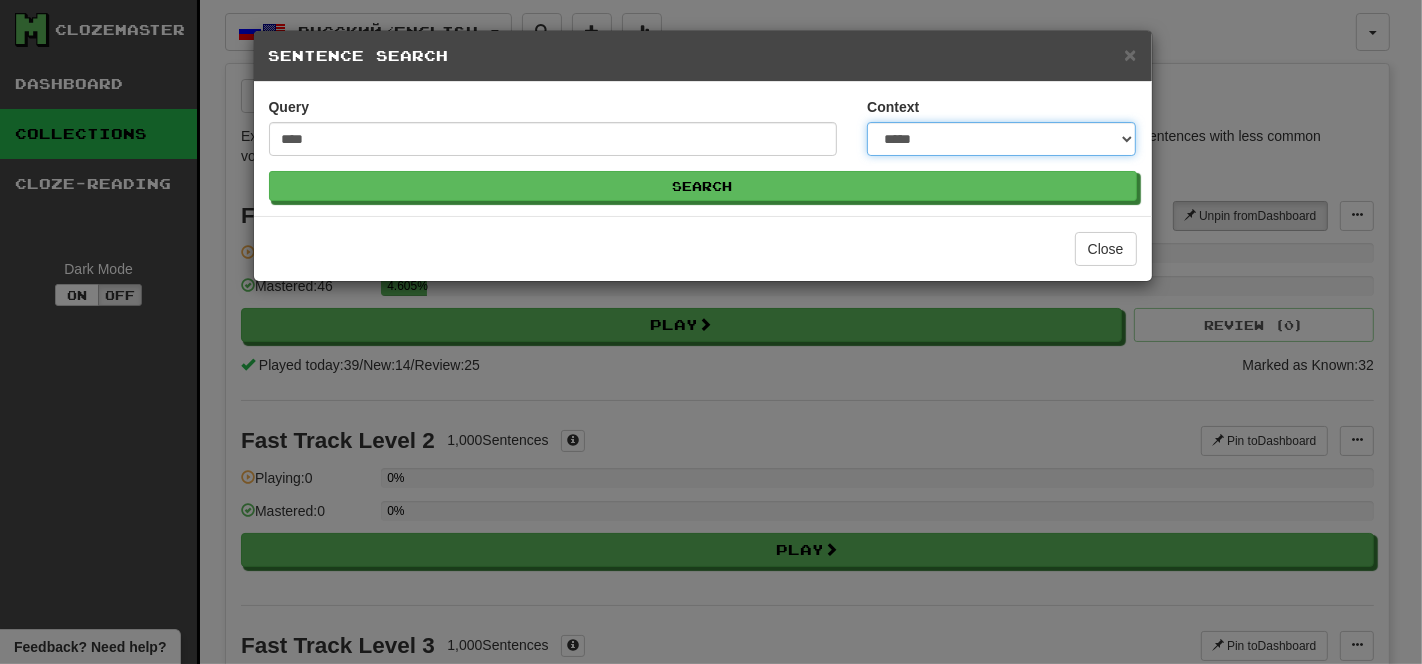 click on "**********" at bounding box center (1001, 139) 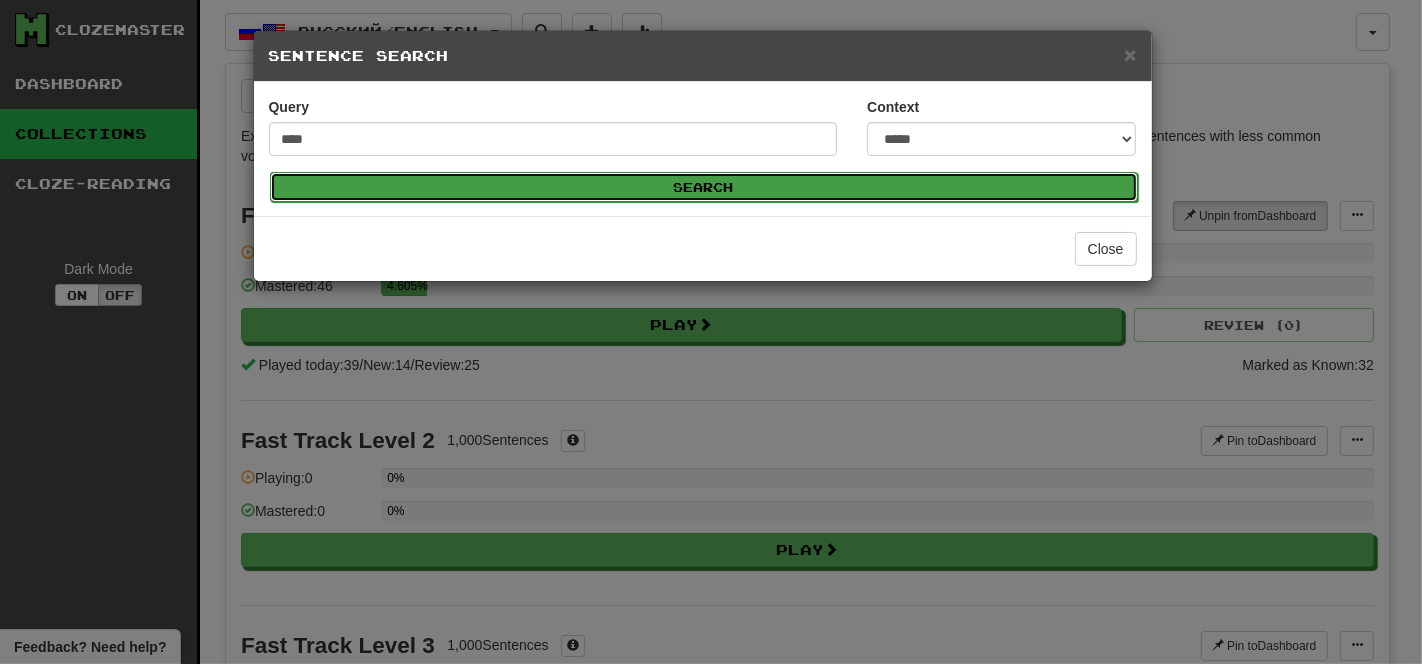 click on "Search" at bounding box center (704, 187) 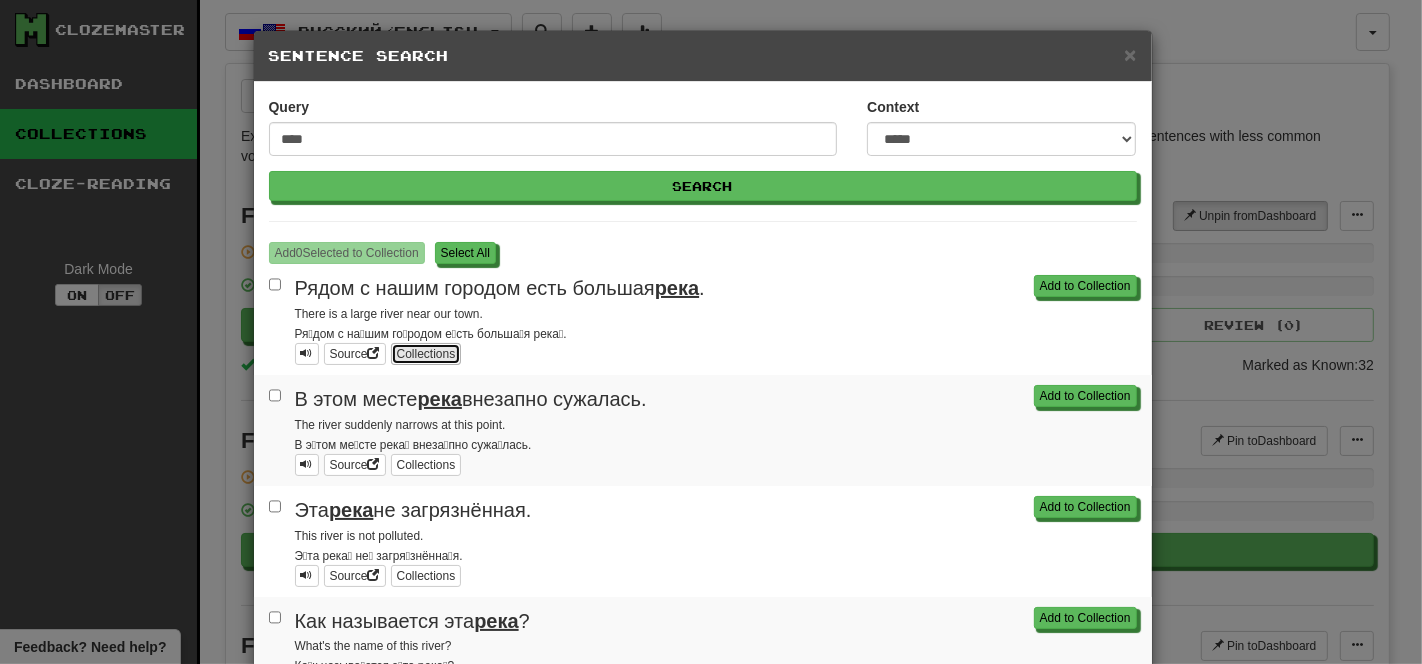 click on "Collections" at bounding box center [426, 354] 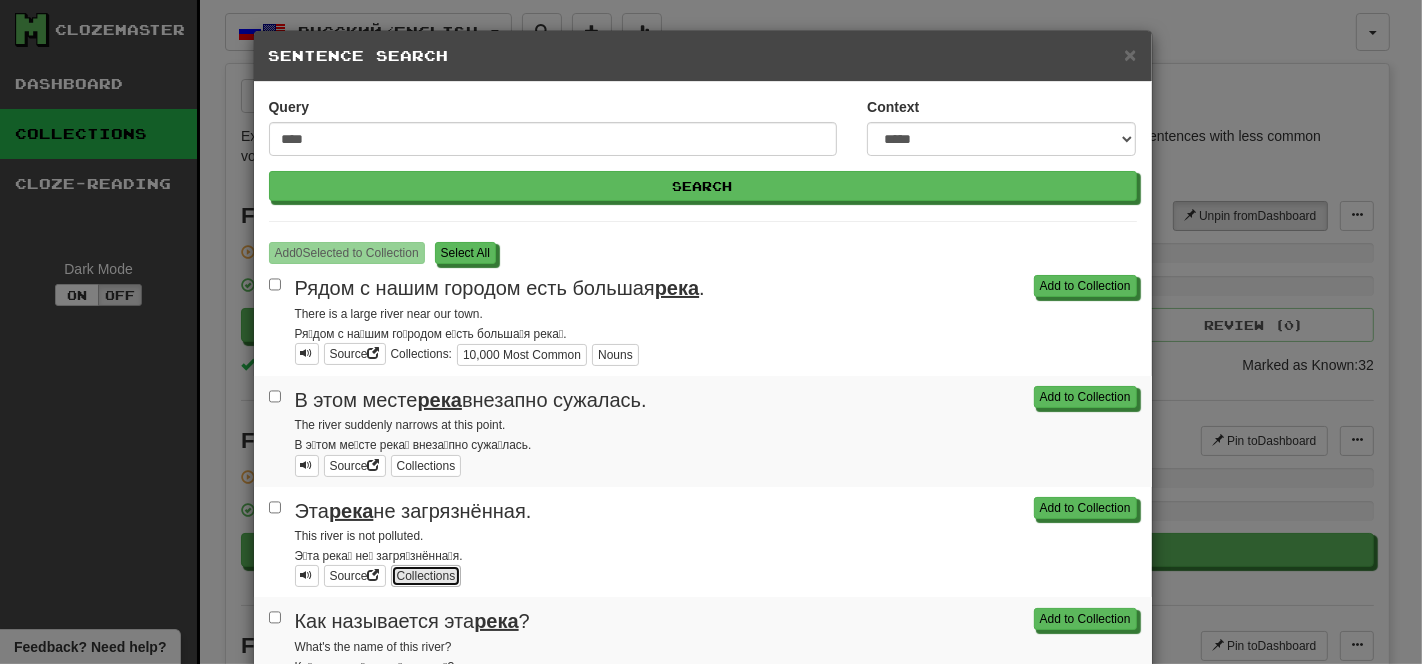 click on "Collections" at bounding box center (426, 576) 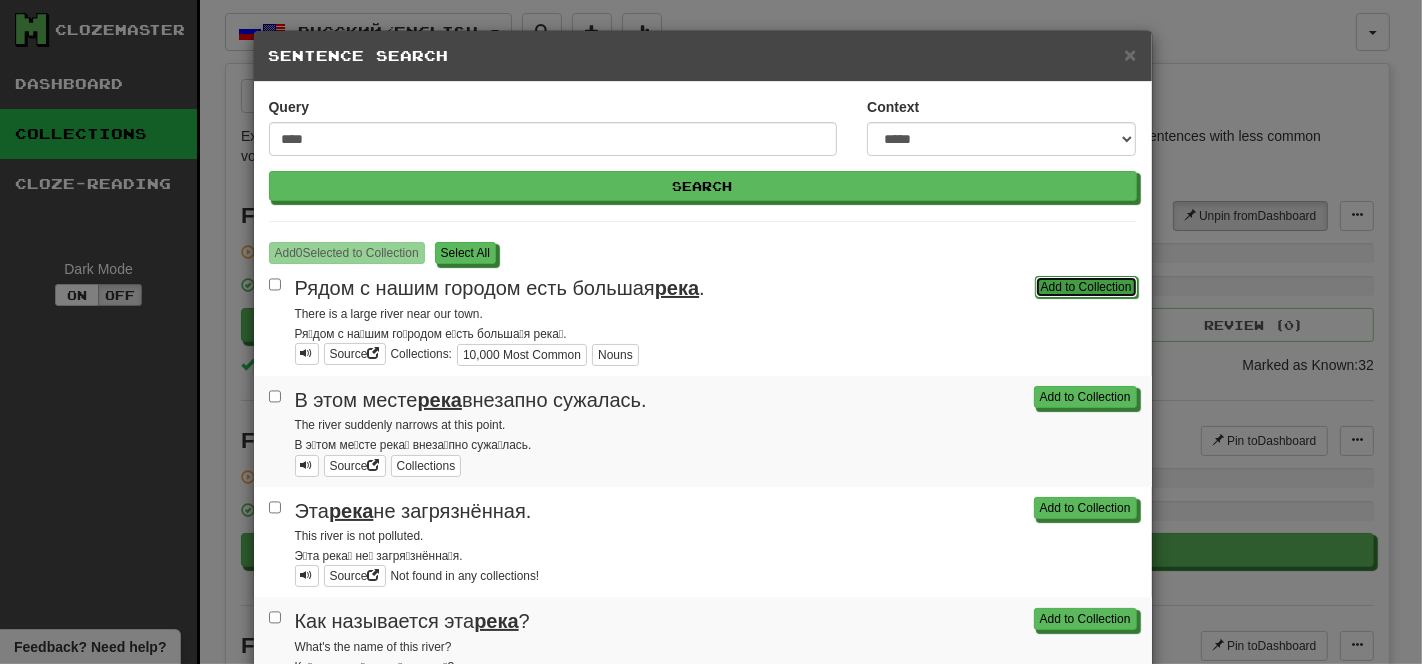 click on "Add to Collection" at bounding box center (1086, 287) 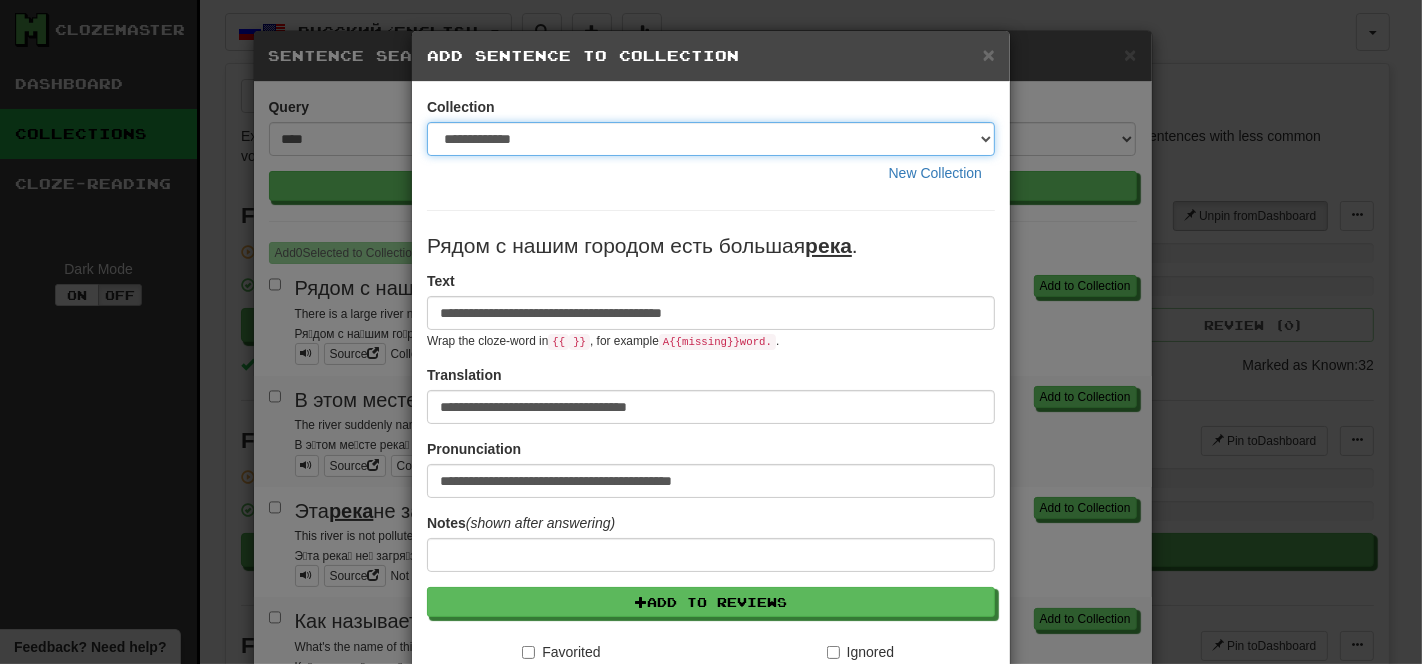 click on "**********" at bounding box center (711, 139) 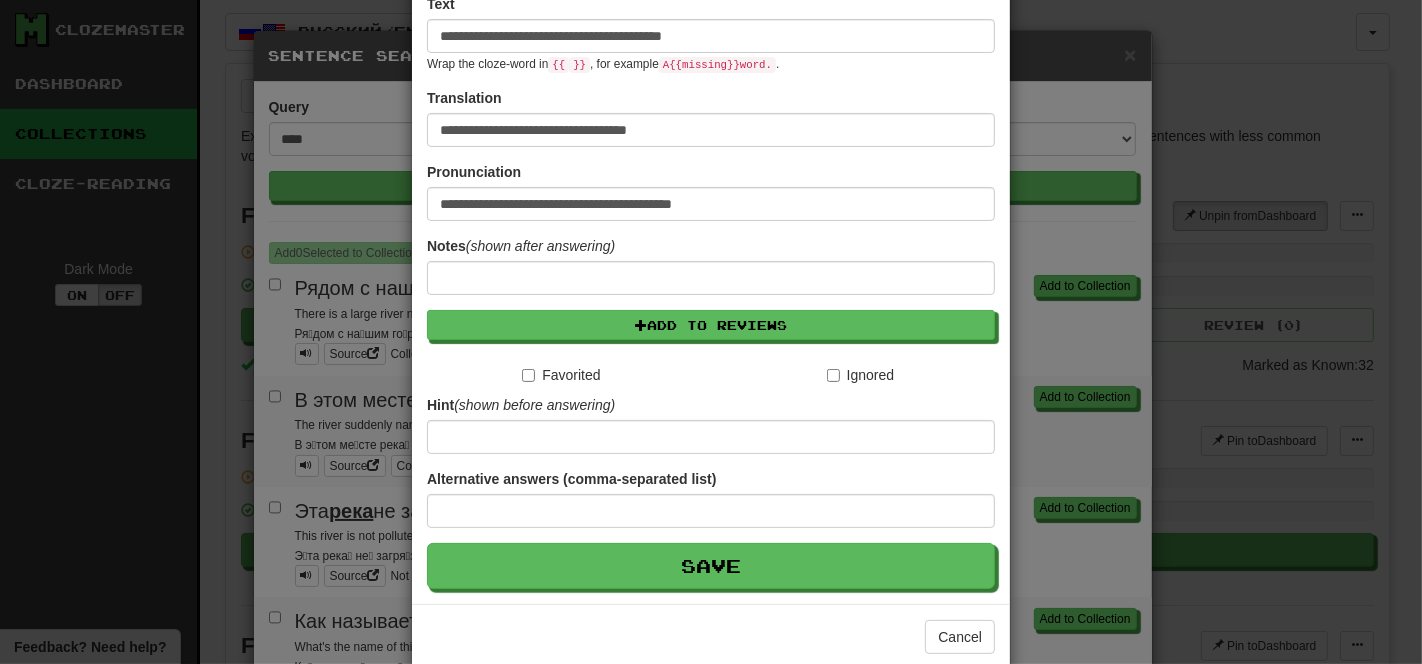 scroll, scrollTop: 287, scrollLeft: 0, axis: vertical 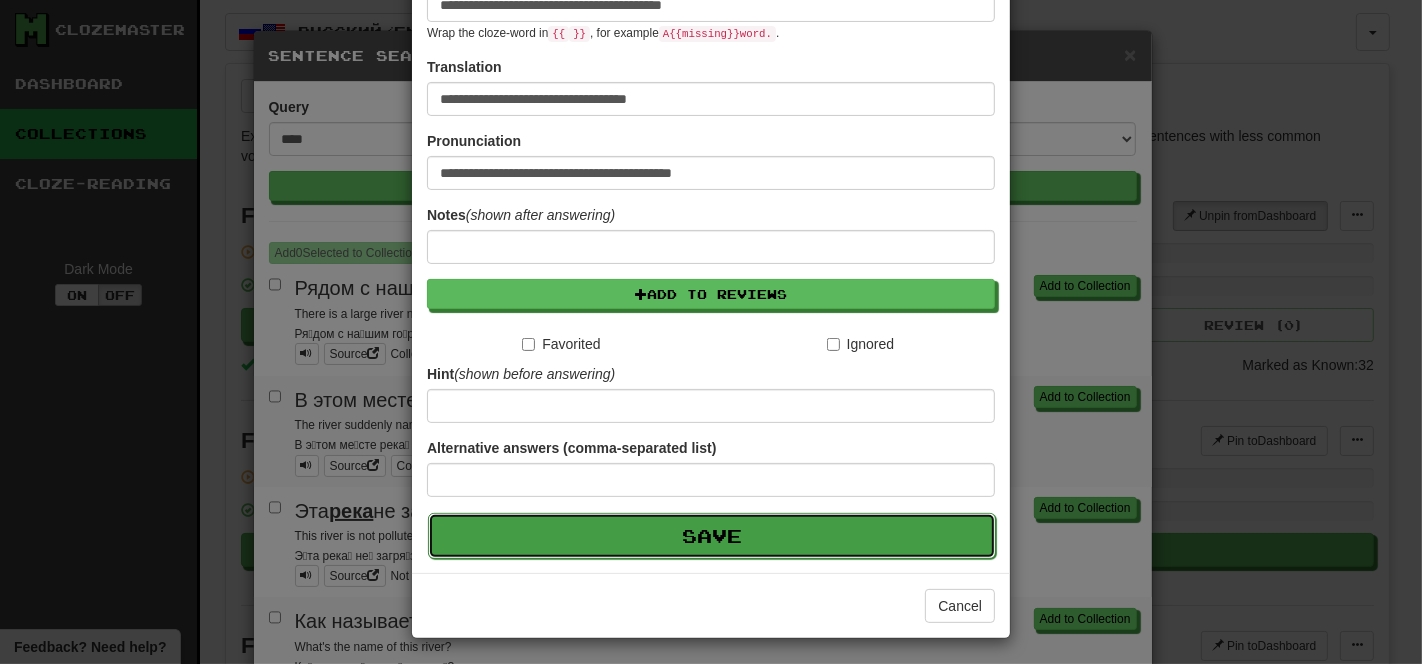 click on "Save" at bounding box center [712, 536] 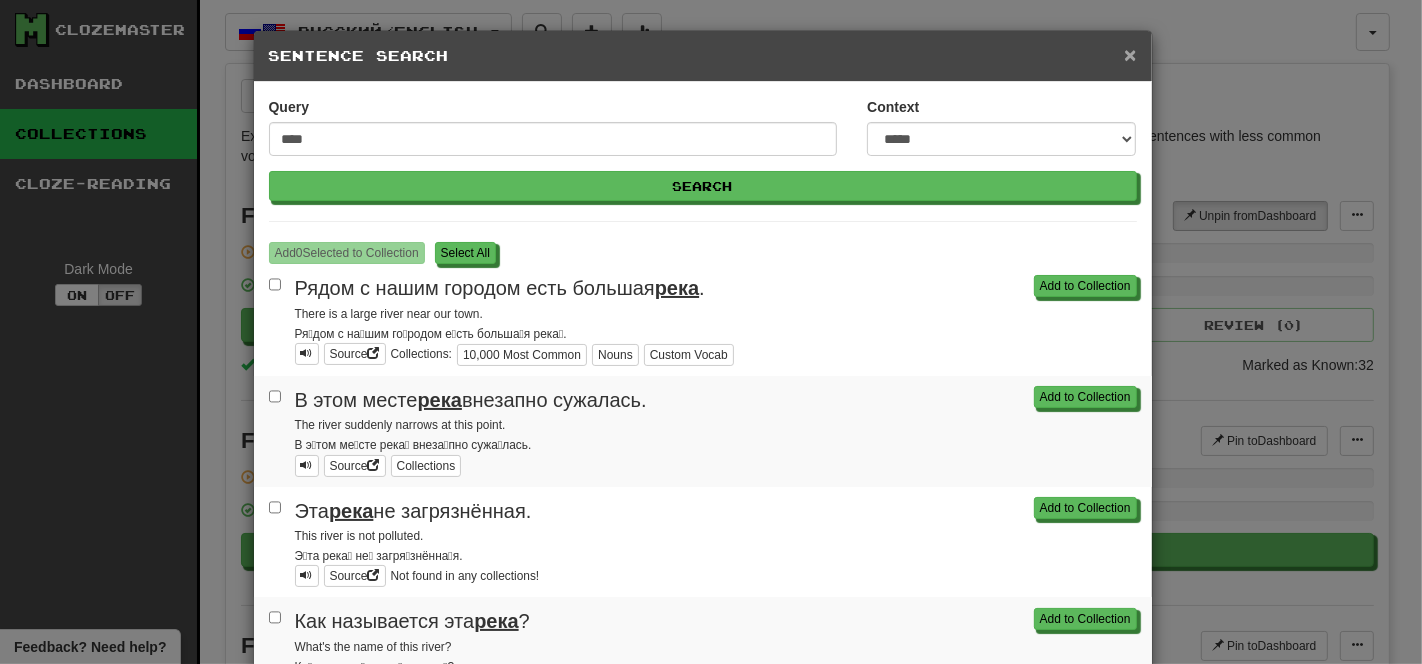 click on "×" at bounding box center [1130, 54] 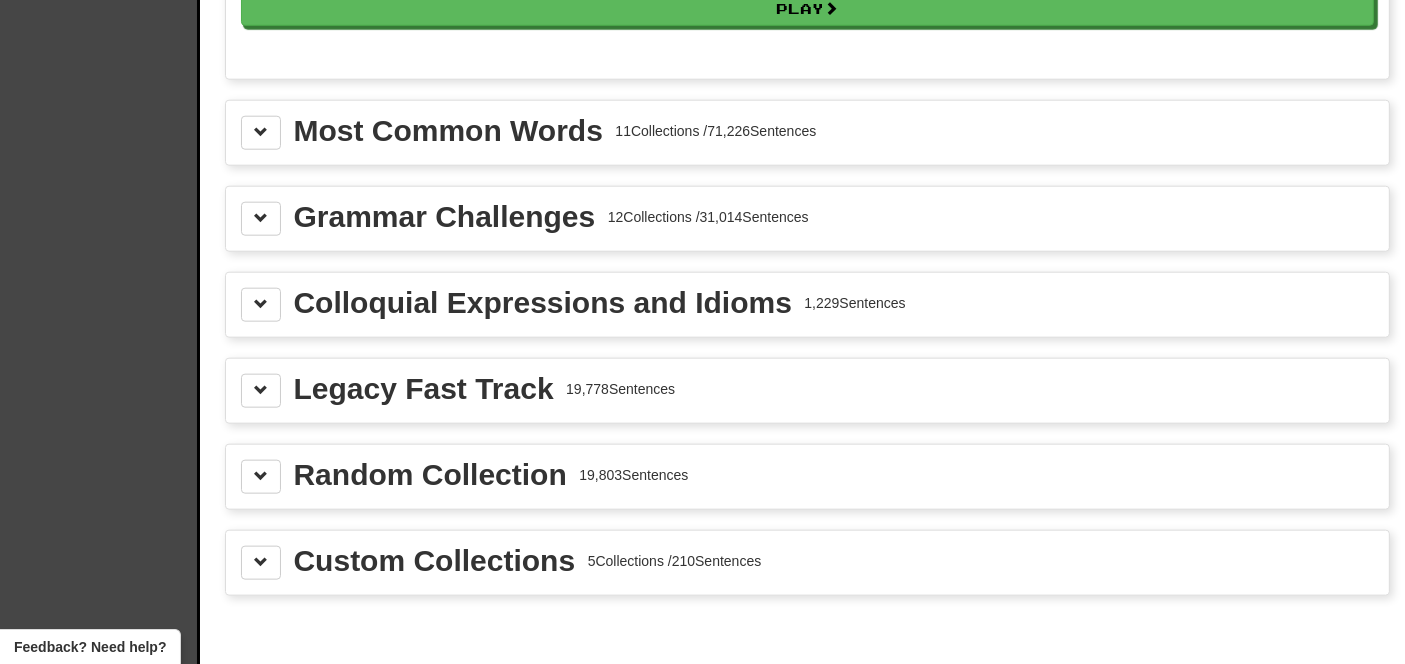 scroll, scrollTop: 2189, scrollLeft: 0, axis: vertical 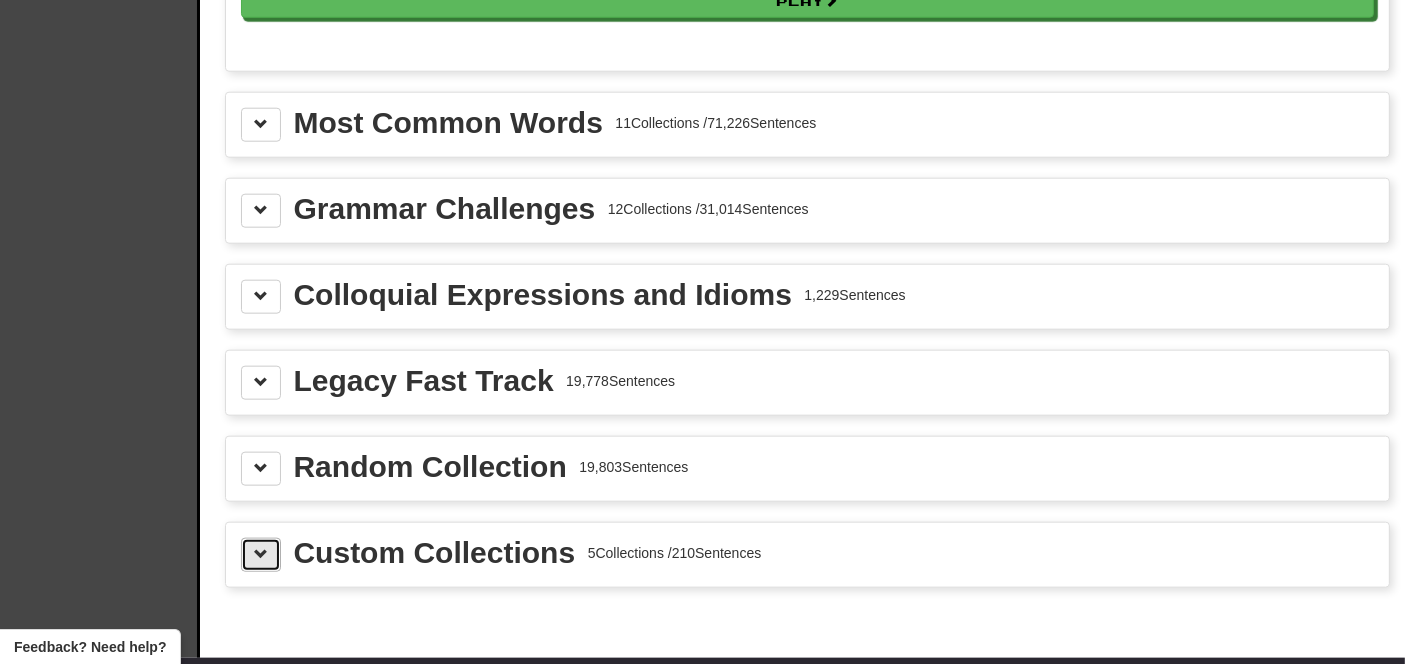 click at bounding box center (261, 555) 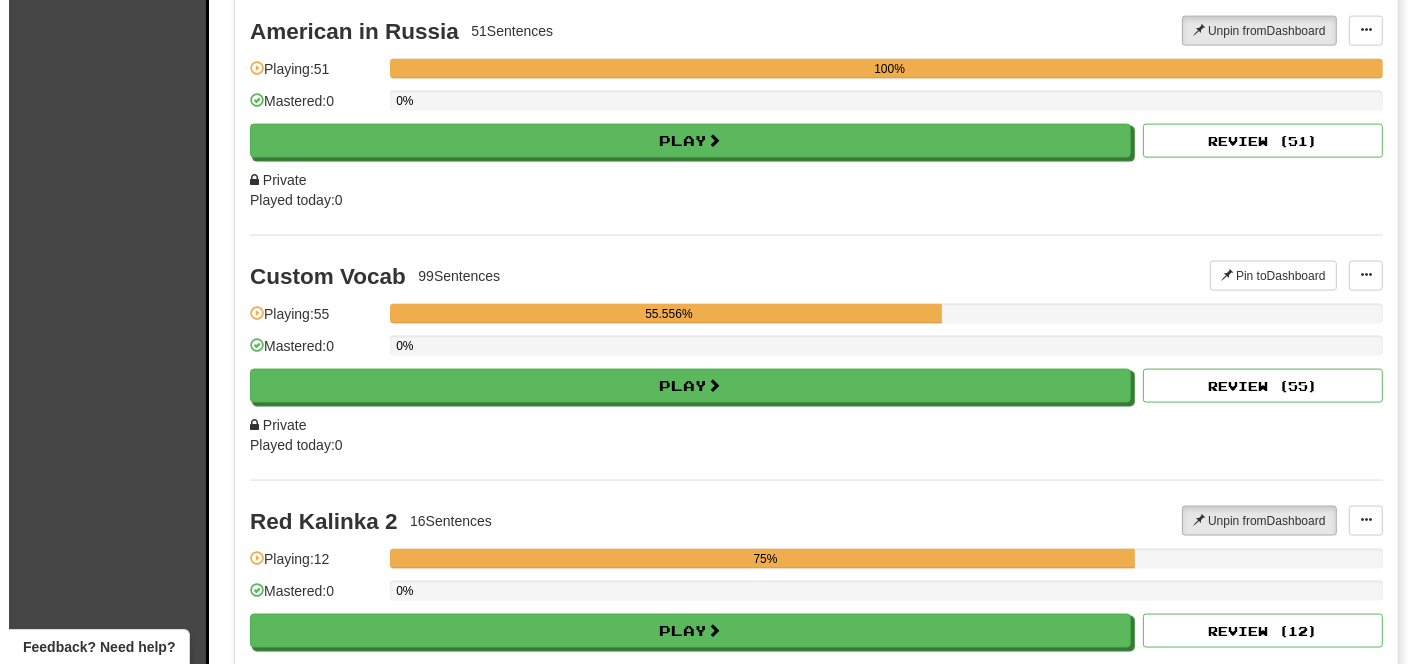scroll, scrollTop: 2869, scrollLeft: 0, axis: vertical 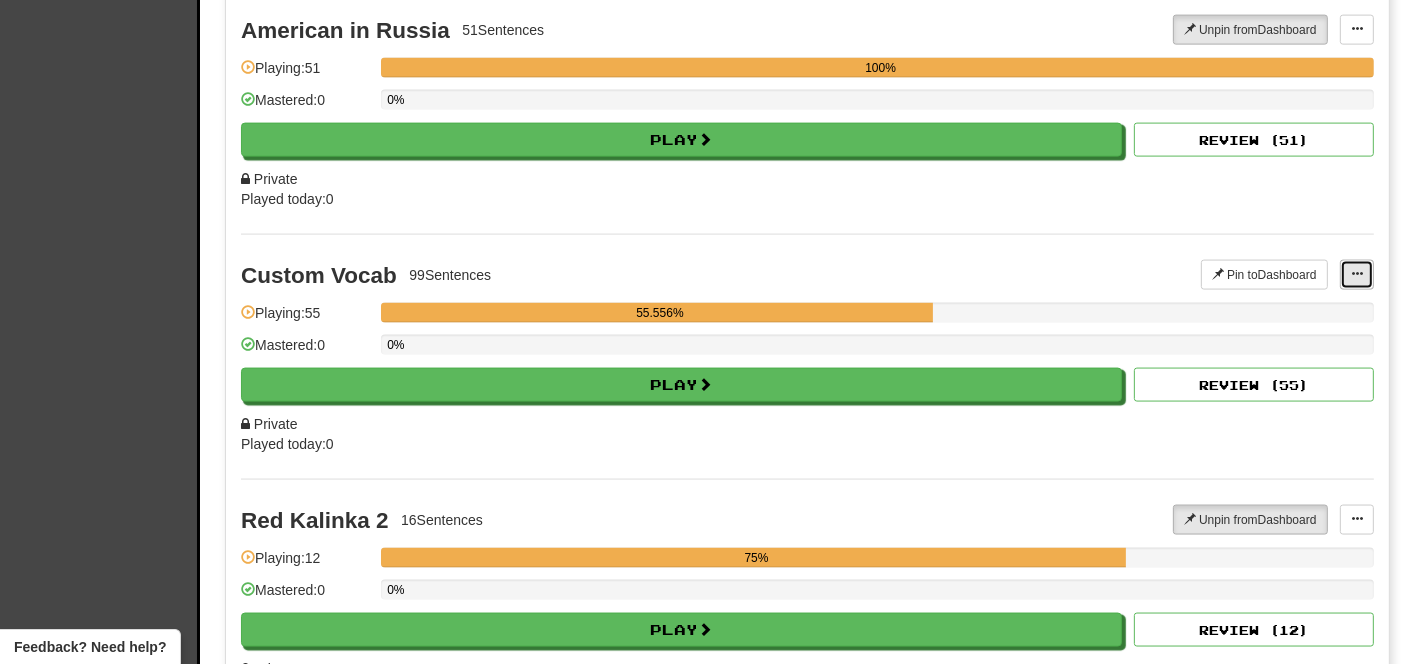 click at bounding box center (1357, 274) 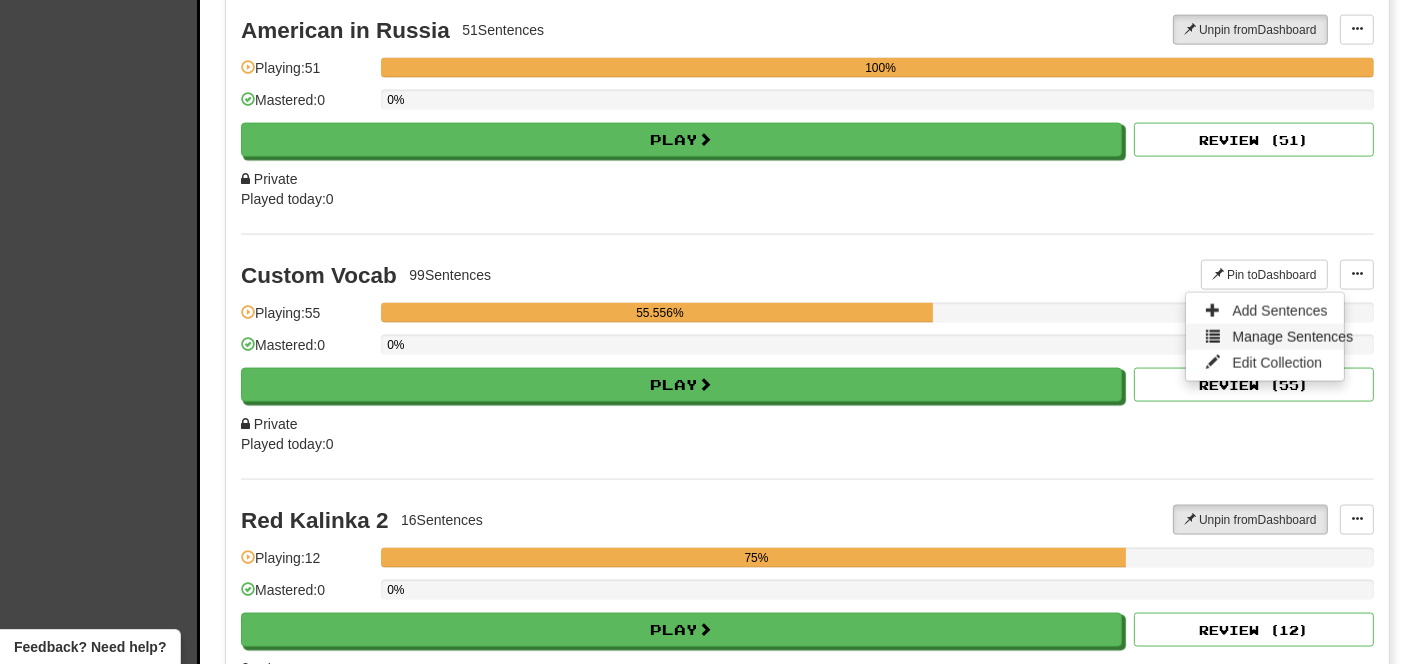 click on "Manage Sentences" at bounding box center (1293, 337) 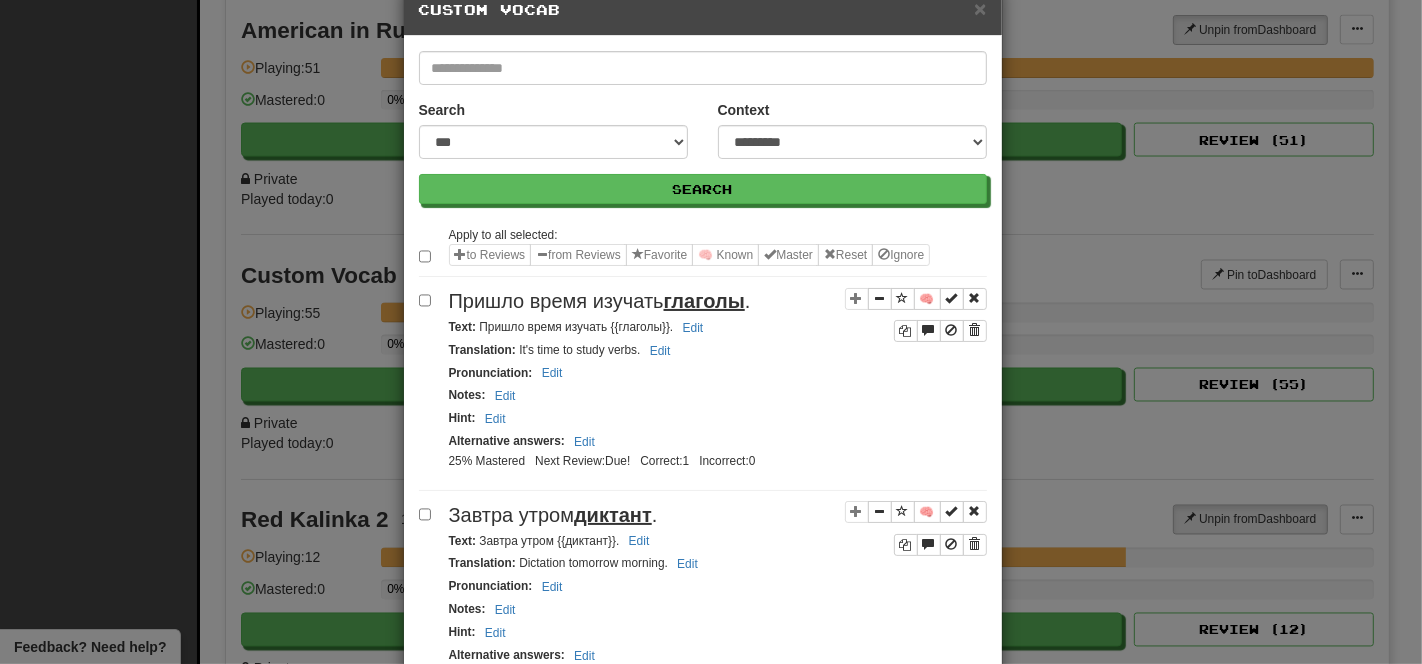 scroll, scrollTop: 62, scrollLeft: 0, axis: vertical 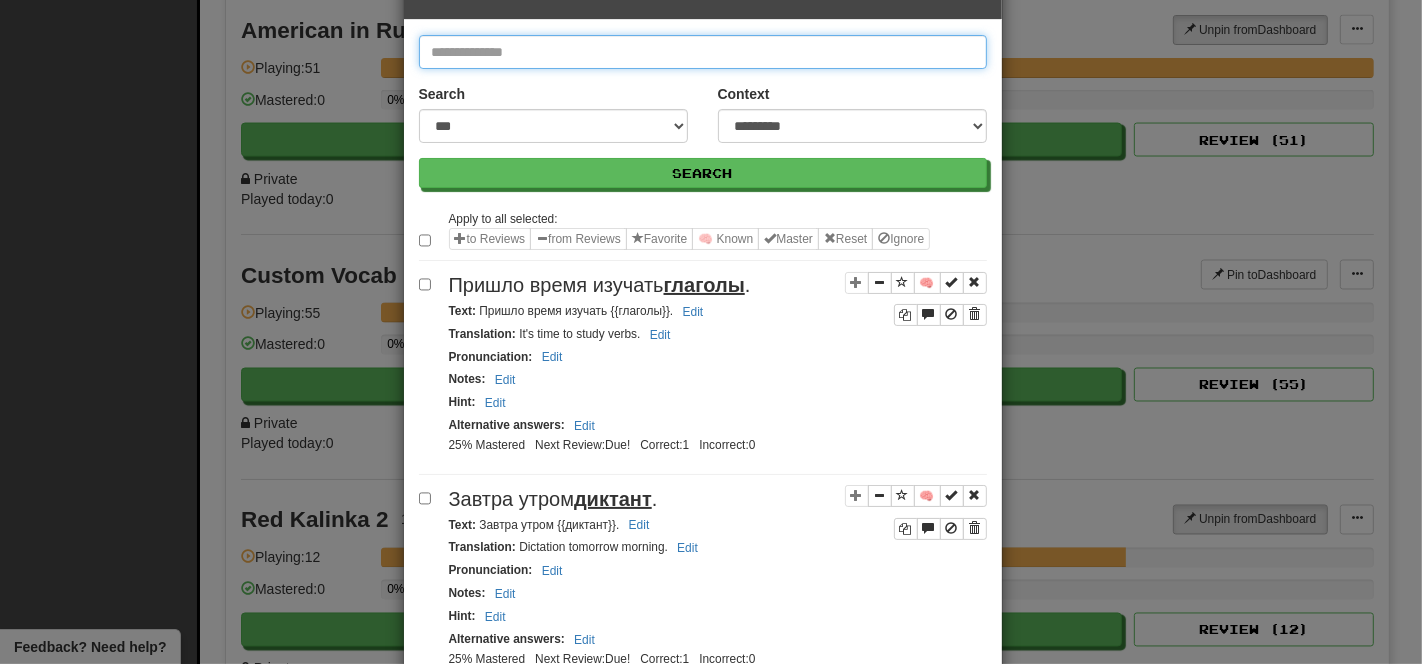 click at bounding box center (703, 52) 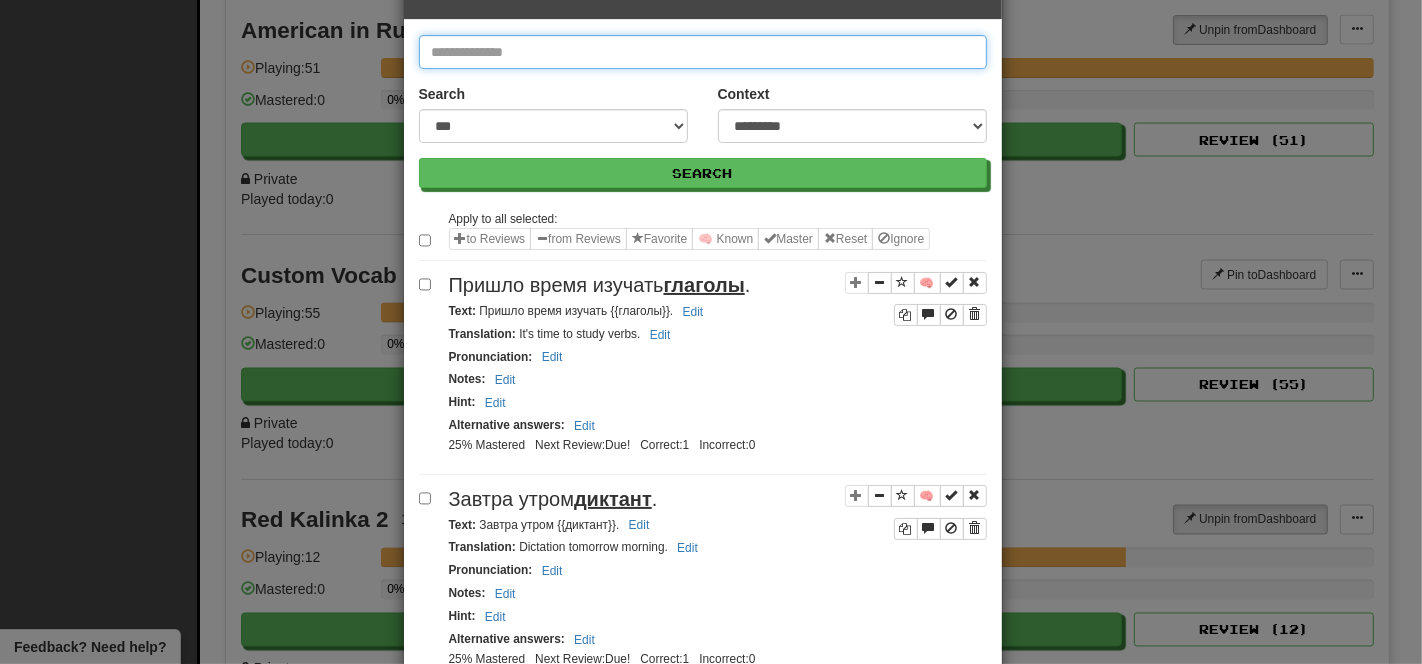 type on "****" 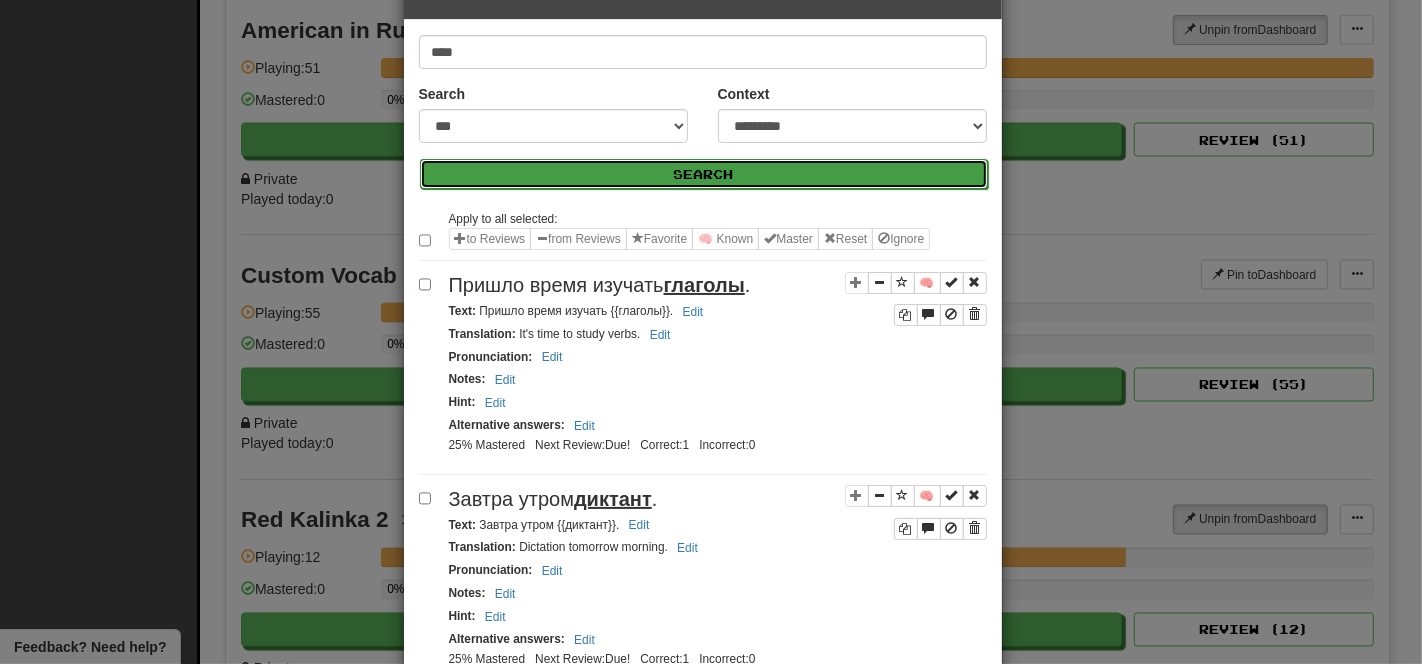 click on "Search" at bounding box center (704, 174) 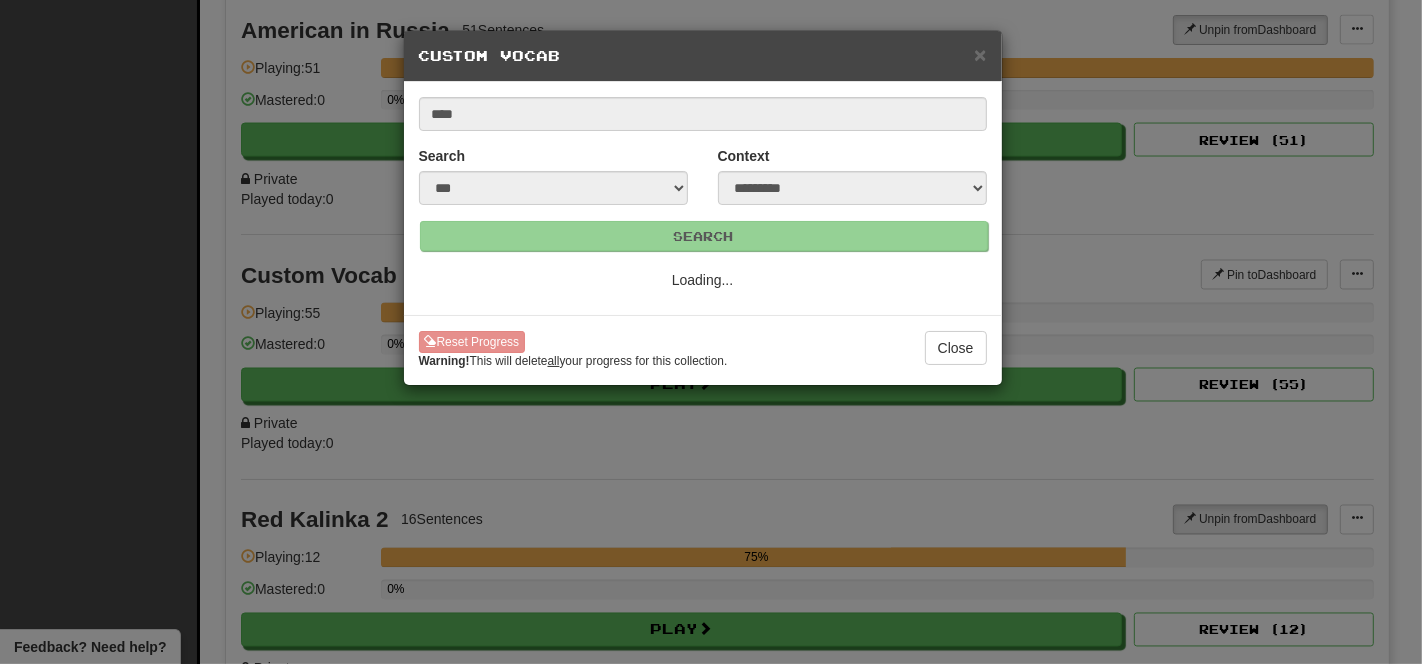 scroll, scrollTop: 0, scrollLeft: 0, axis: both 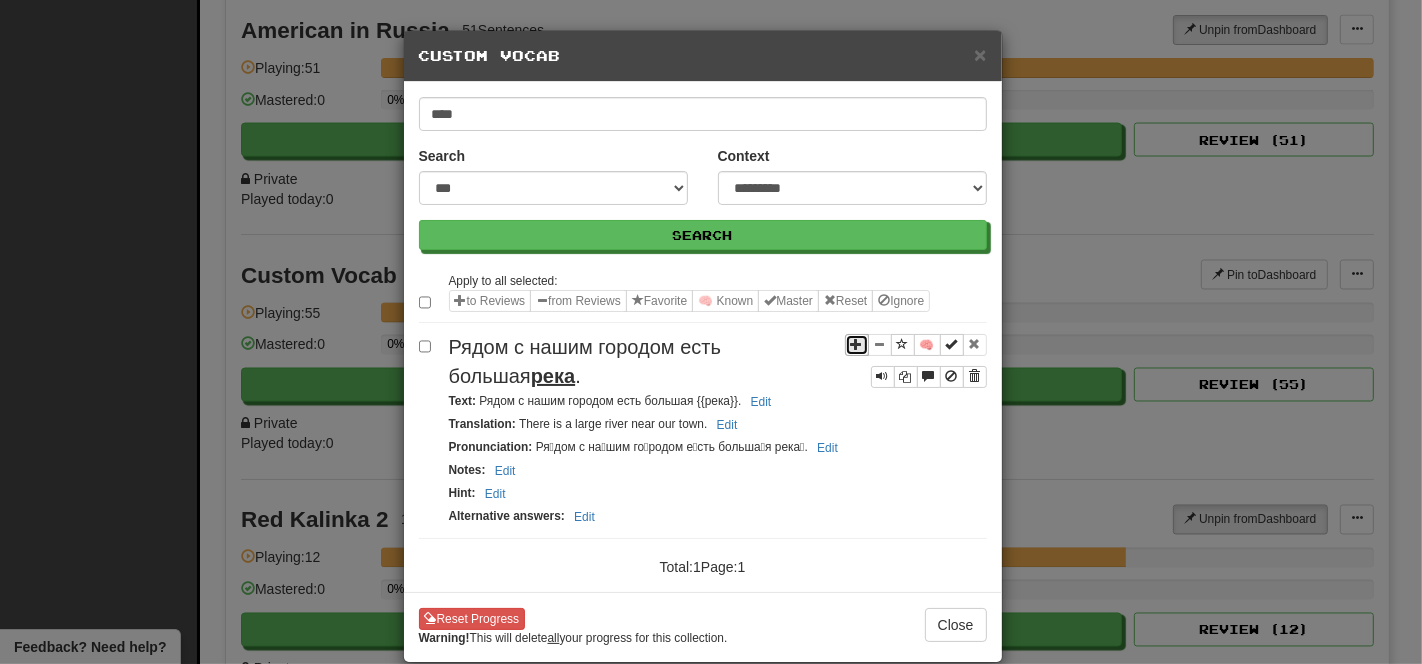 click at bounding box center (857, 344) 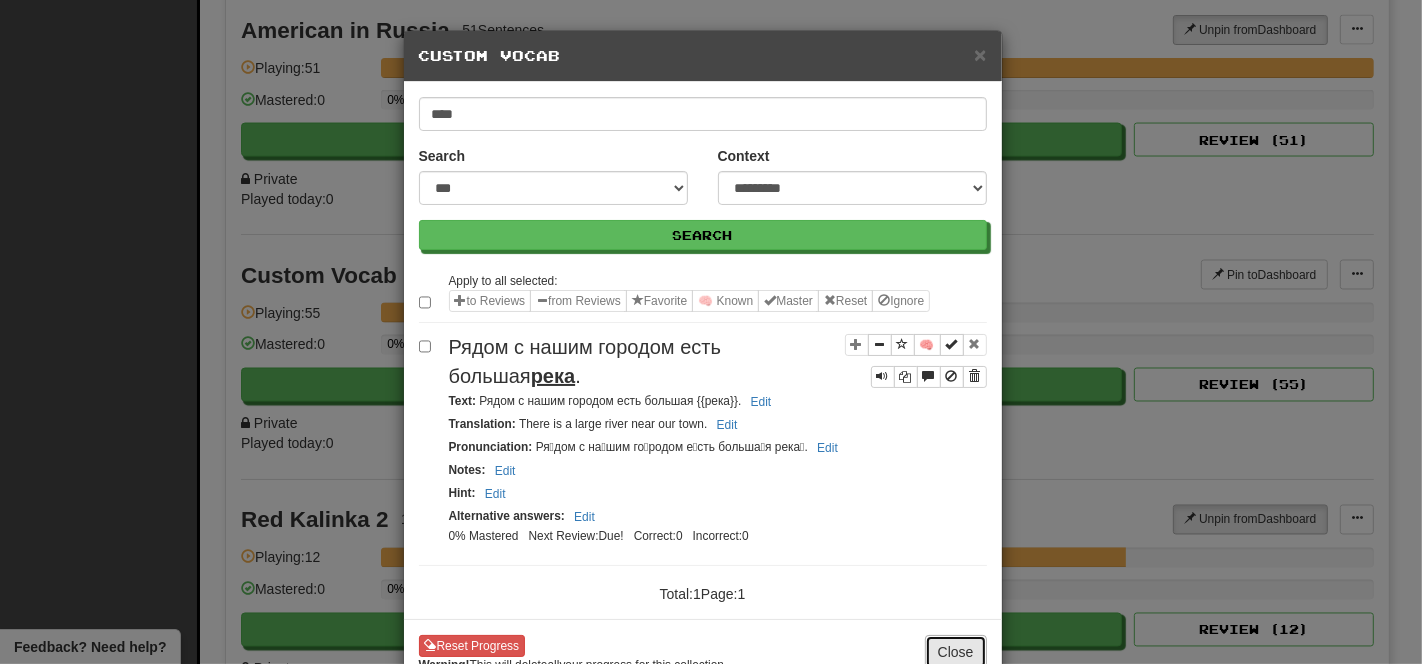 click on "Close" at bounding box center [956, 652] 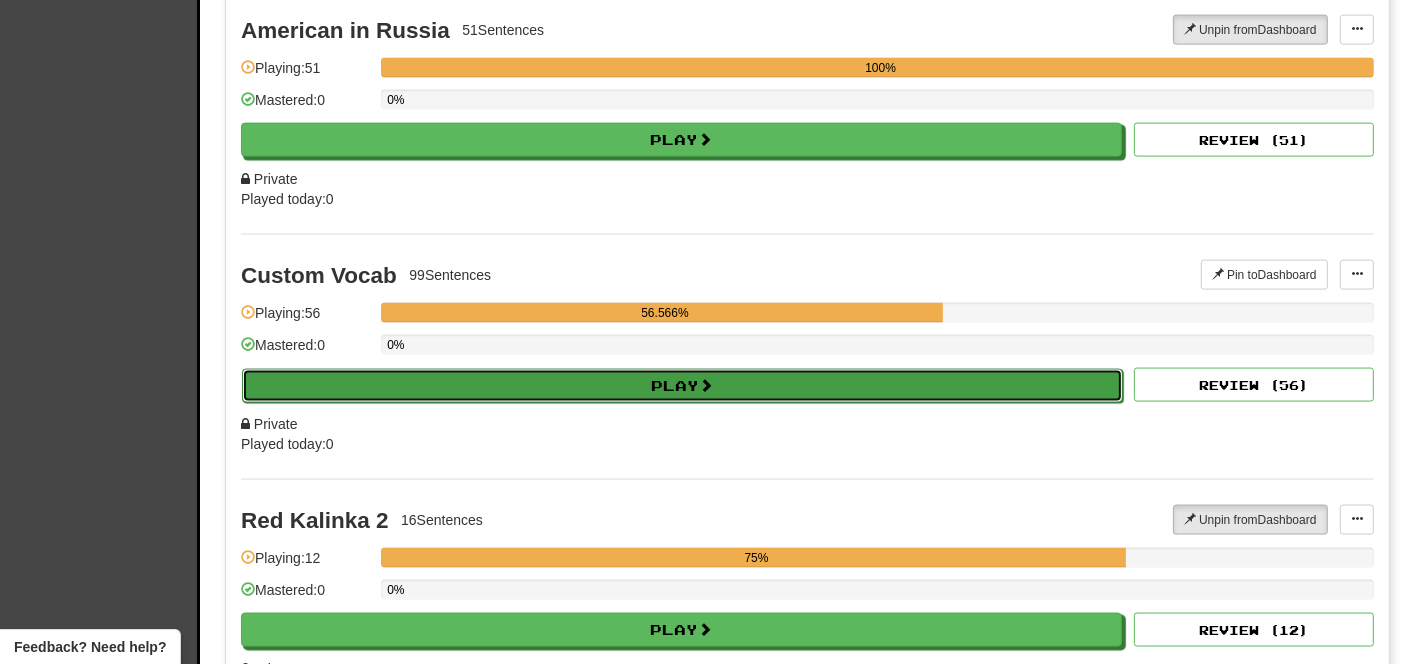 click on "Play" at bounding box center (682, 386) 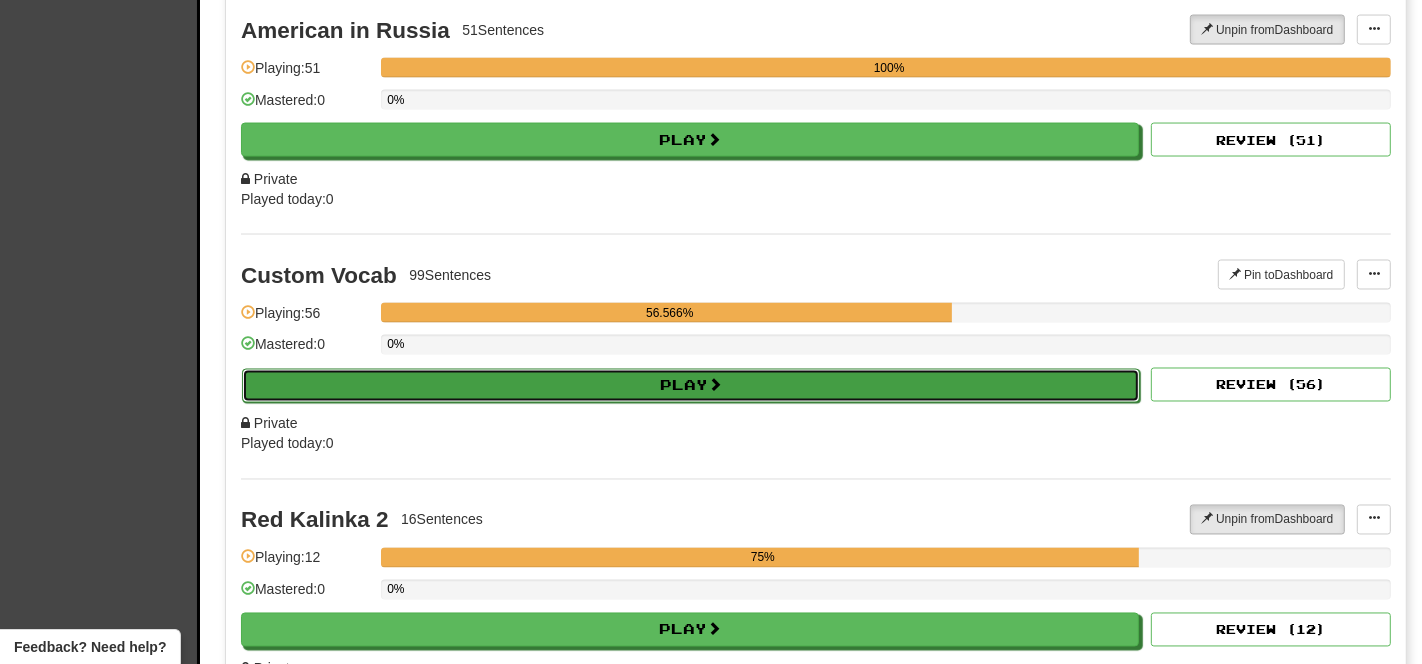 select on "**" 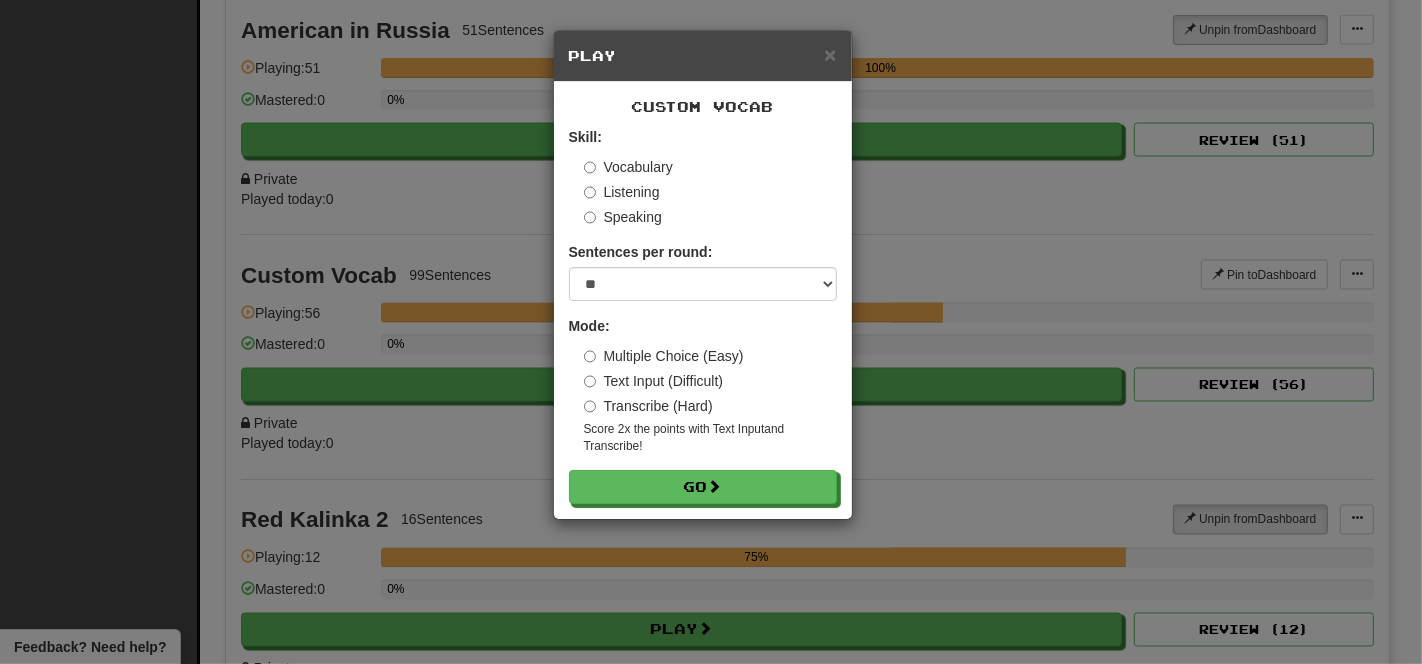 click on "Vocabulary" at bounding box center [628, 167] 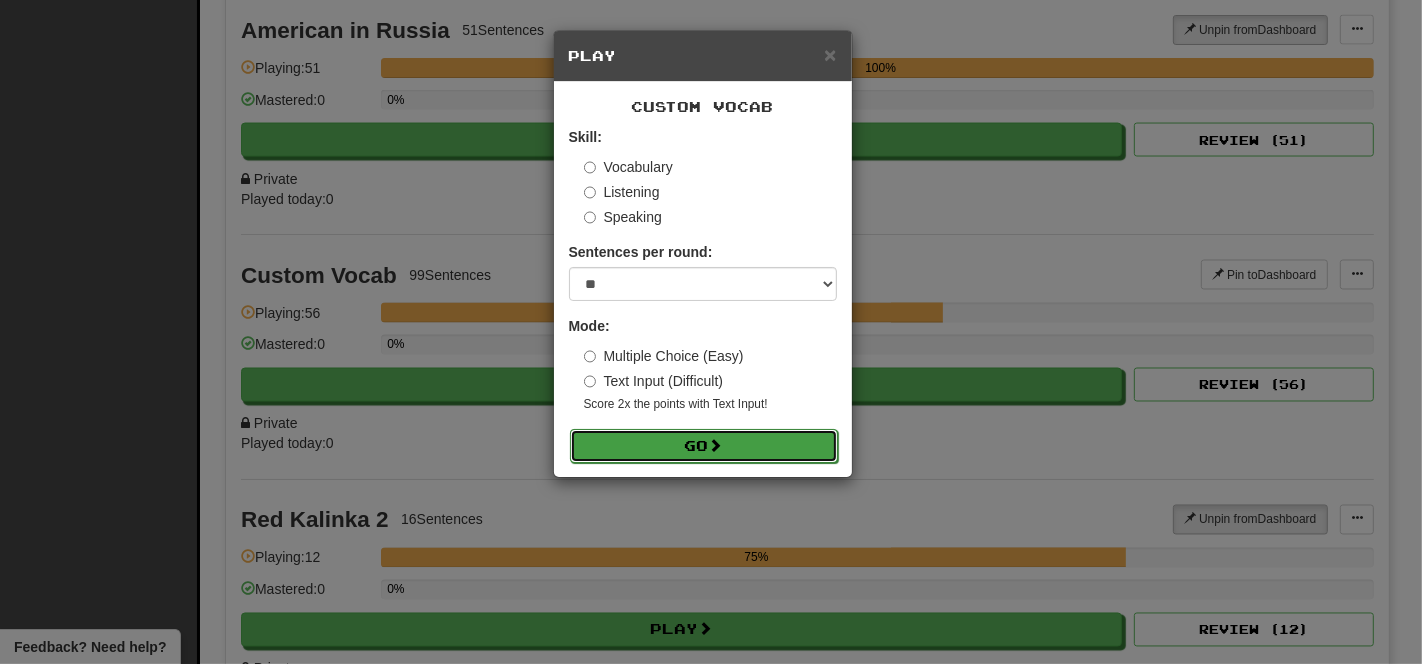click on "Go" at bounding box center [704, 446] 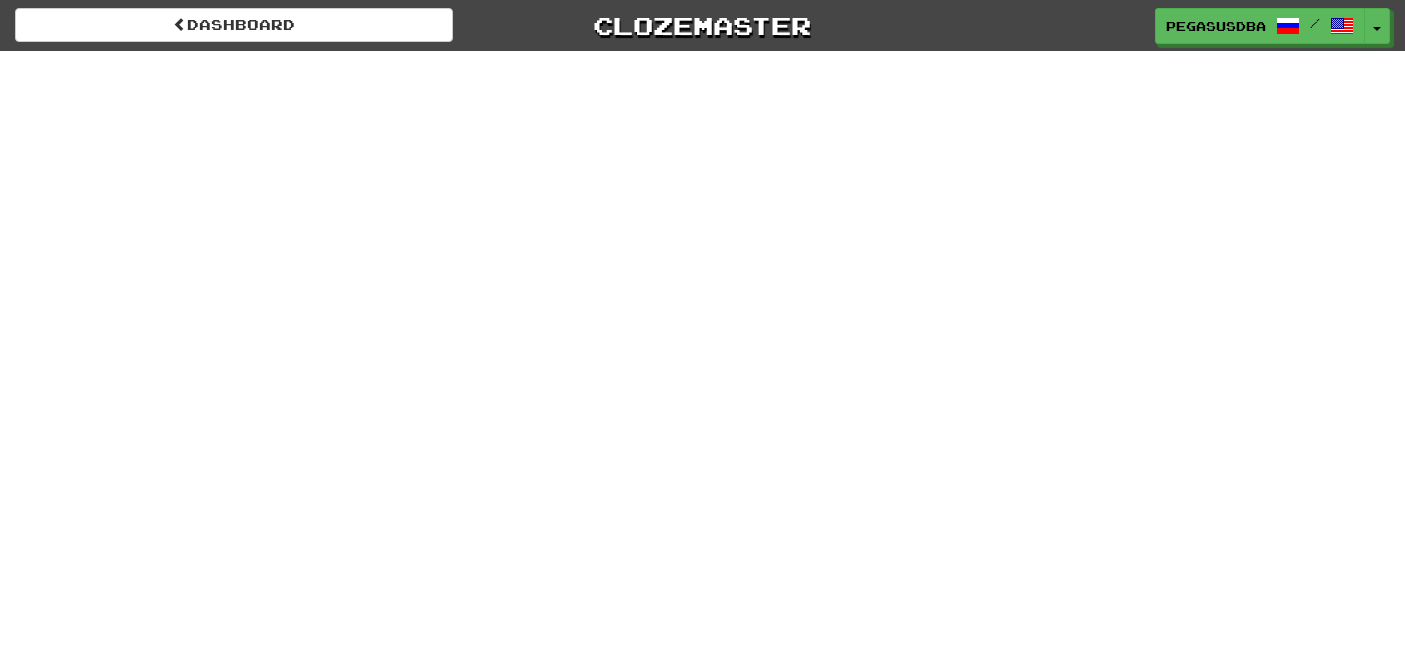 scroll, scrollTop: 0, scrollLeft: 0, axis: both 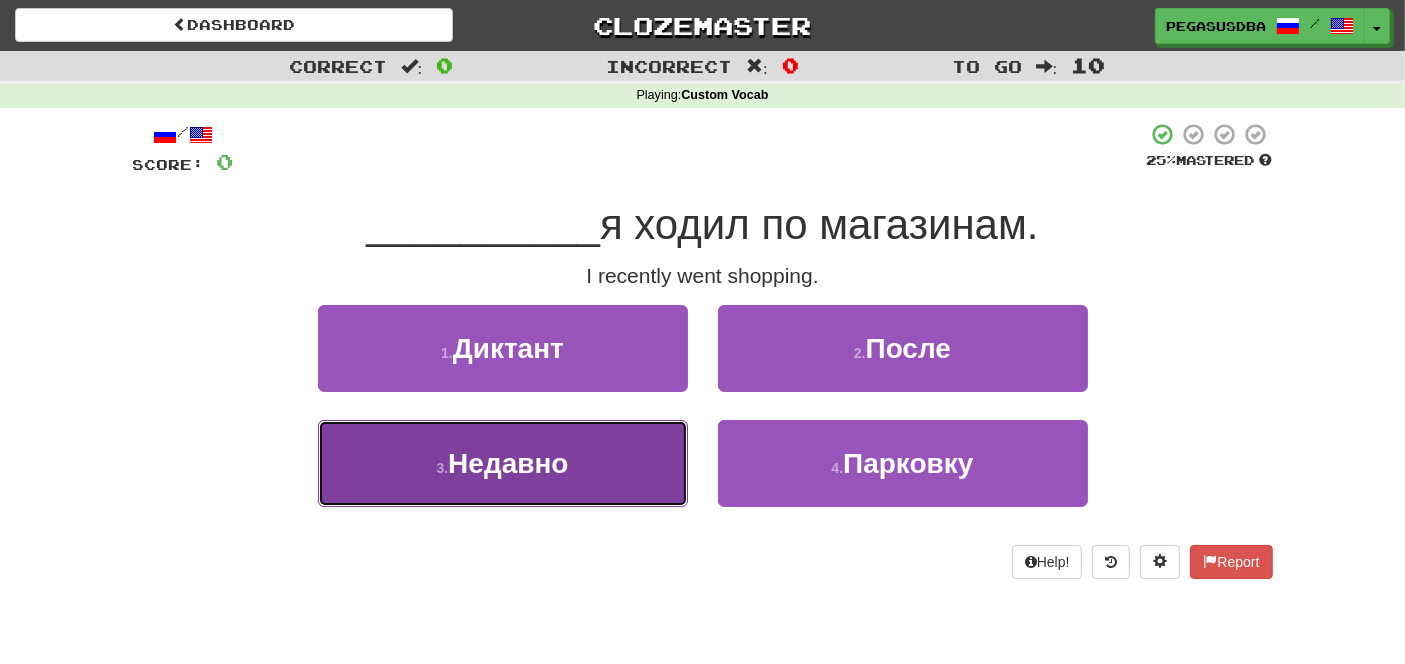 click on "3 .  Недавно" at bounding box center (503, 463) 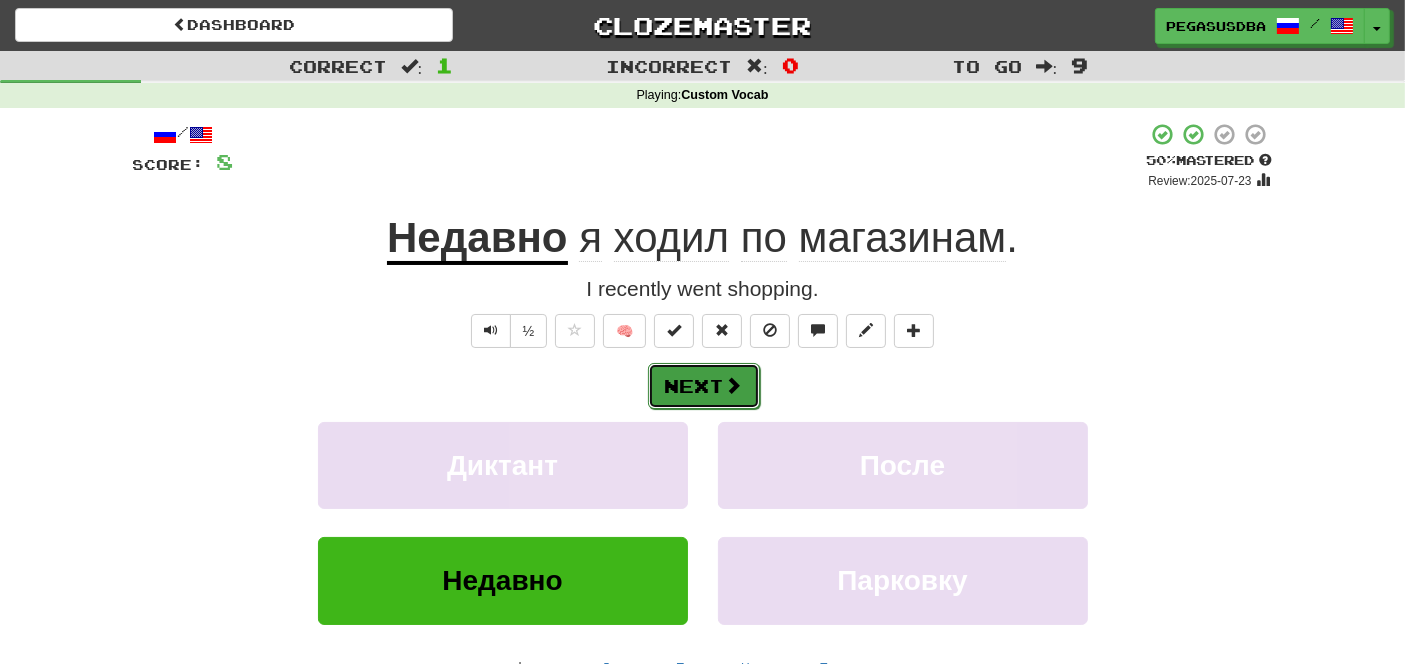 click on "Next" at bounding box center (704, 386) 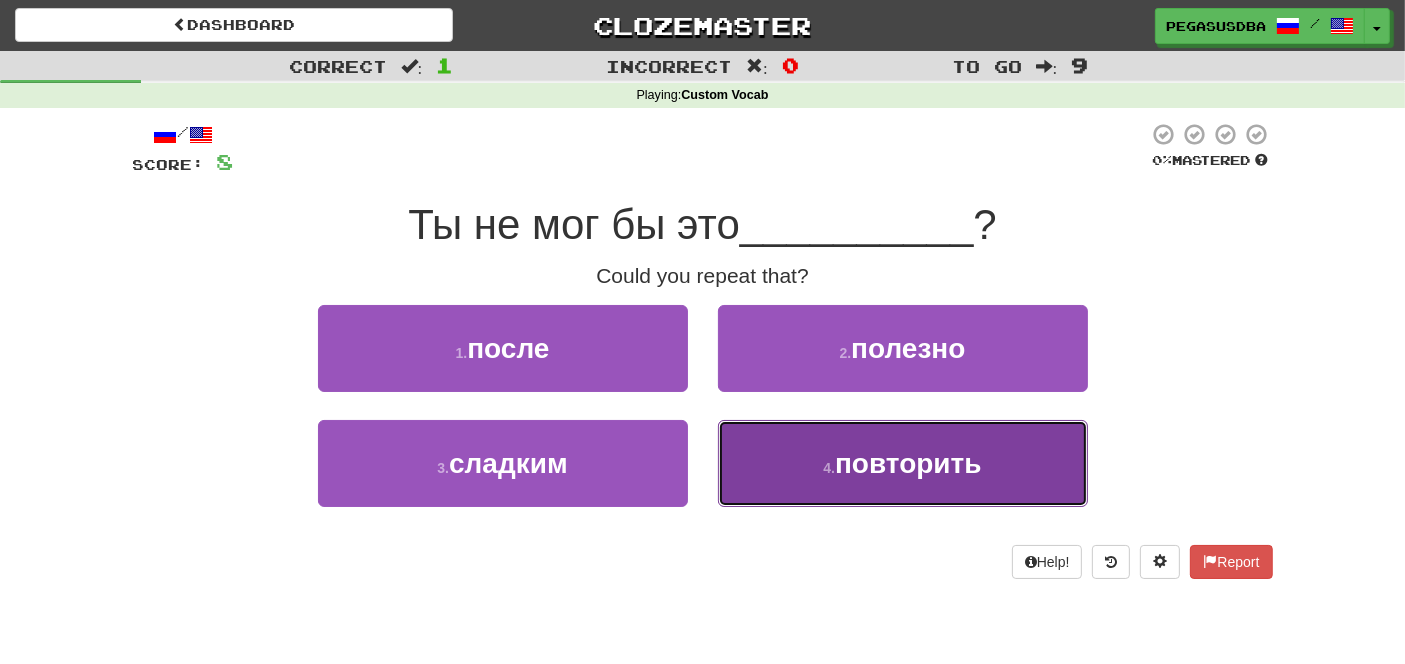click on "повторить" at bounding box center [908, 463] 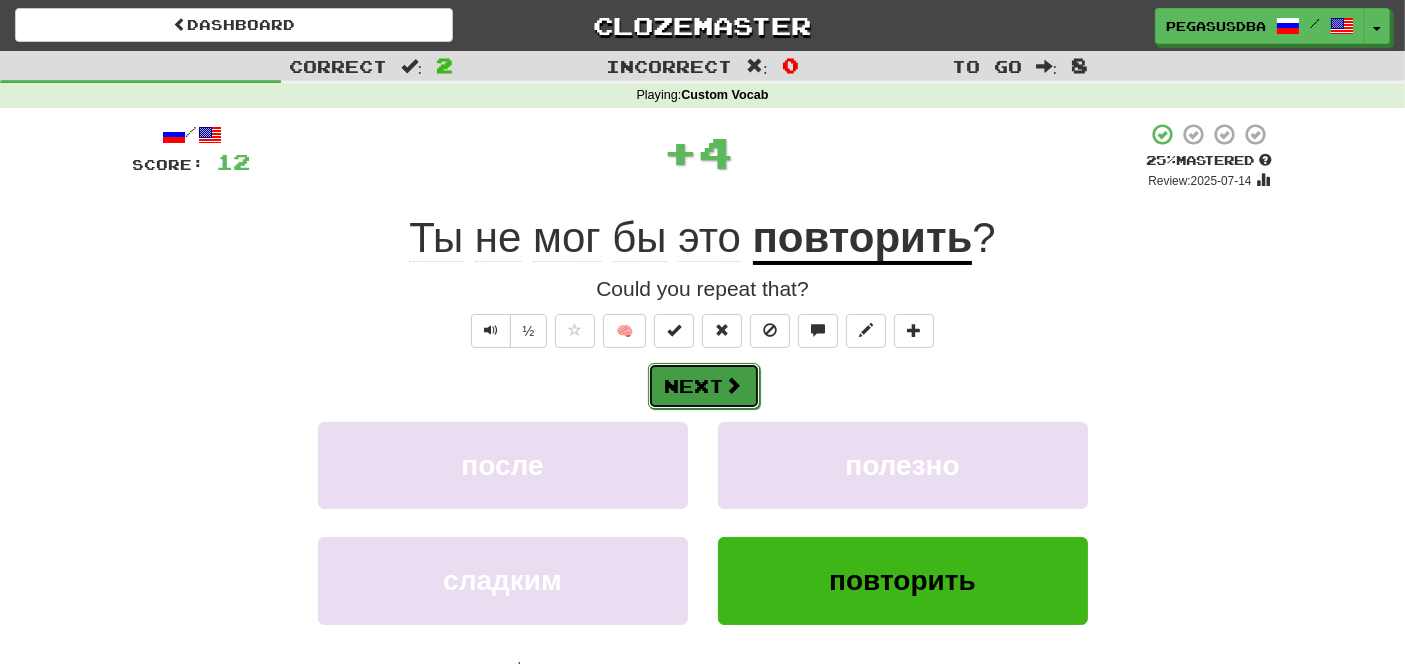 click on "Next" at bounding box center [704, 386] 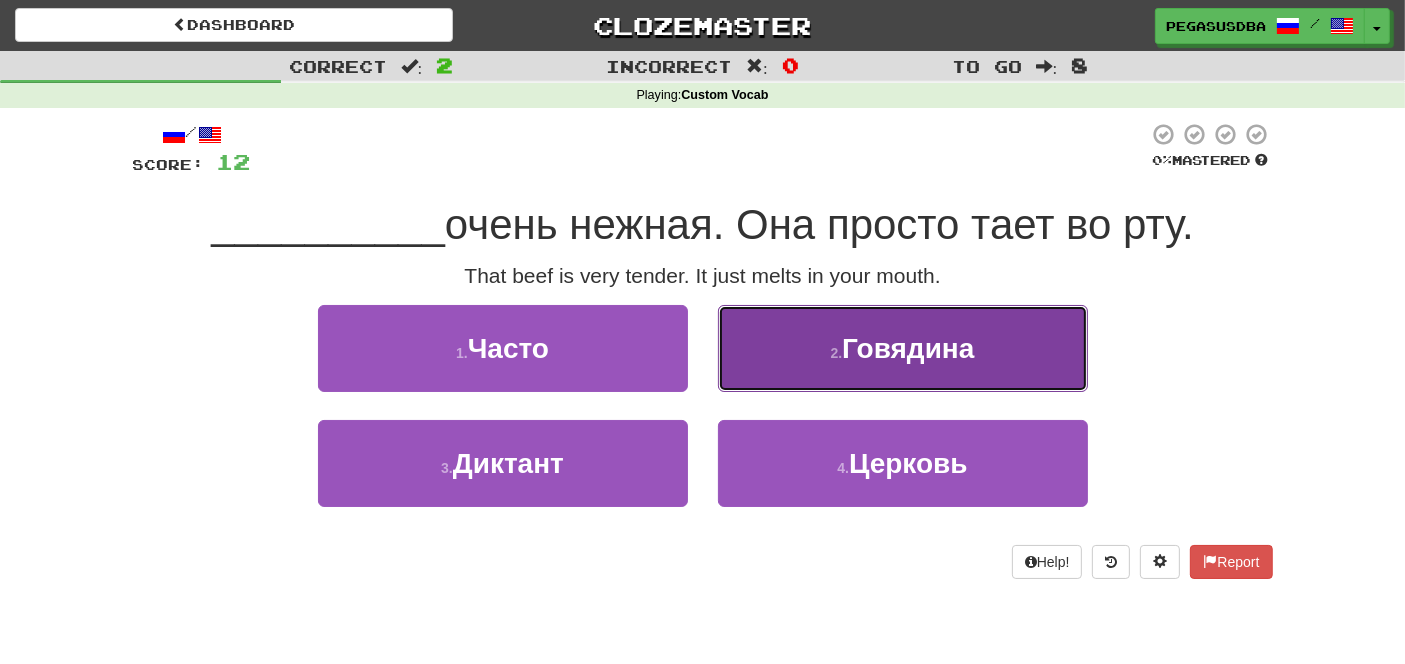 click on "Говядина" at bounding box center (908, 348) 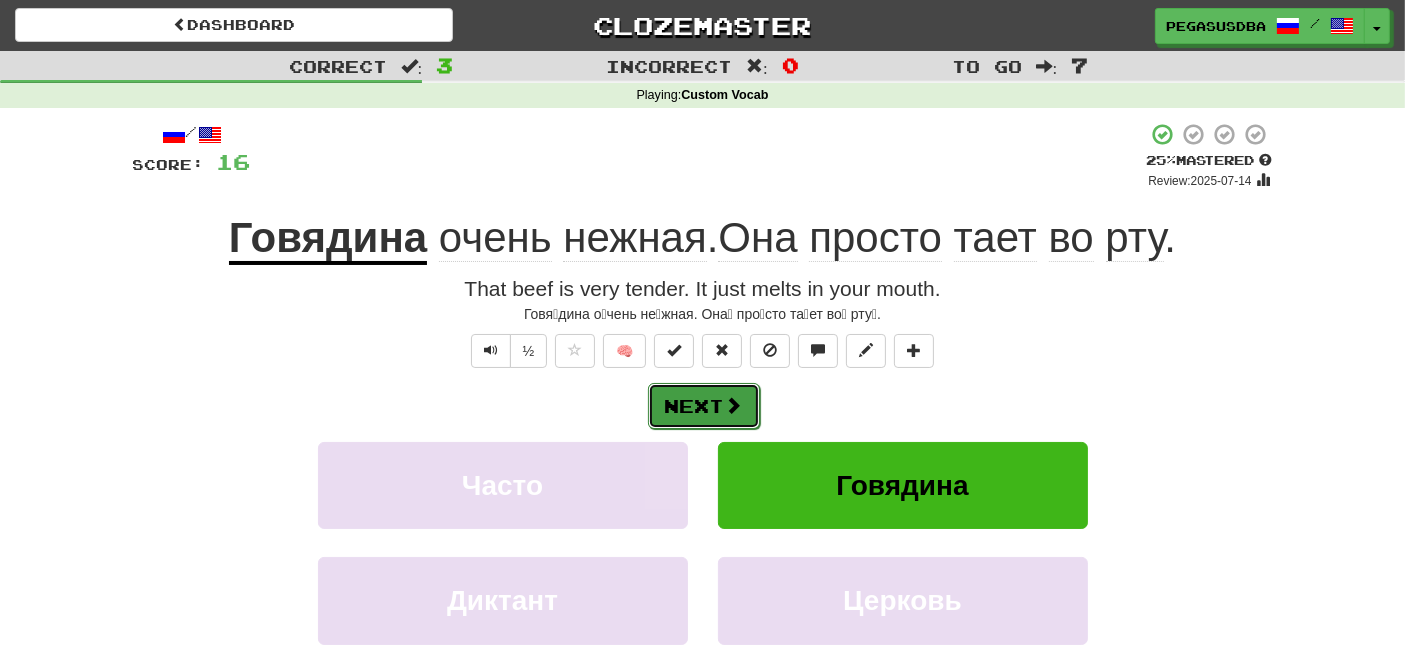 click on "Next" at bounding box center (704, 406) 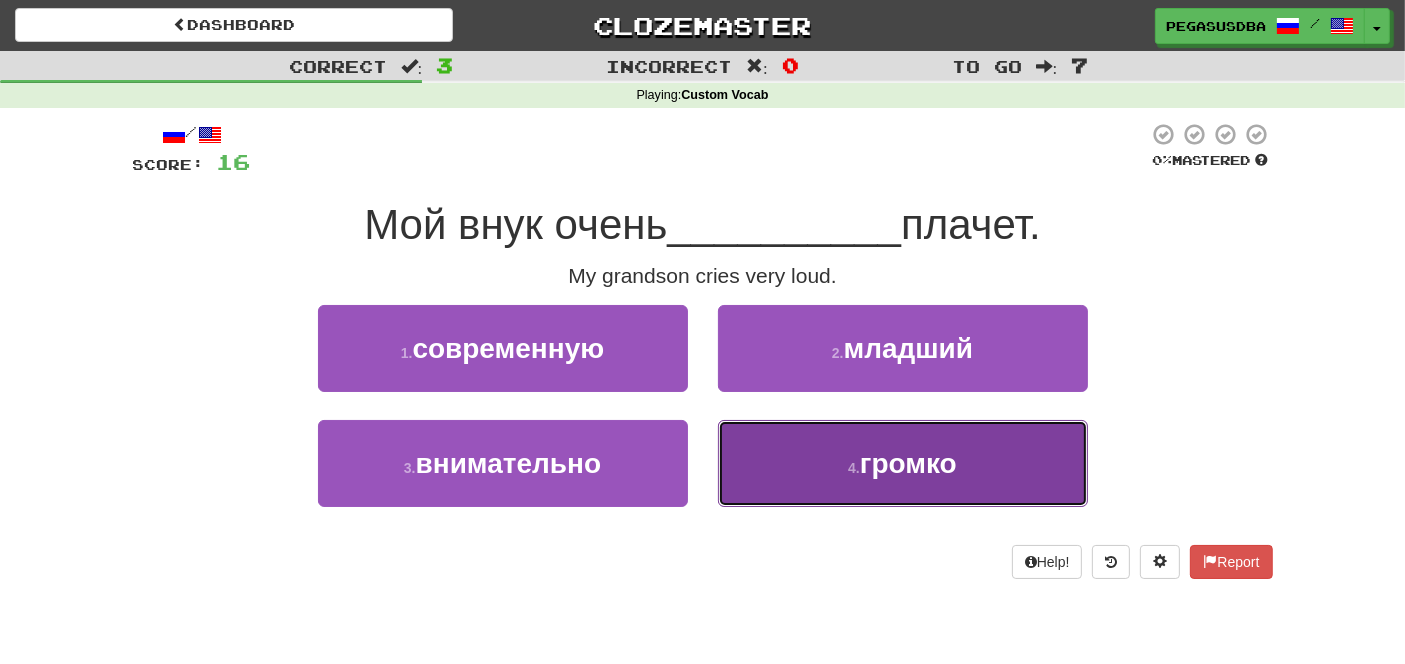 click on "4 .  громко" at bounding box center [903, 463] 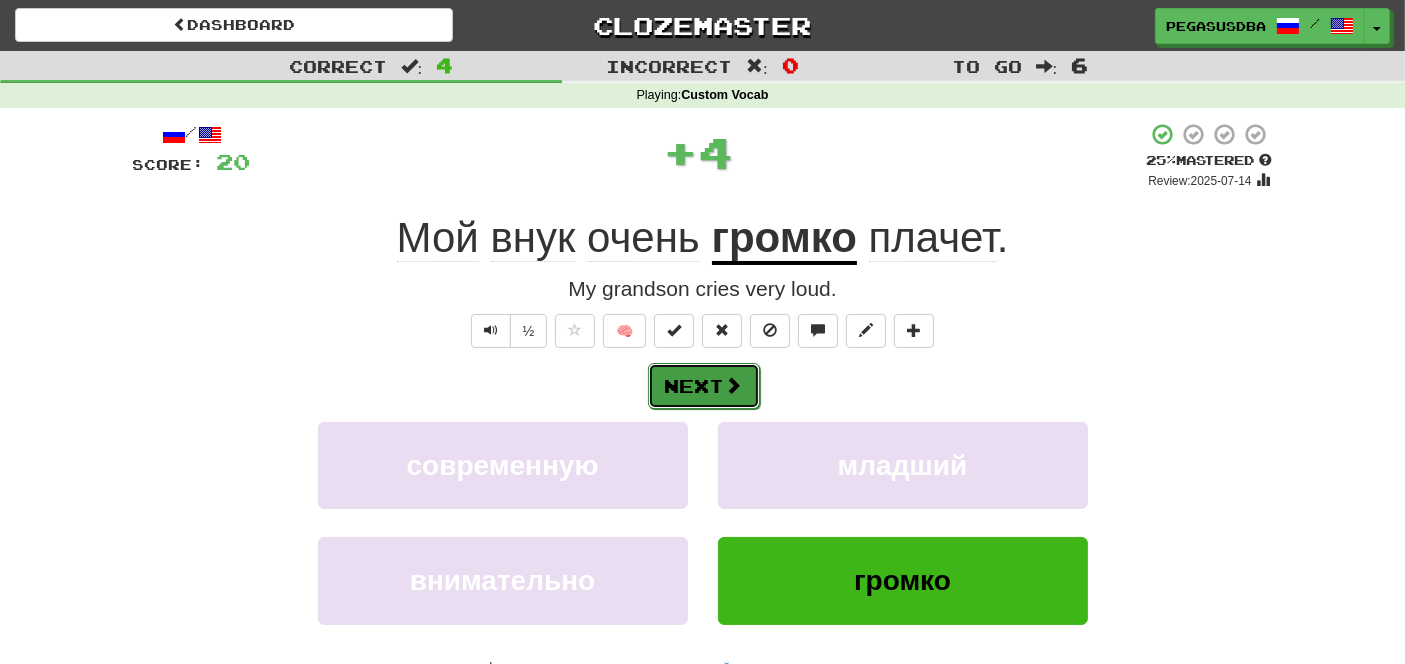 click on "Next" at bounding box center [704, 386] 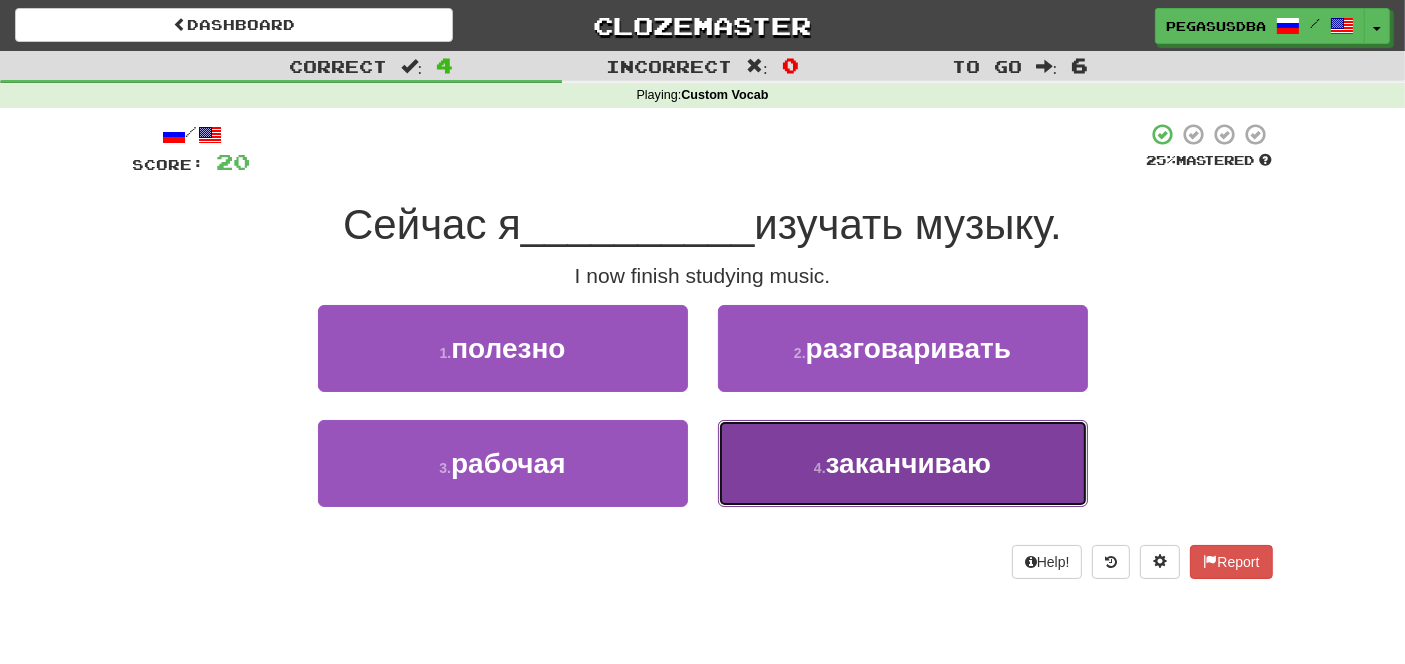 click on "заканчиваю" at bounding box center (908, 463) 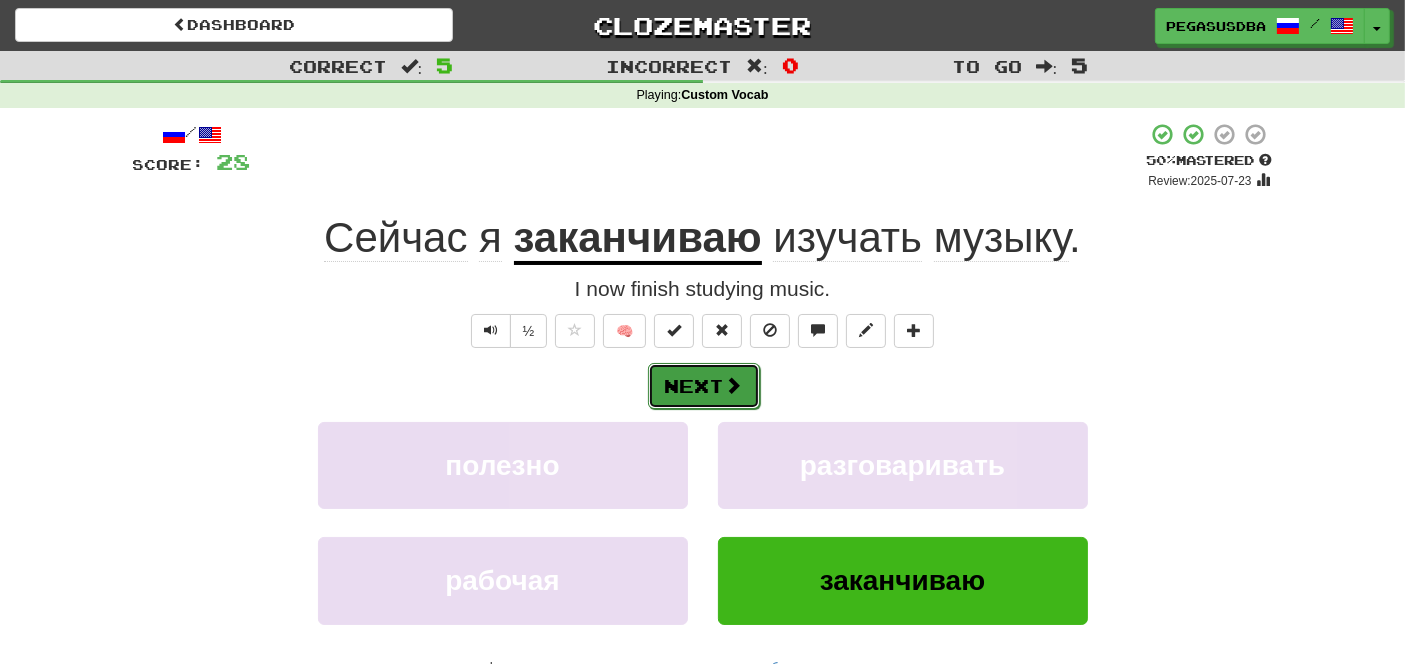 click on "Next" at bounding box center [704, 386] 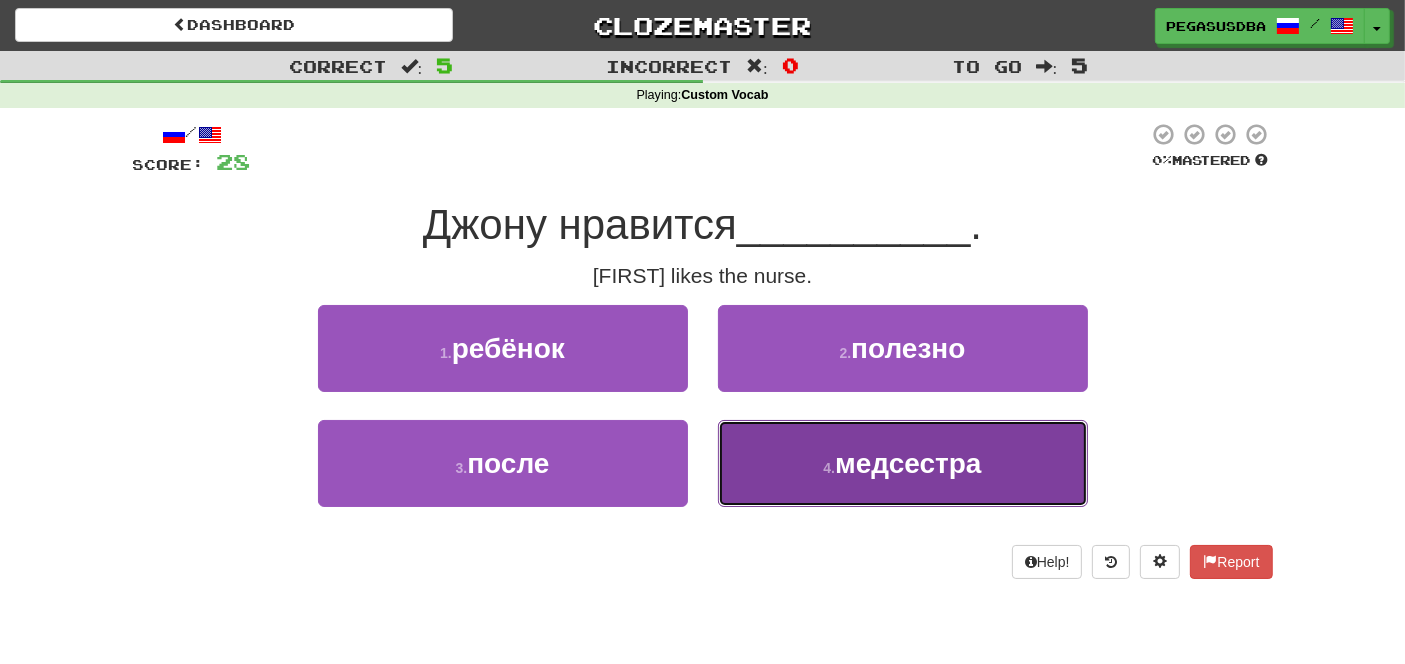 click on "4 .  медсестра" at bounding box center [903, 463] 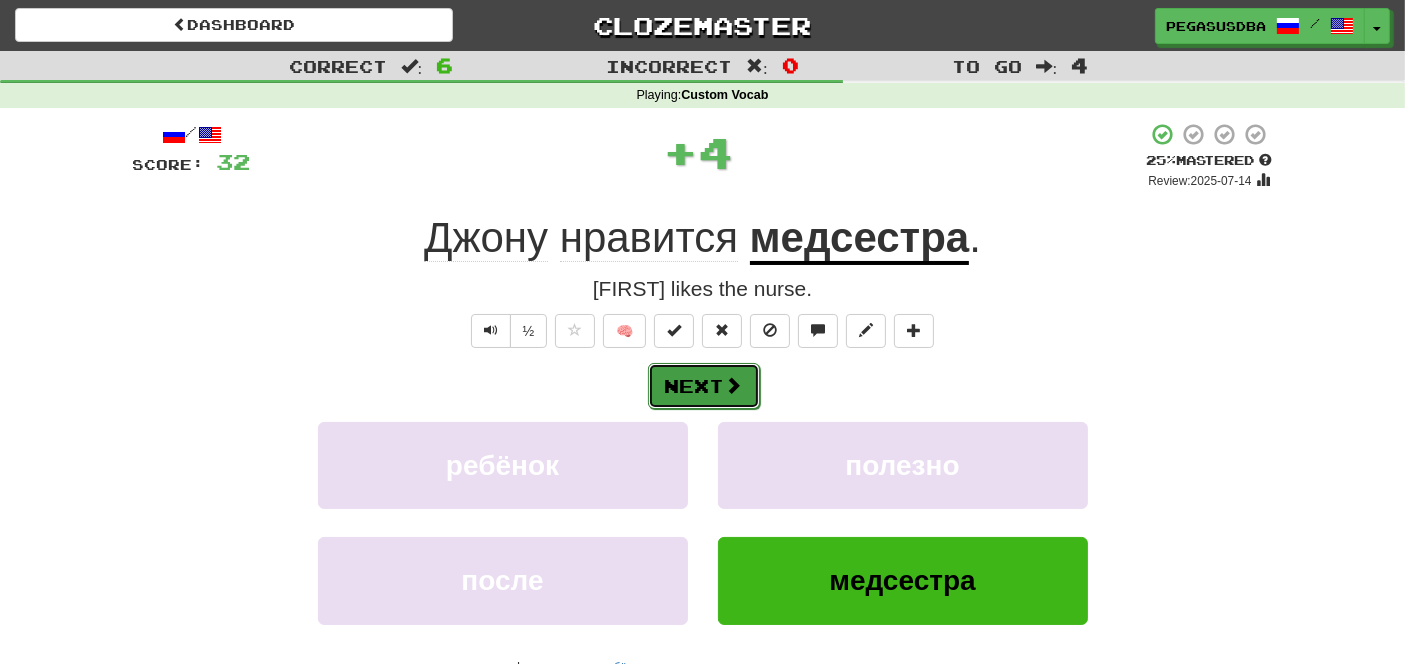 click on "Next" at bounding box center (704, 386) 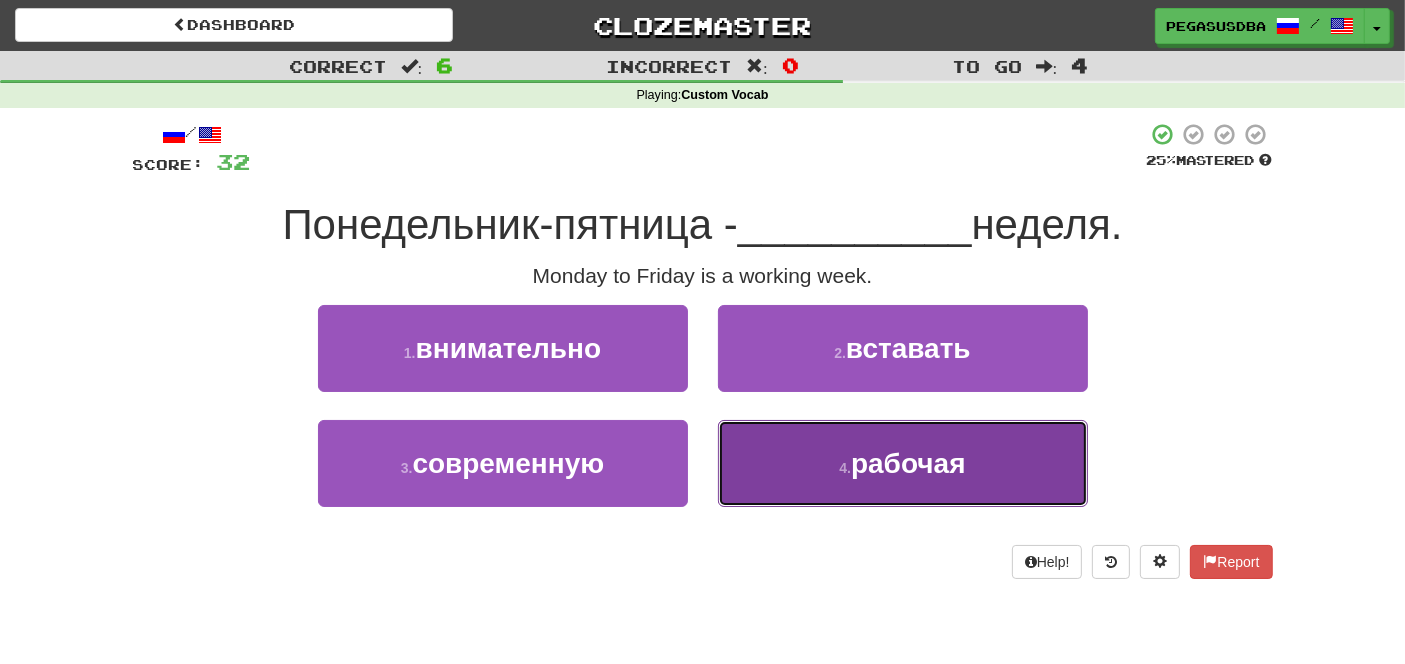 click on "рабочая" at bounding box center [908, 463] 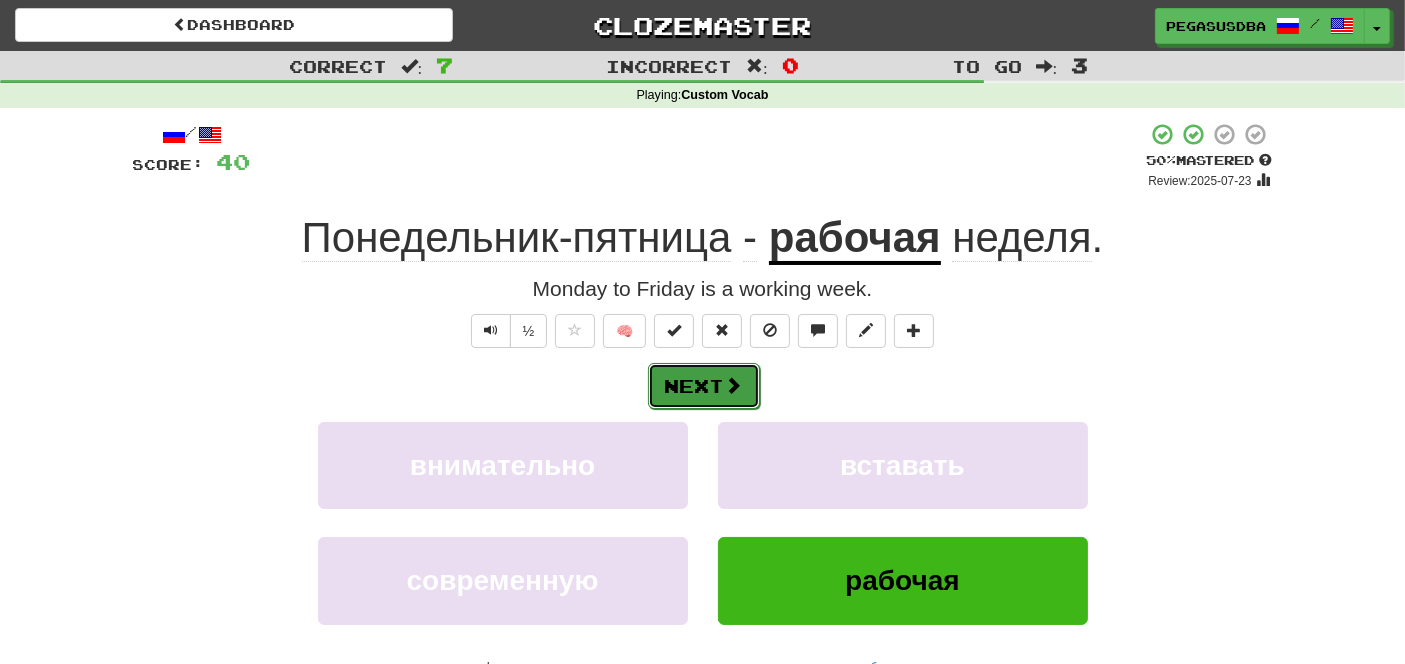 click on "Next" at bounding box center (704, 386) 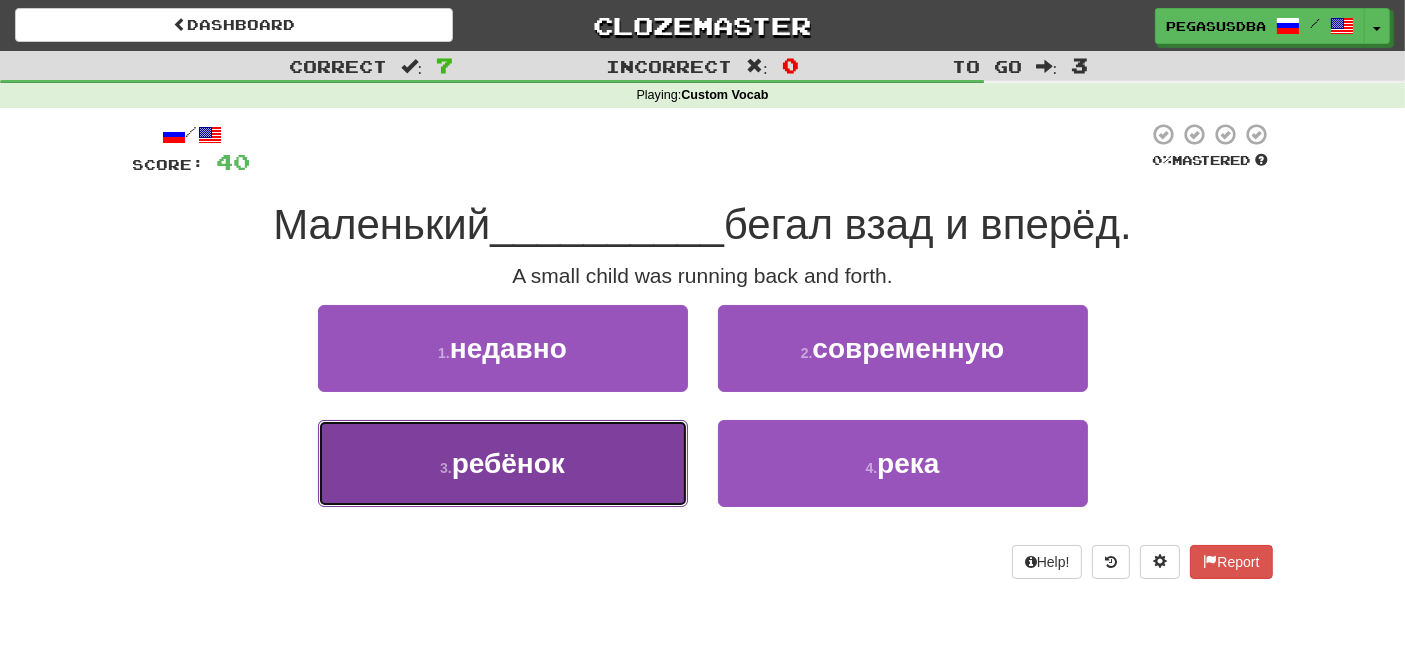 click on "ребёнок" at bounding box center (508, 463) 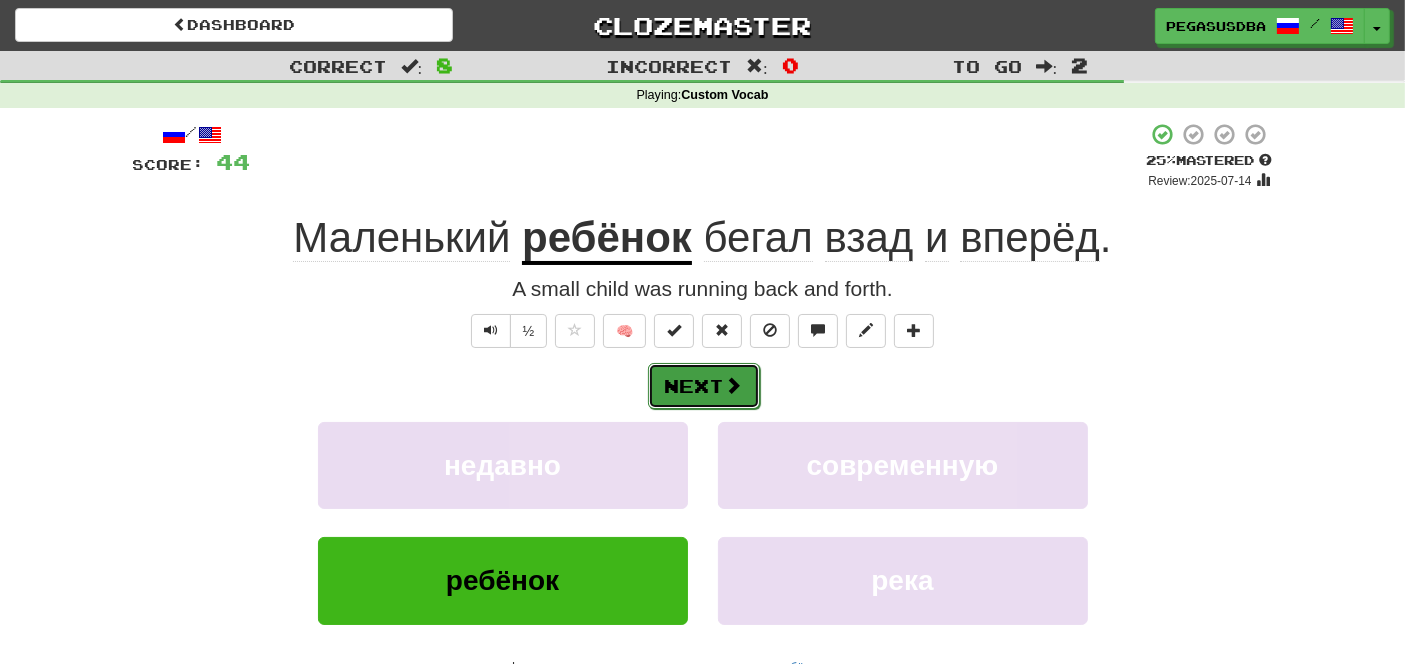 click on "Next" at bounding box center [704, 386] 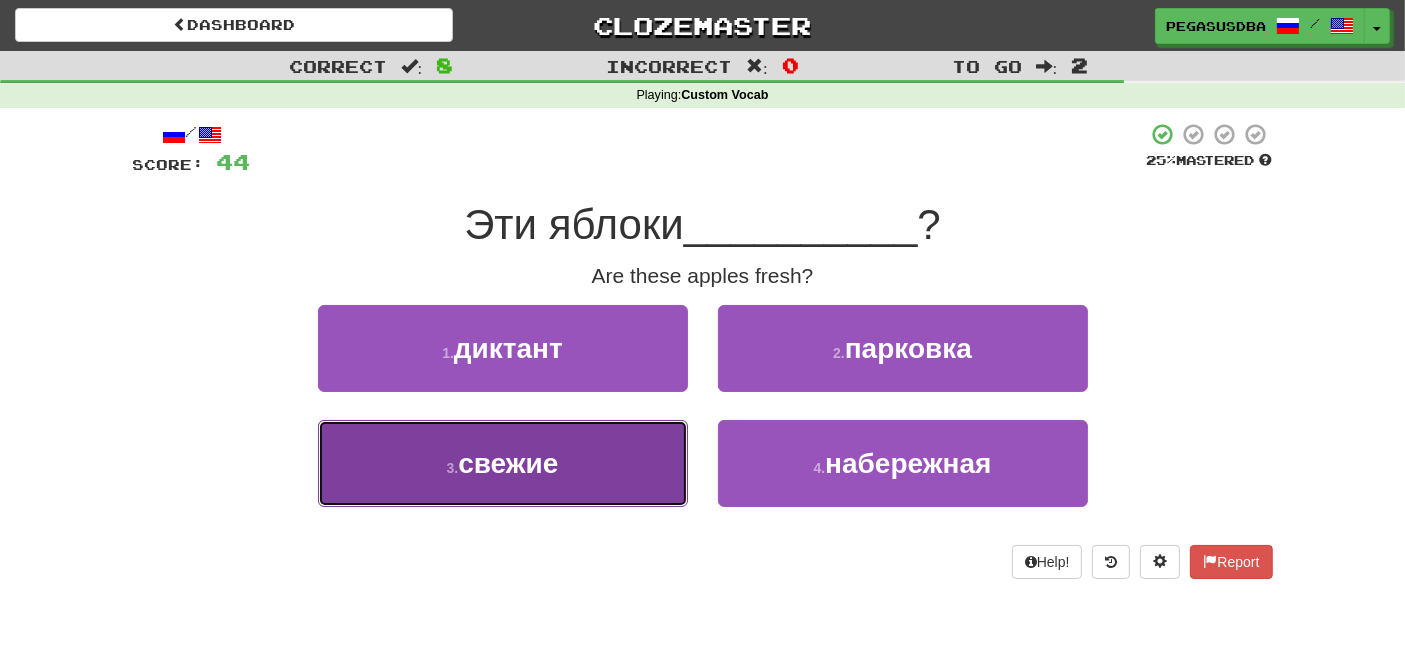 click on "3 .  свежие" at bounding box center [503, 463] 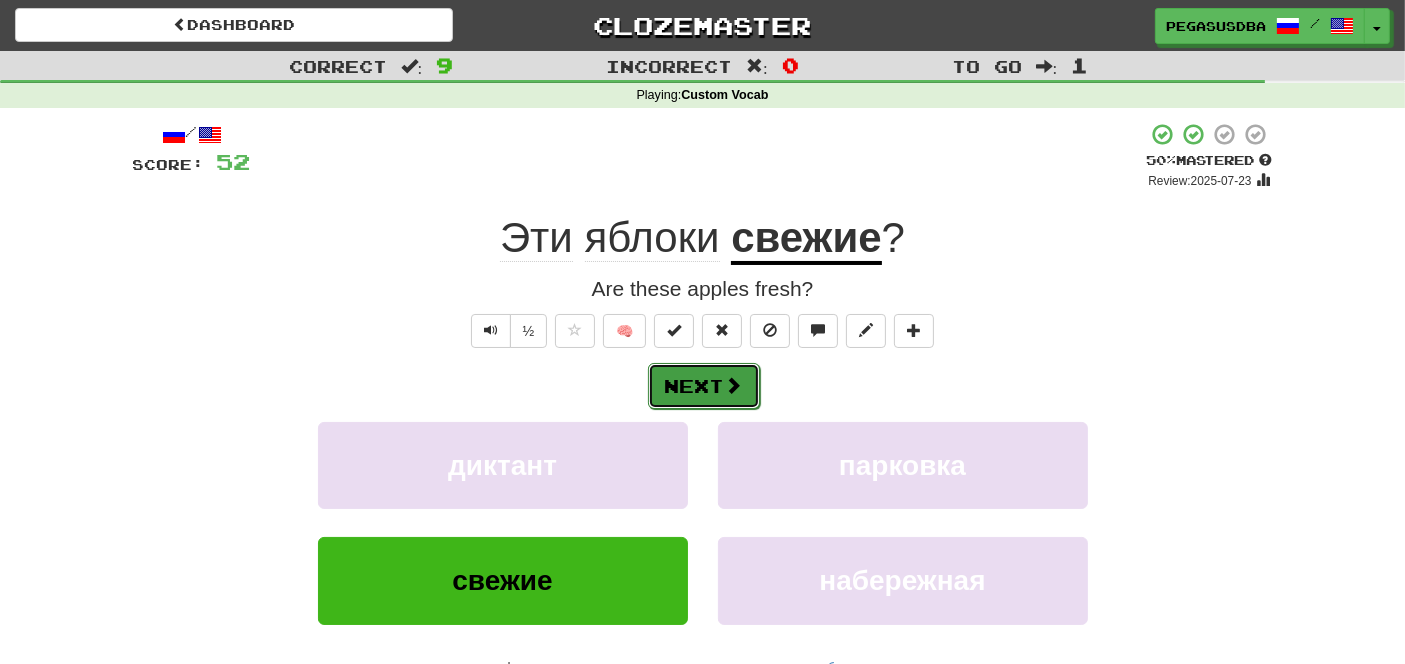 click on "Next" at bounding box center (704, 386) 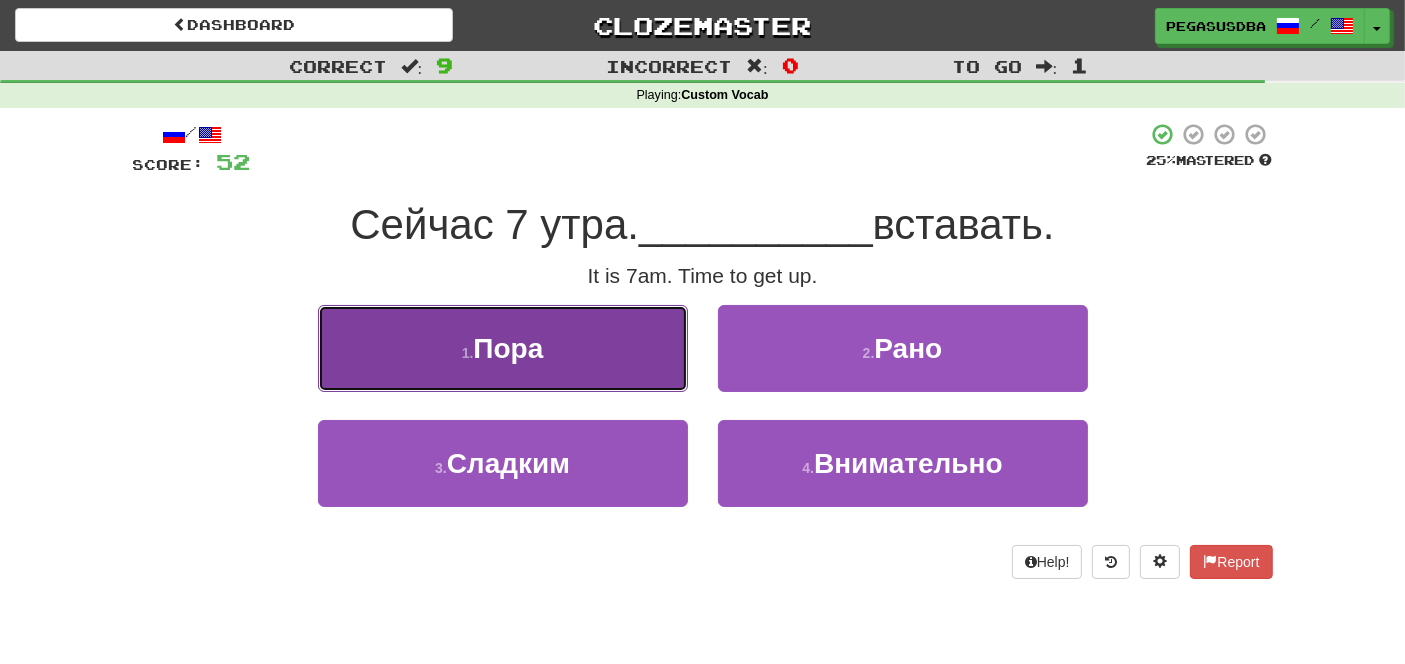 click on "1 .  Пора" at bounding box center [503, 348] 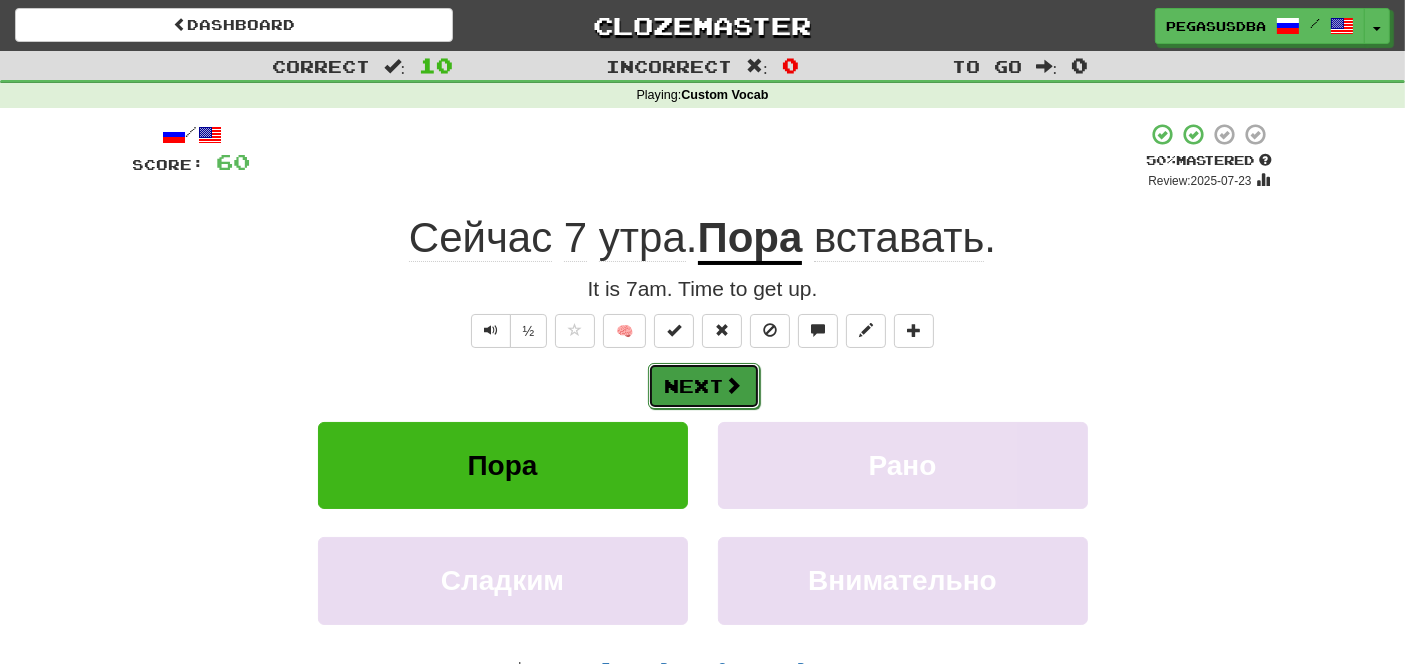 click on "Next" at bounding box center (704, 386) 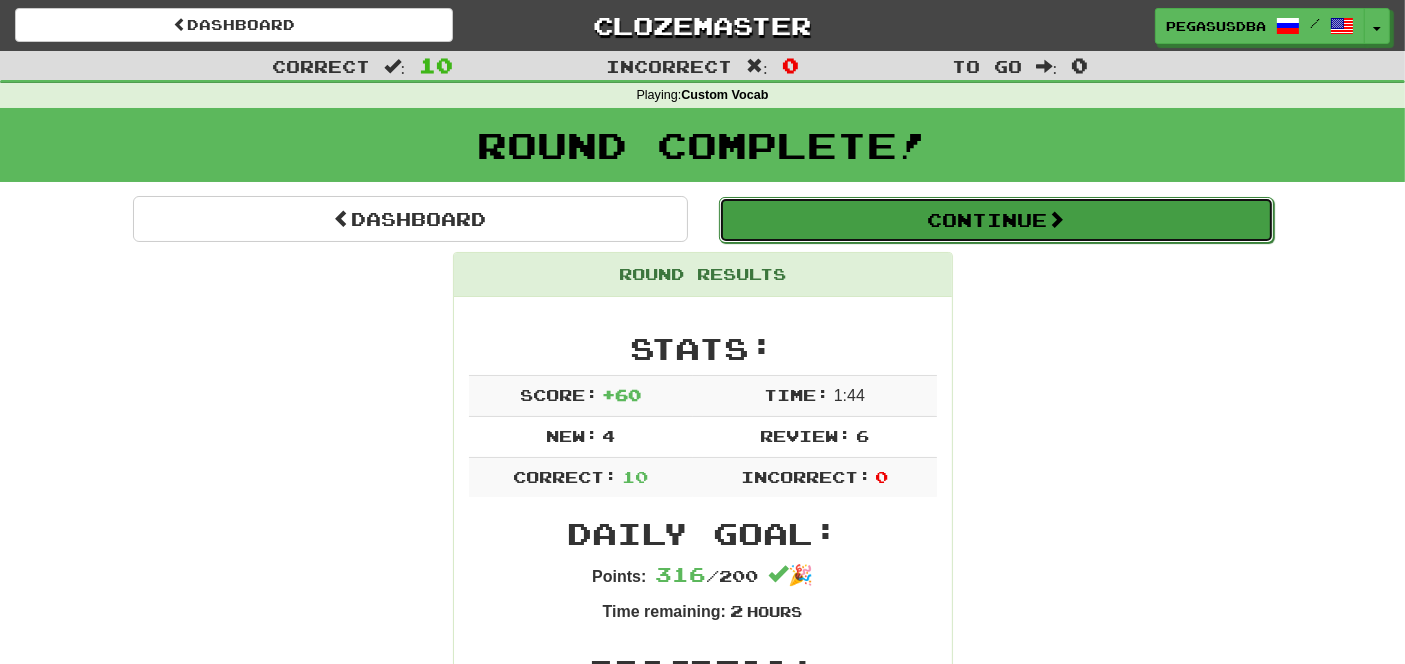 click on "Continue" at bounding box center [996, 220] 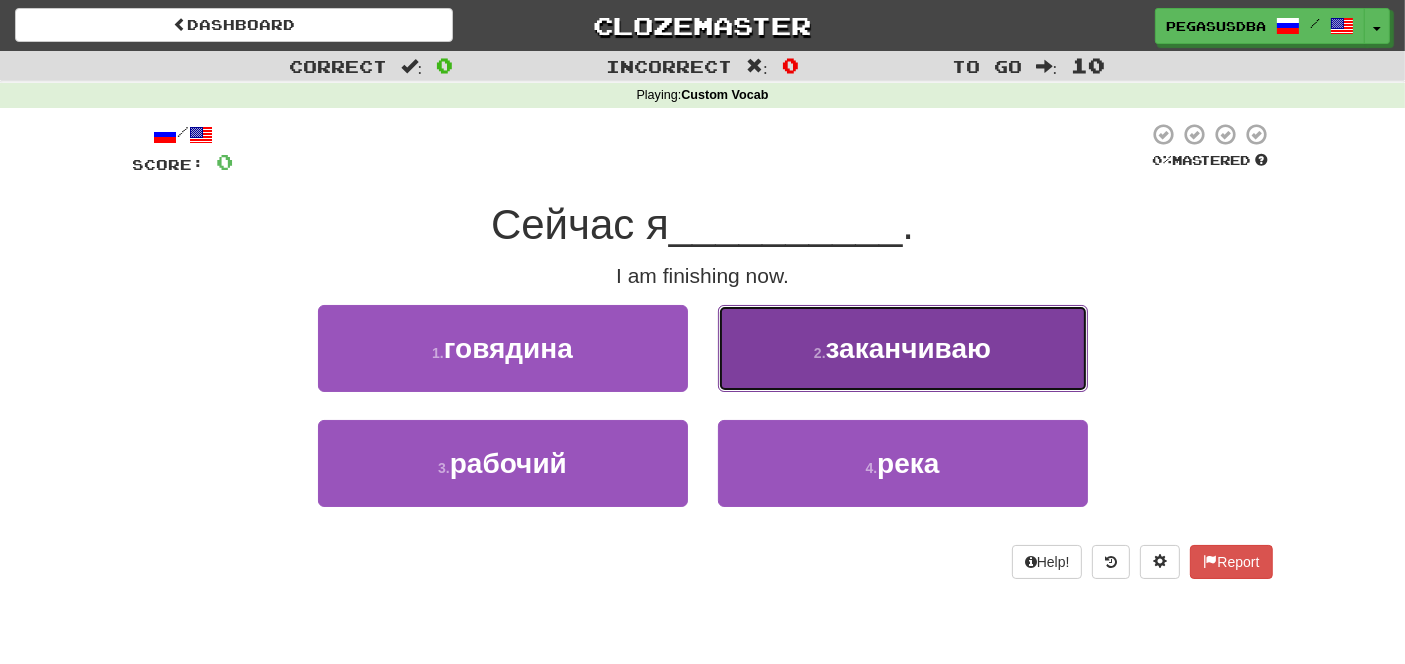 click on "заканчиваю" at bounding box center [908, 348] 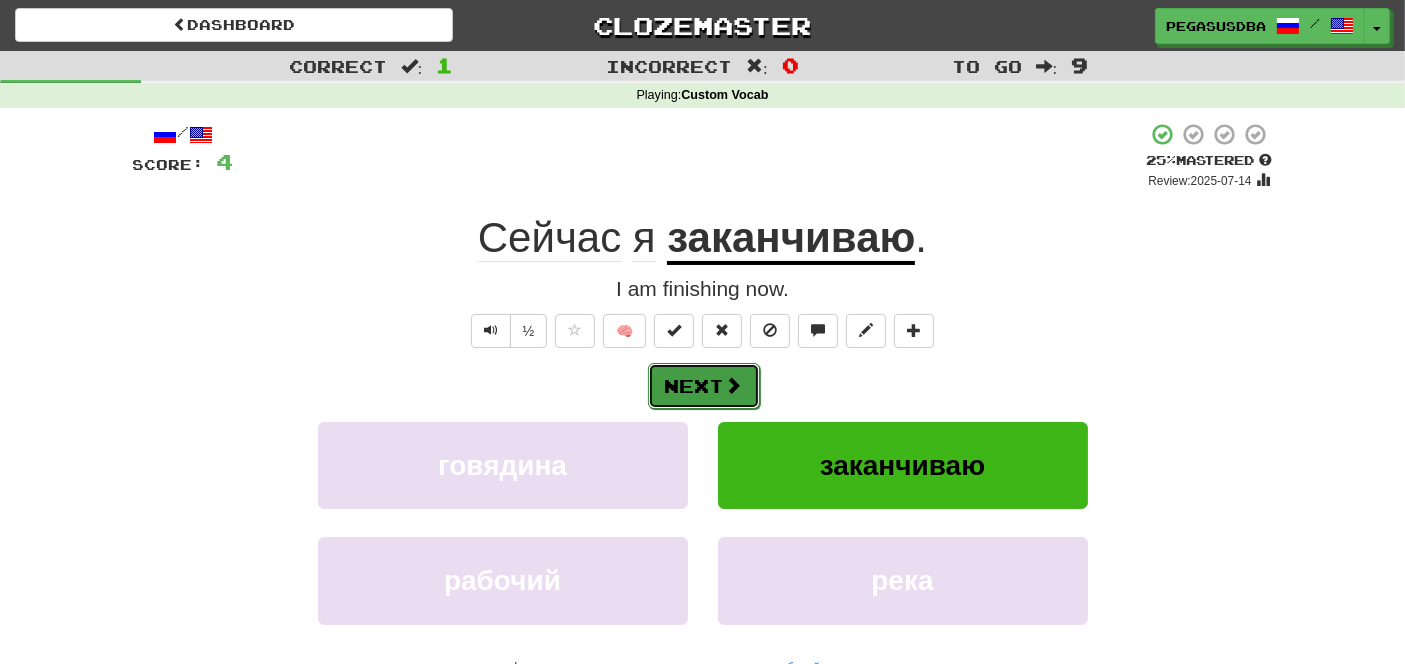 click on "Next" at bounding box center [704, 386] 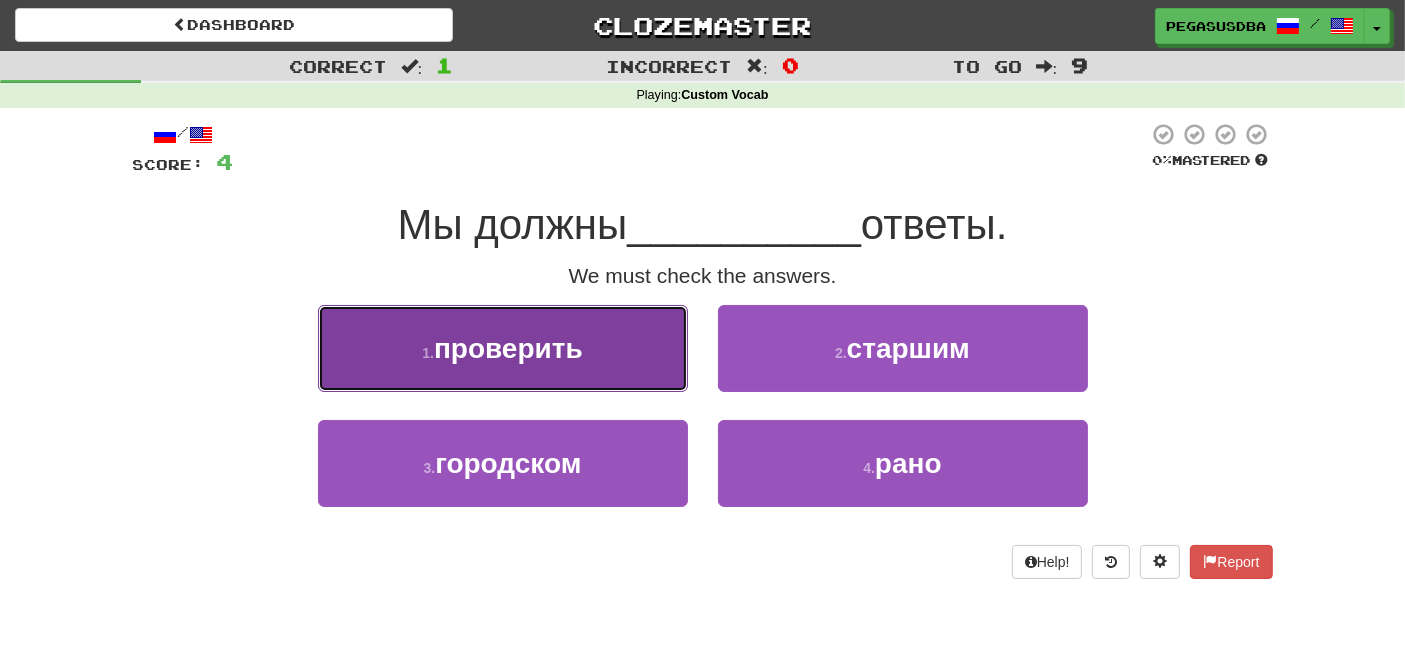 click on "1 .  проверить" at bounding box center [503, 348] 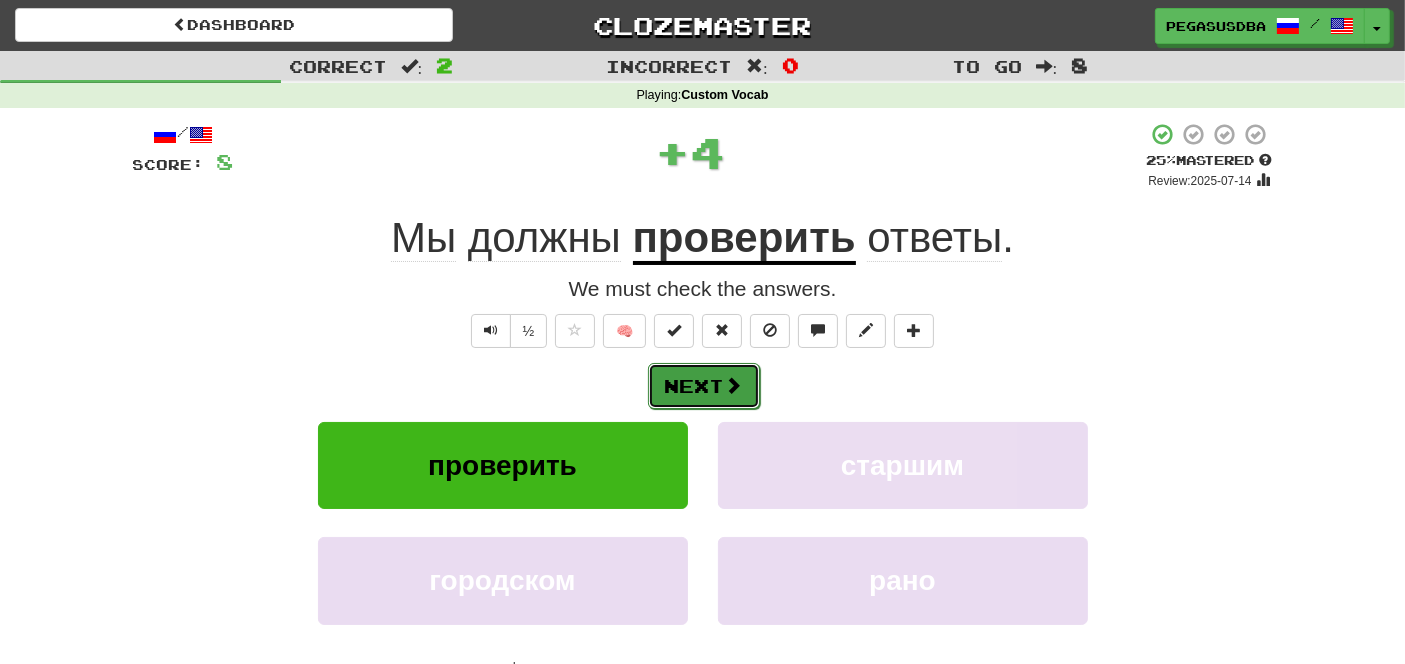 click on "Next" at bounding box center (704, 386) 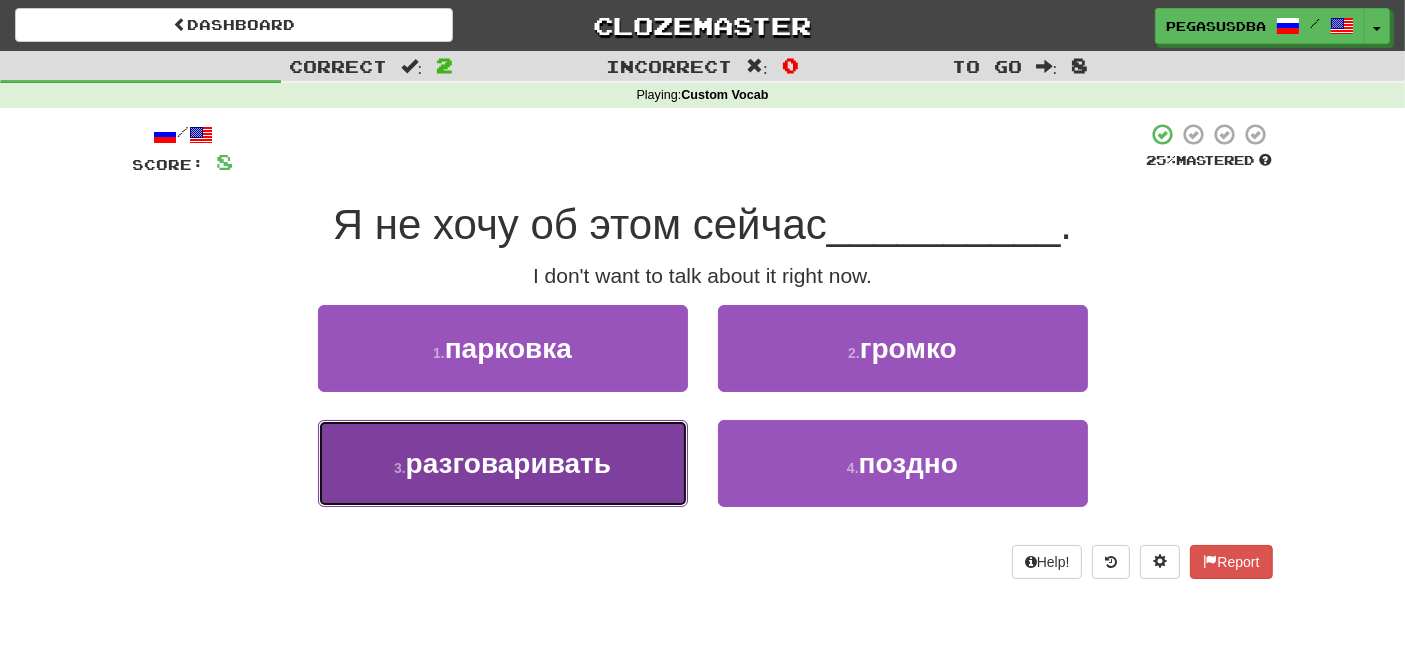 click on "разговаривать" at bounding box center [508, 463] 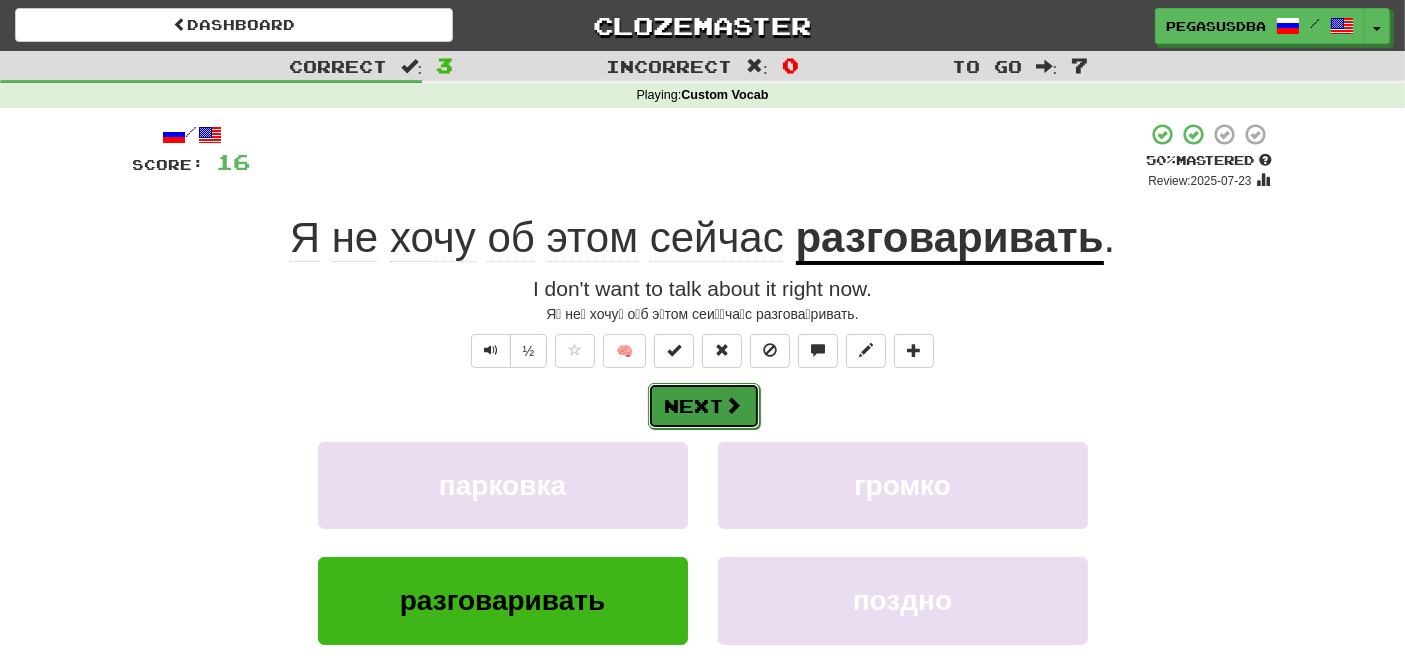 click on "Next" at bounding box center [704, 406] 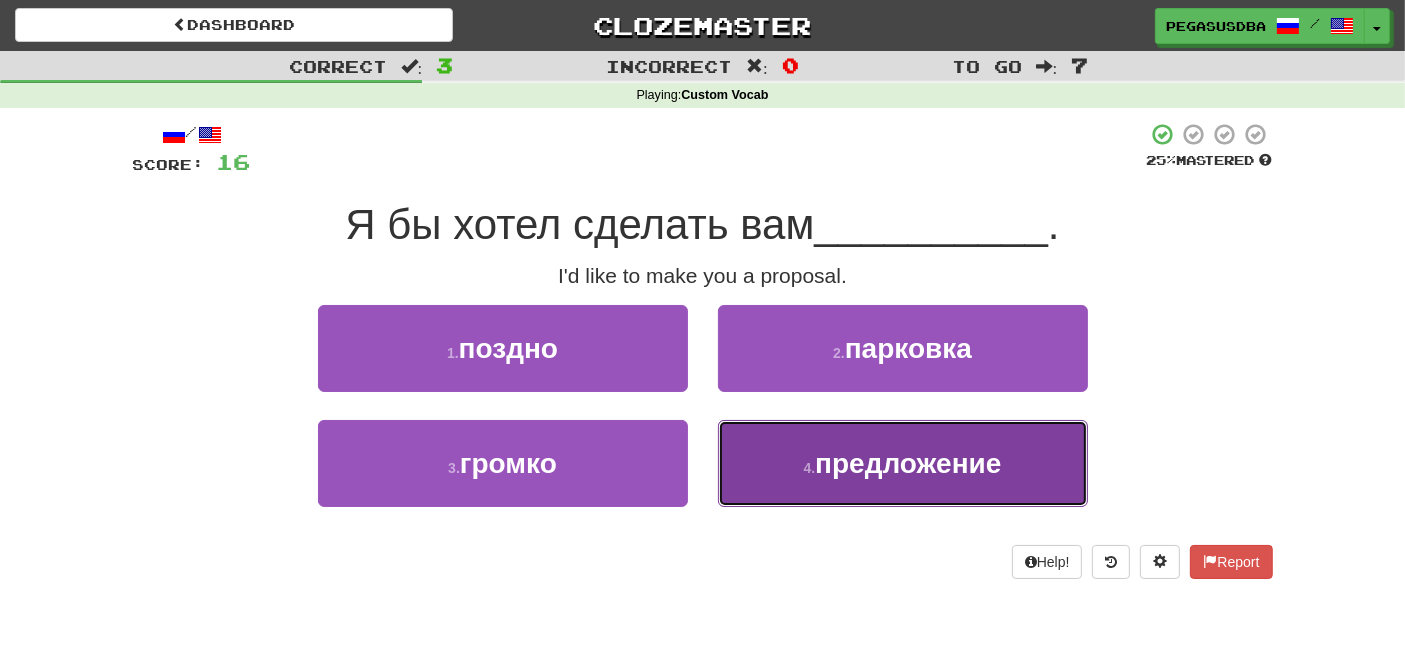 click on "4 .  предложение" at bounding box center (903, 463) 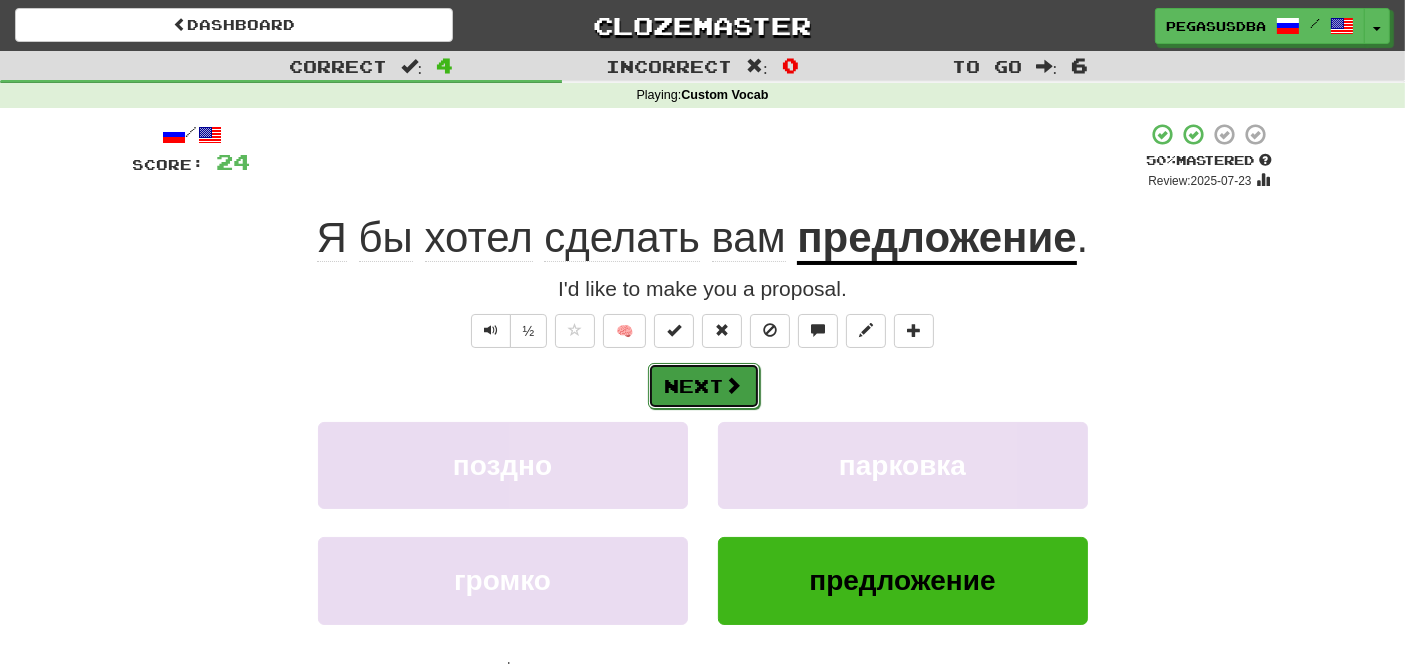 click on "Next" at bounding box center [704, 386] 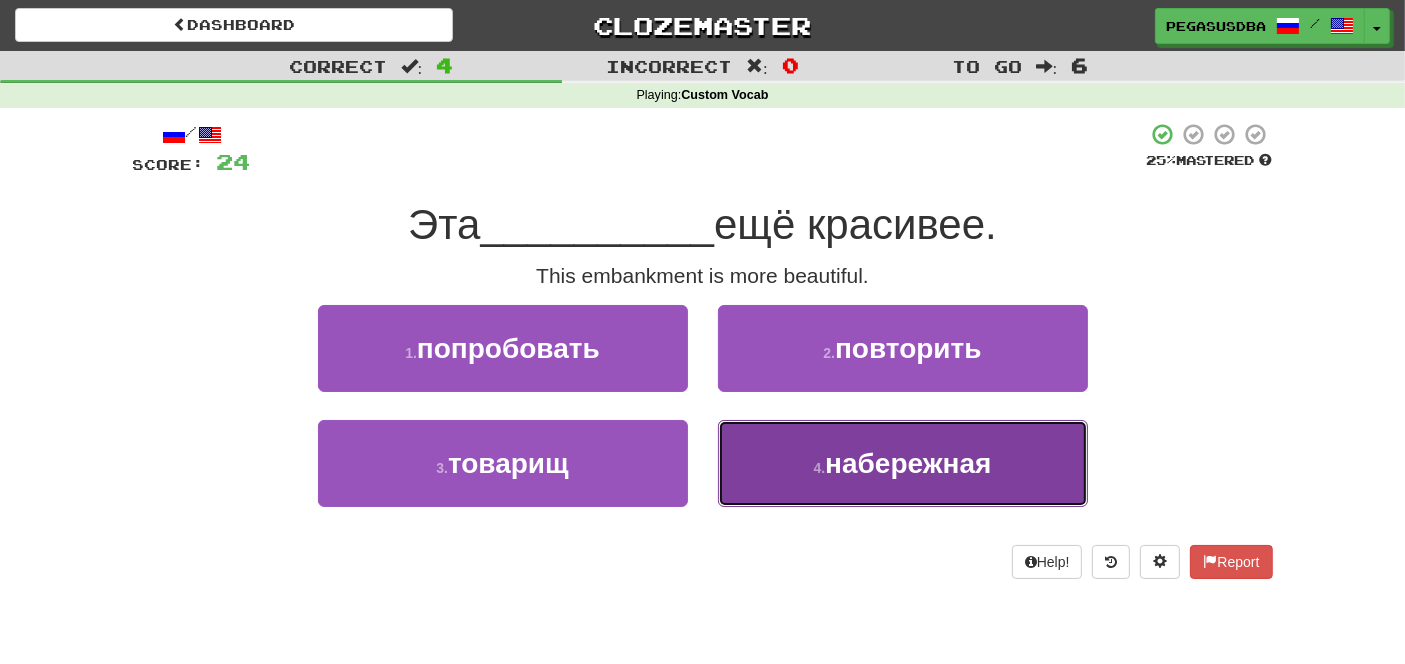 click on "набережная" at bounding box center [908, 463] 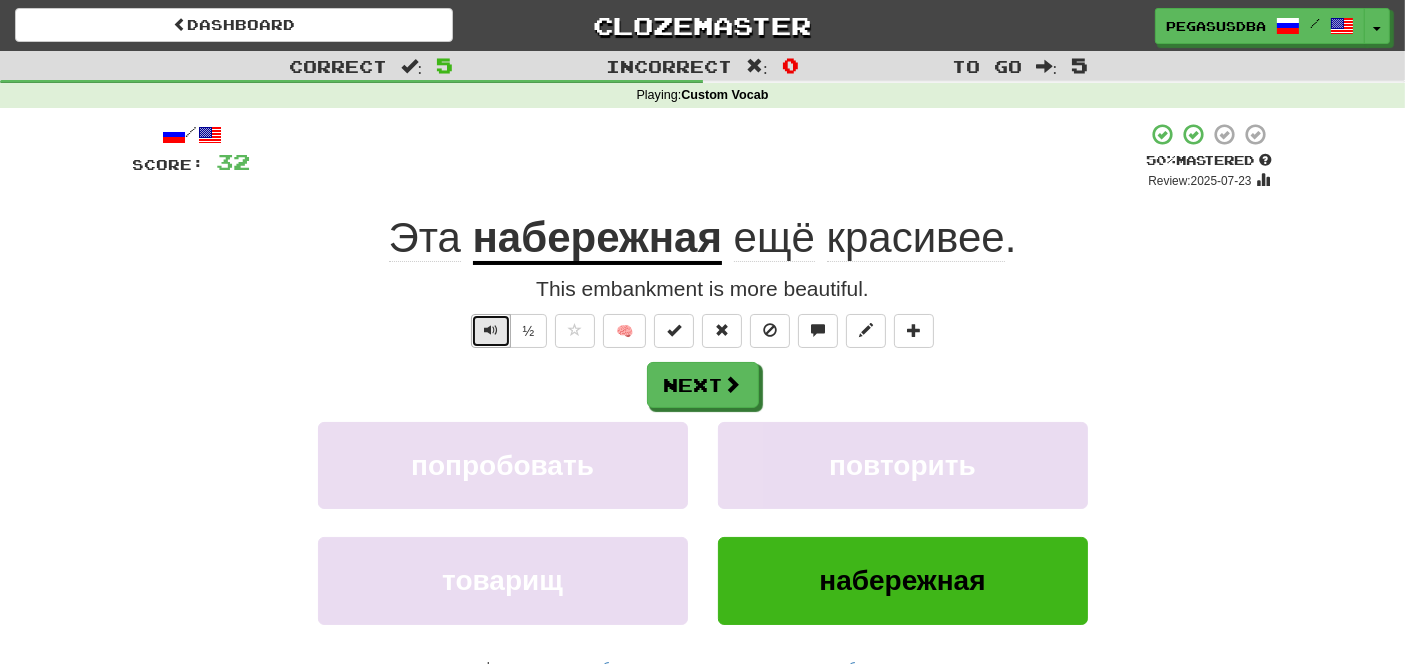 click at bounding box center [491, 330] 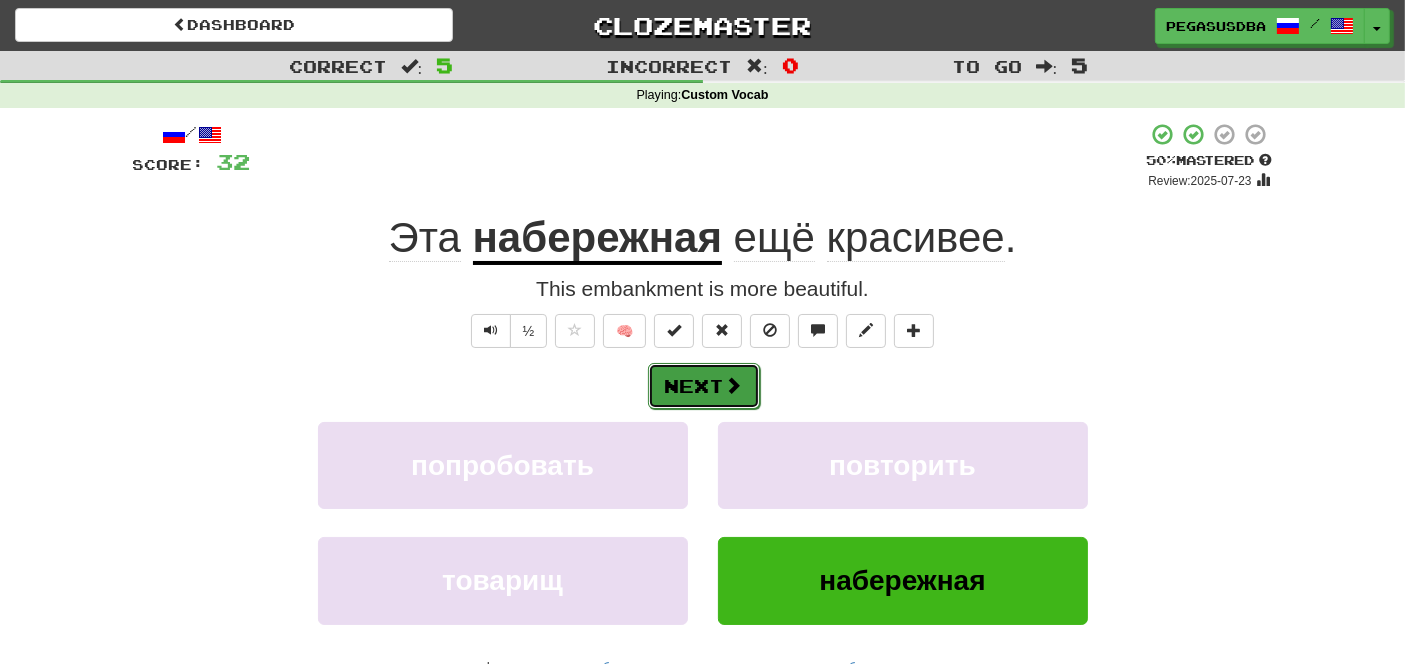 click on "Next" at bounding box center [704, 386] 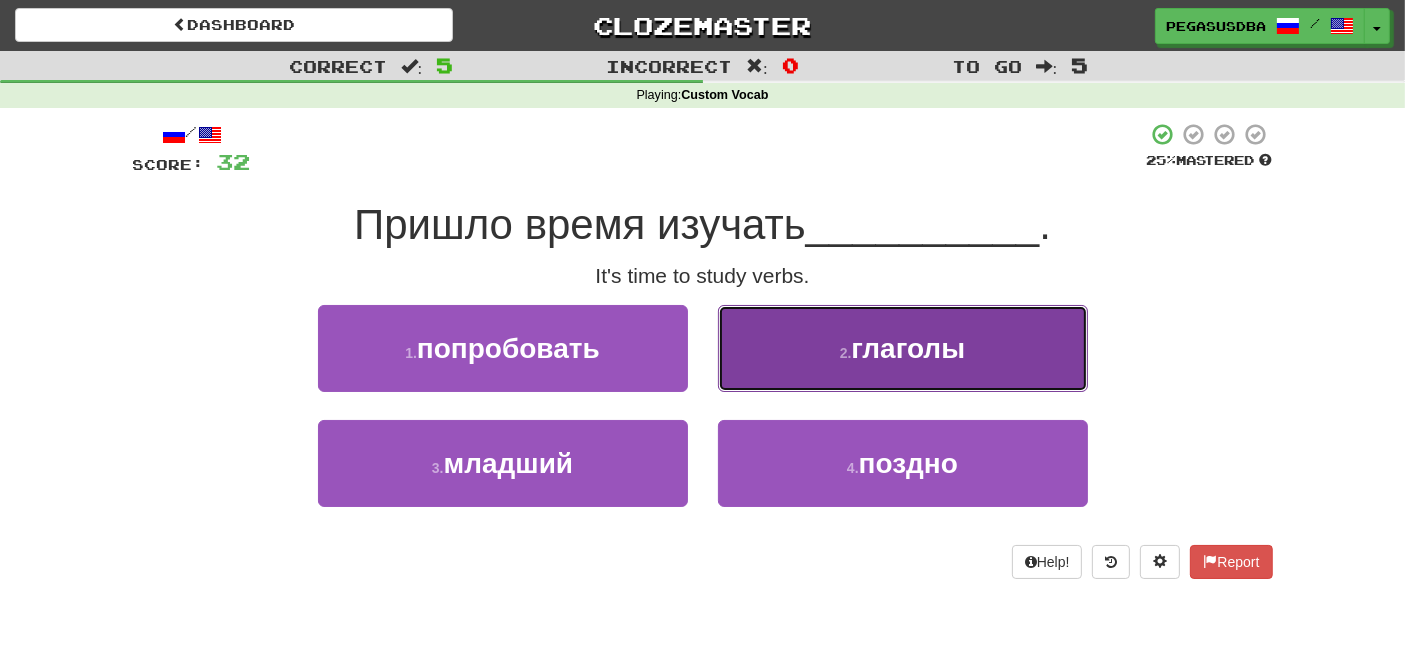click on "глаголы" at bounding box center [908, 348] 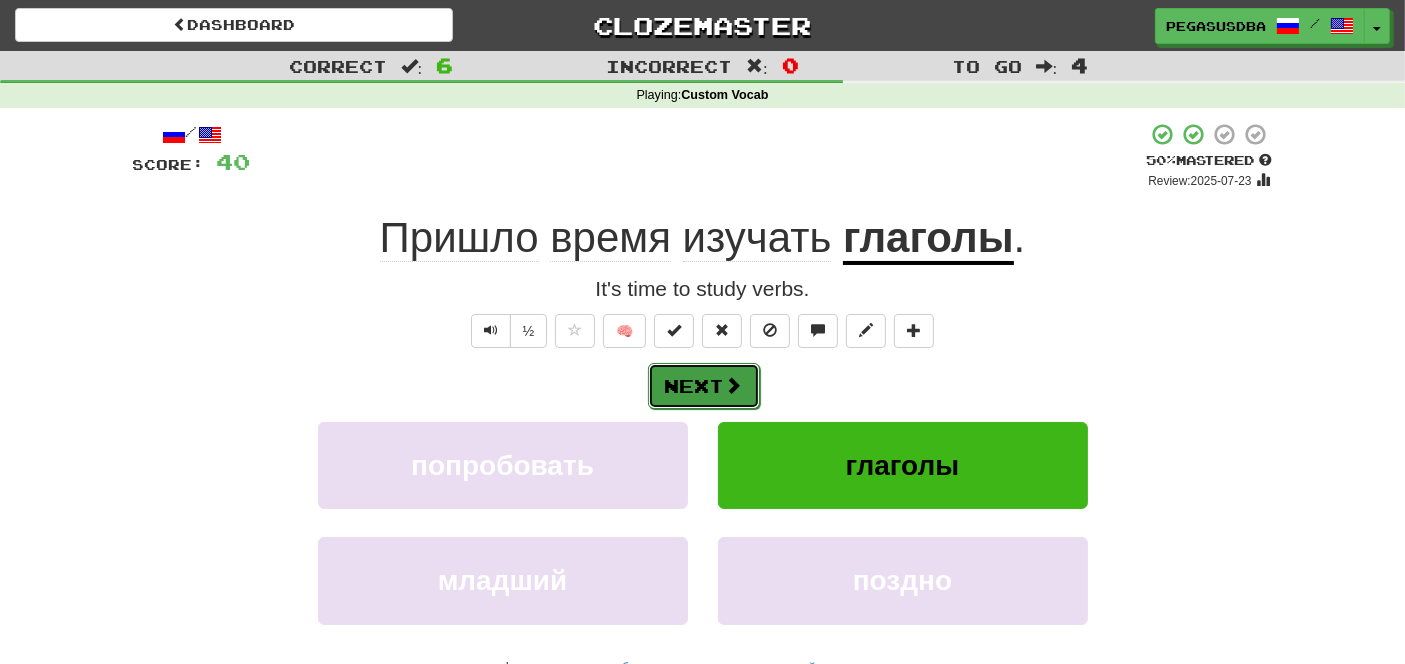 click on "Next" at bounding box center [704, 386] 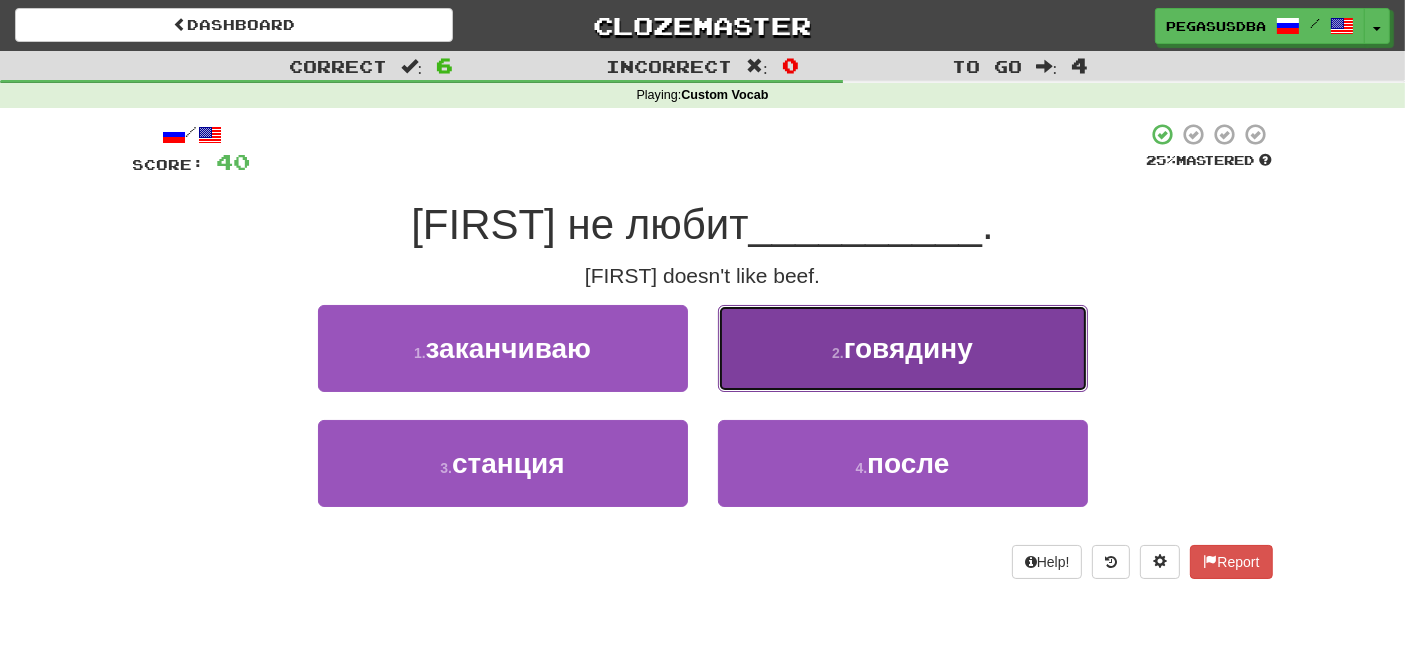 click on "говядину" at bounding box center (908, 348) 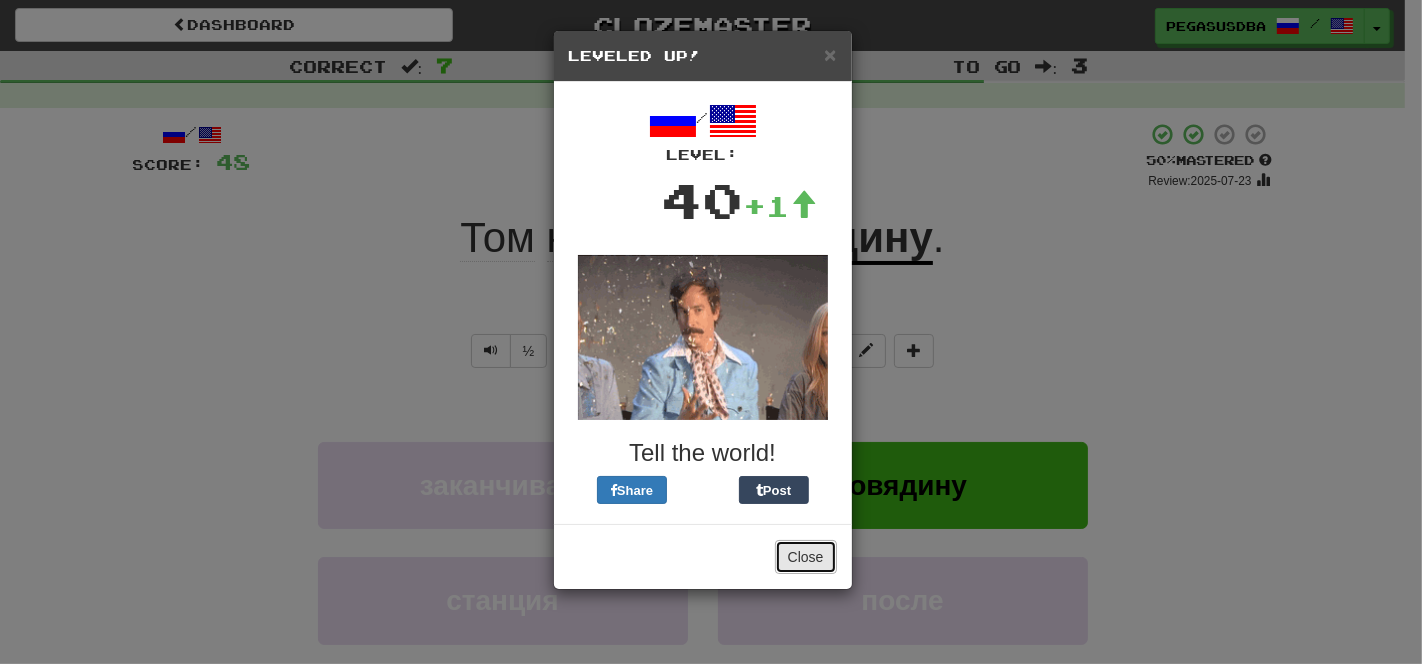 click on "Close" at bounding box center [806, 557] 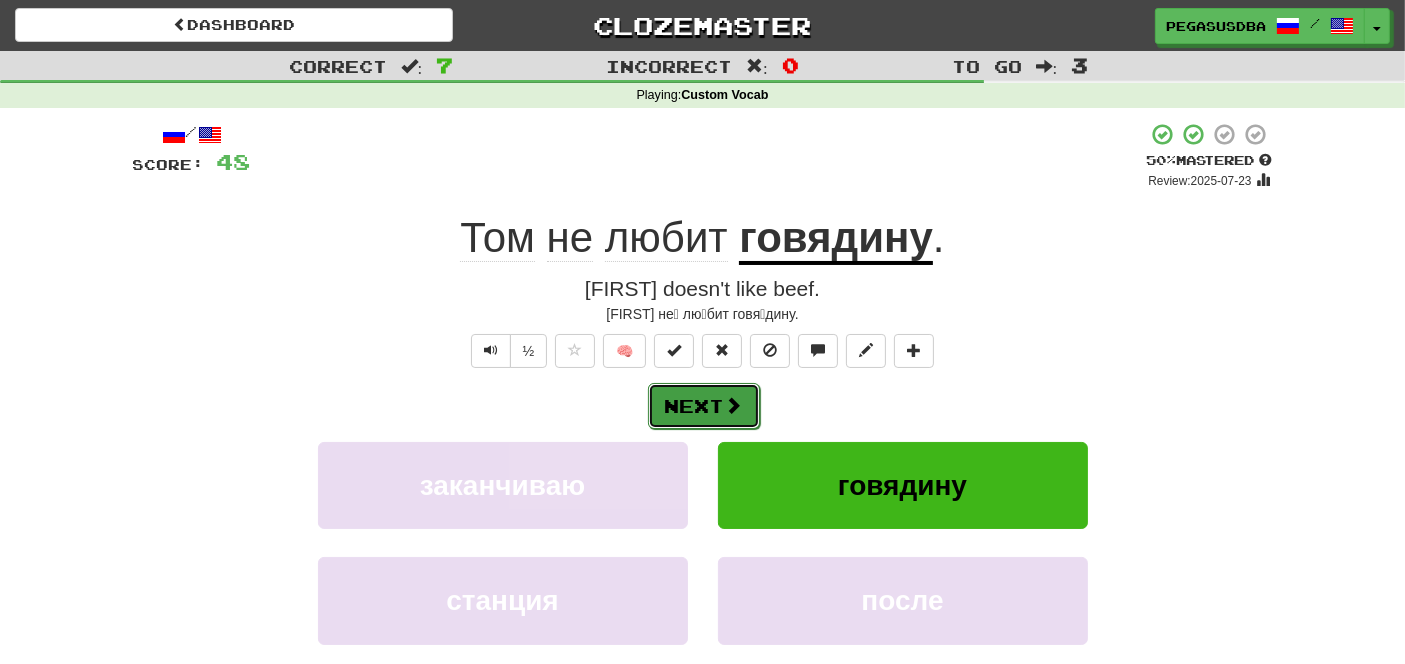 click on "Next" at bounding box center [704, 406] 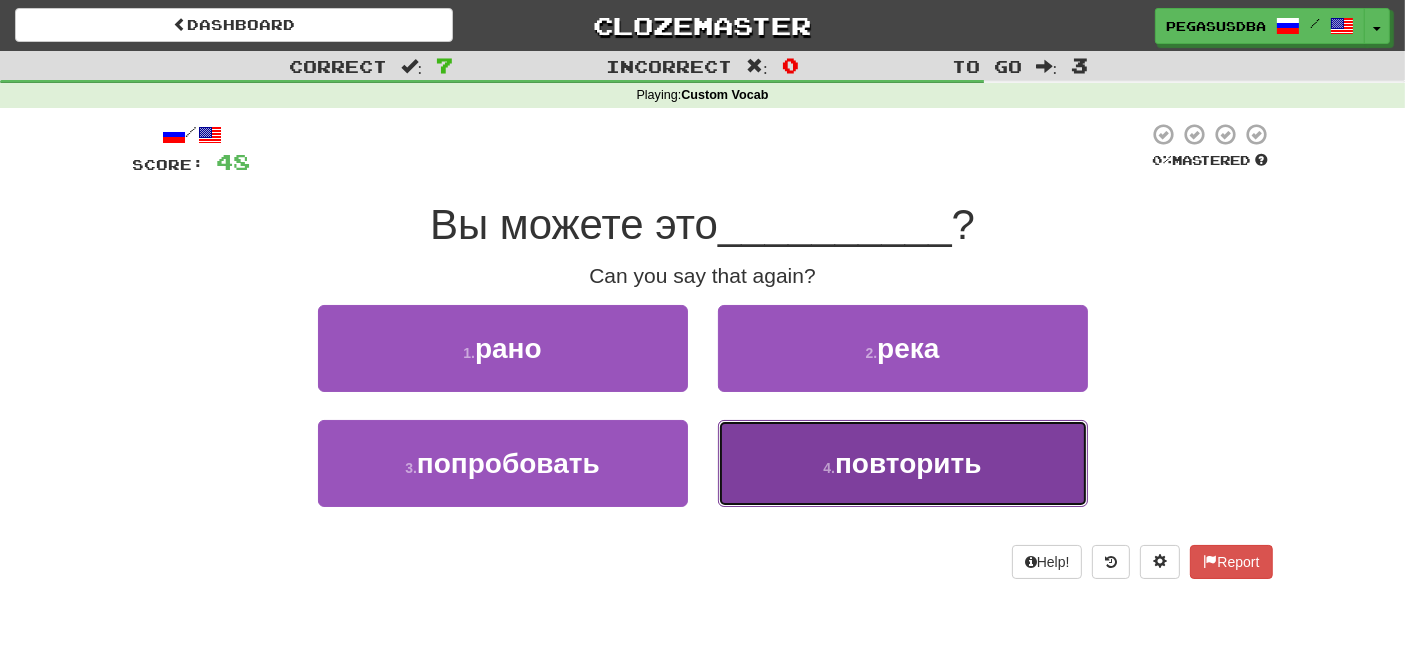 click on "повторить" at bounding box center (908, 463) 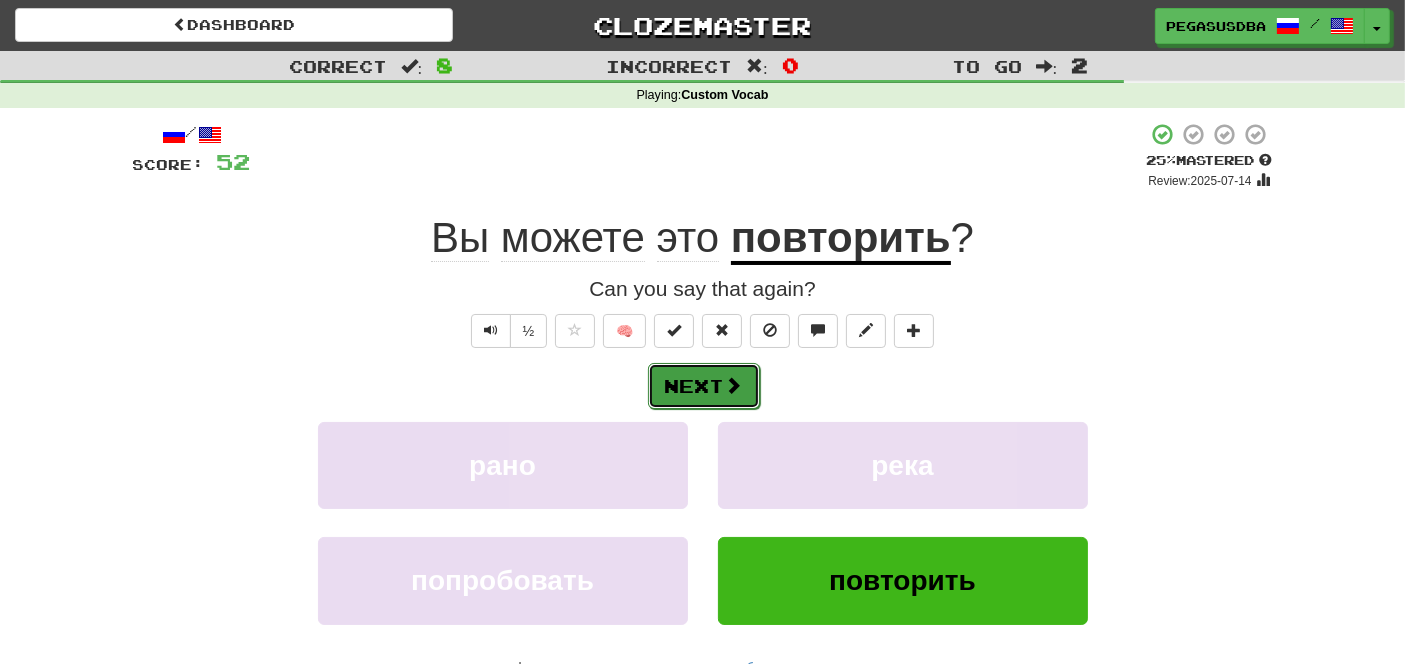 click on "Next" at bounding box center (704, 386) 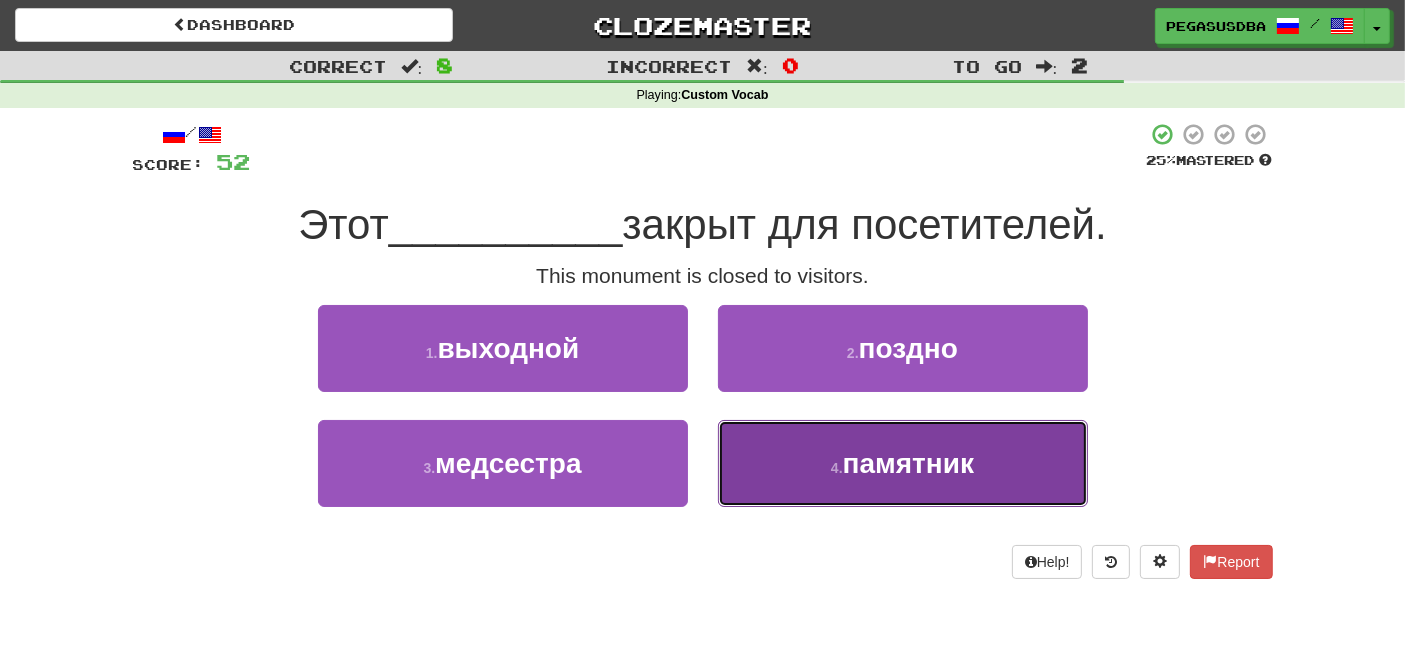 click on "памятник" at bounding box center (908, 463) 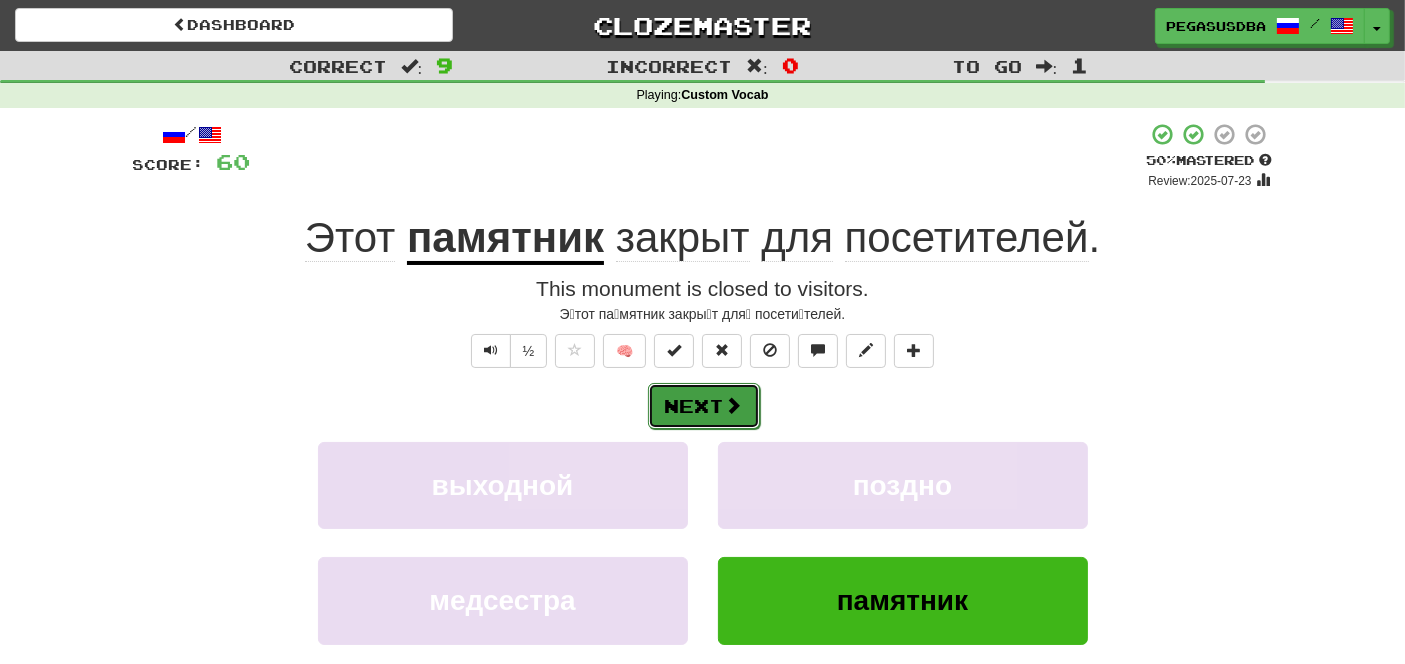click on "Next" at bounding box center (704, 406) 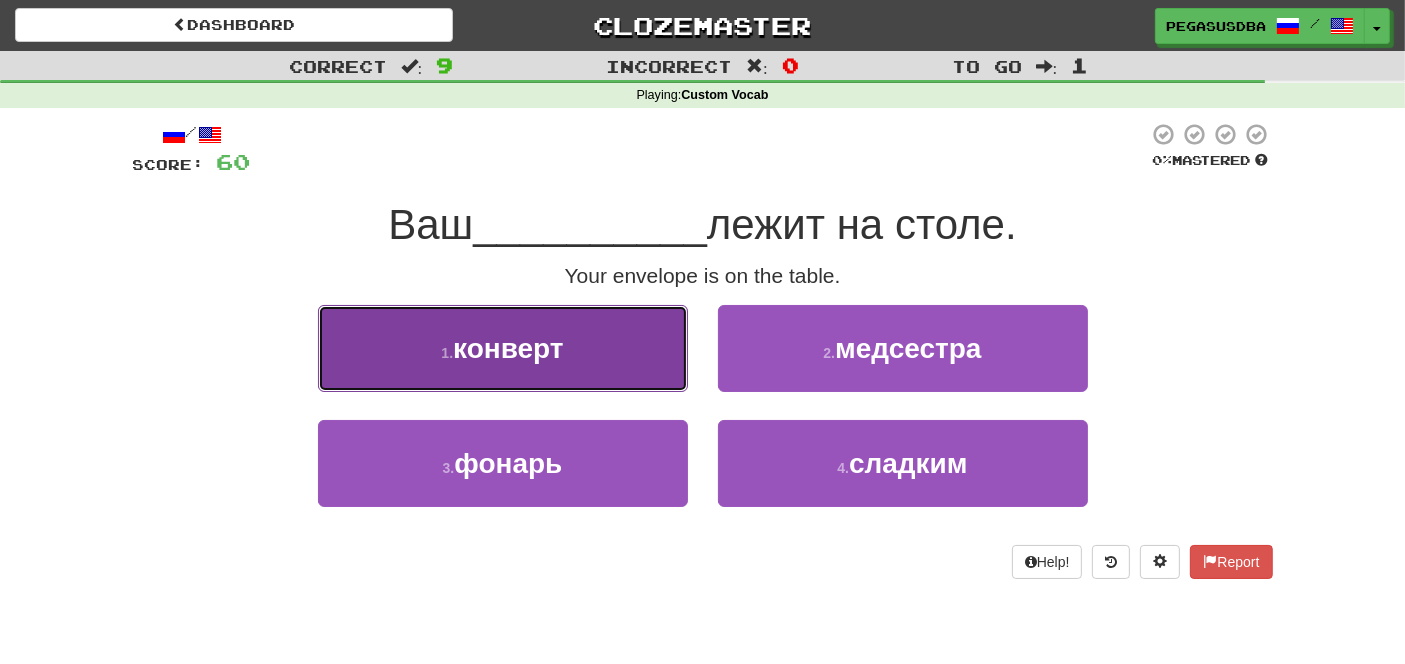 click on "1 .  конверт" at bounding box center (503, 348) 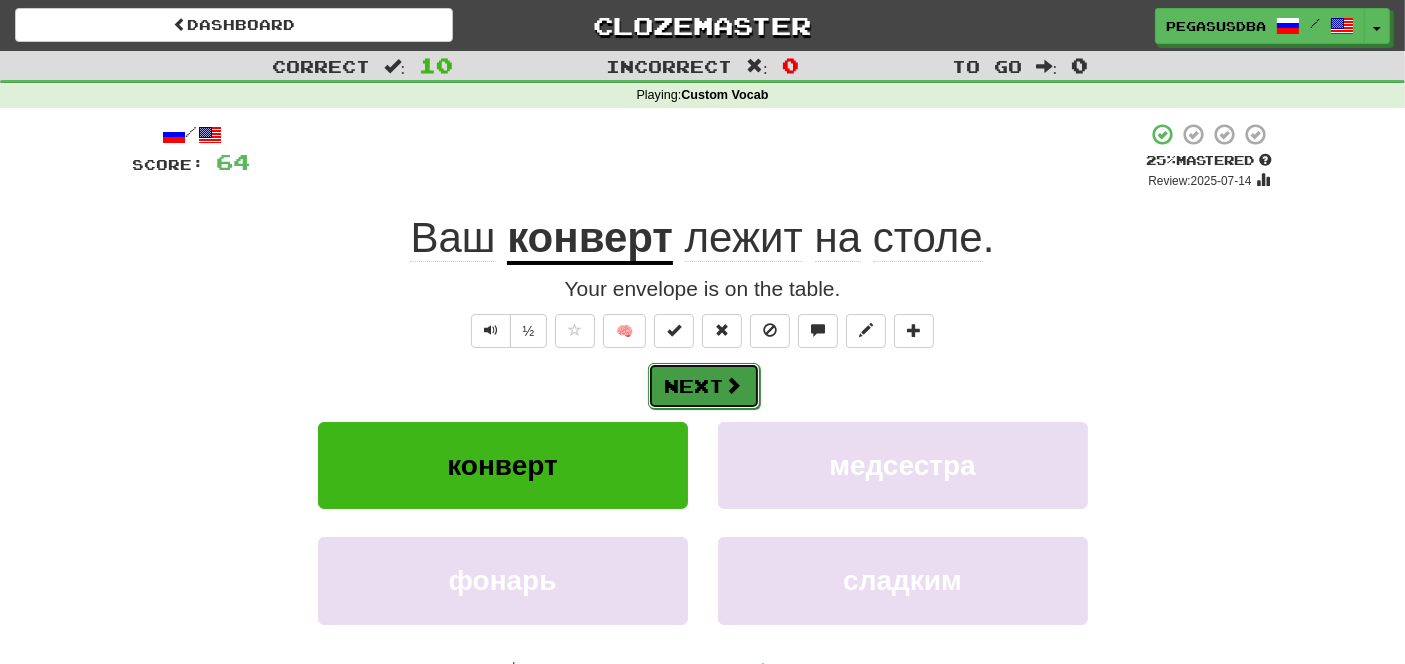 click on "Next" at bounding box center (704, 386) 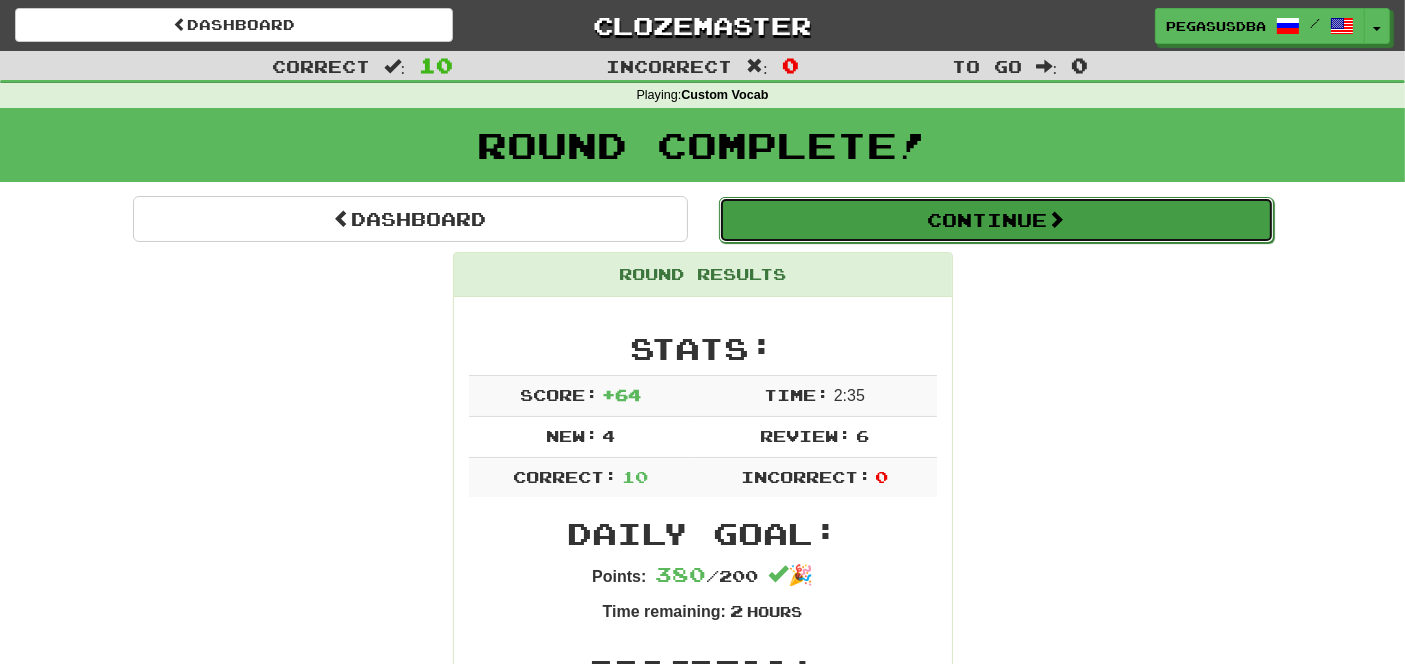 click on "Continue" at bounding box center [996, 220] 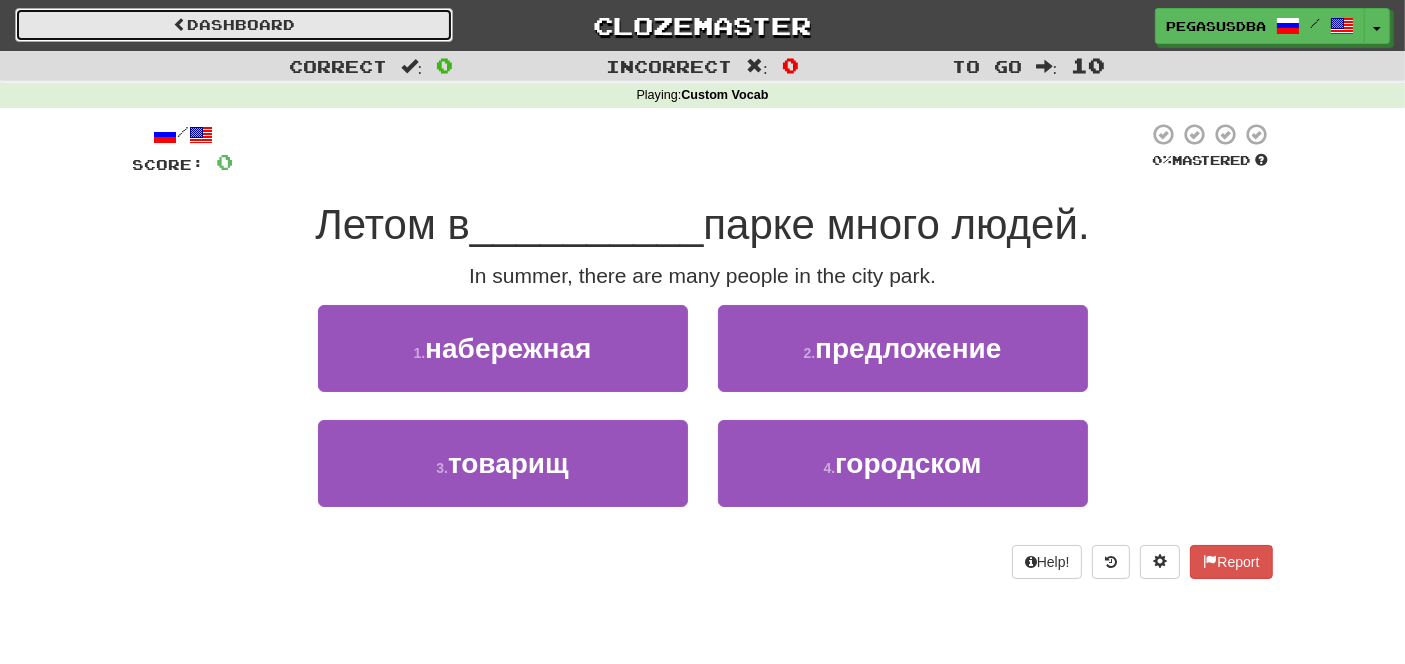 click on "Dashboard" at bounding box center [234, 25] 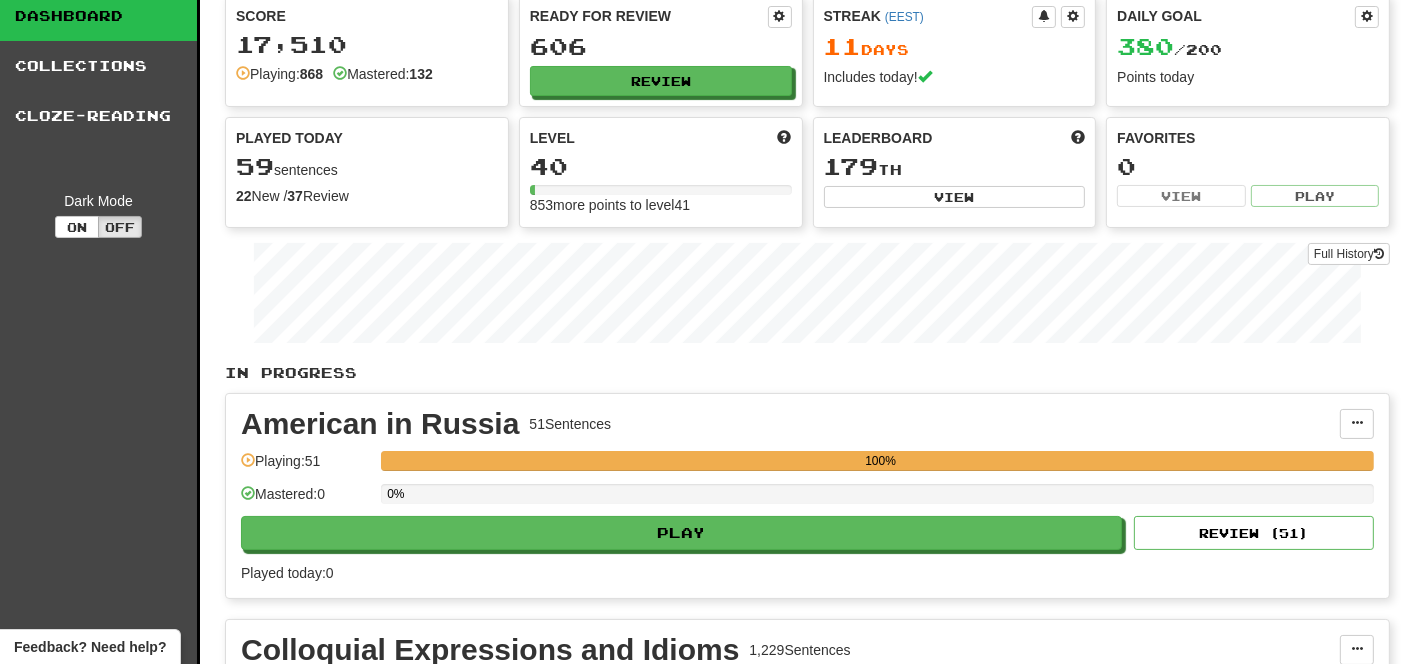scroll, scrollTop: 0, scrollLeft: 0, axis: both 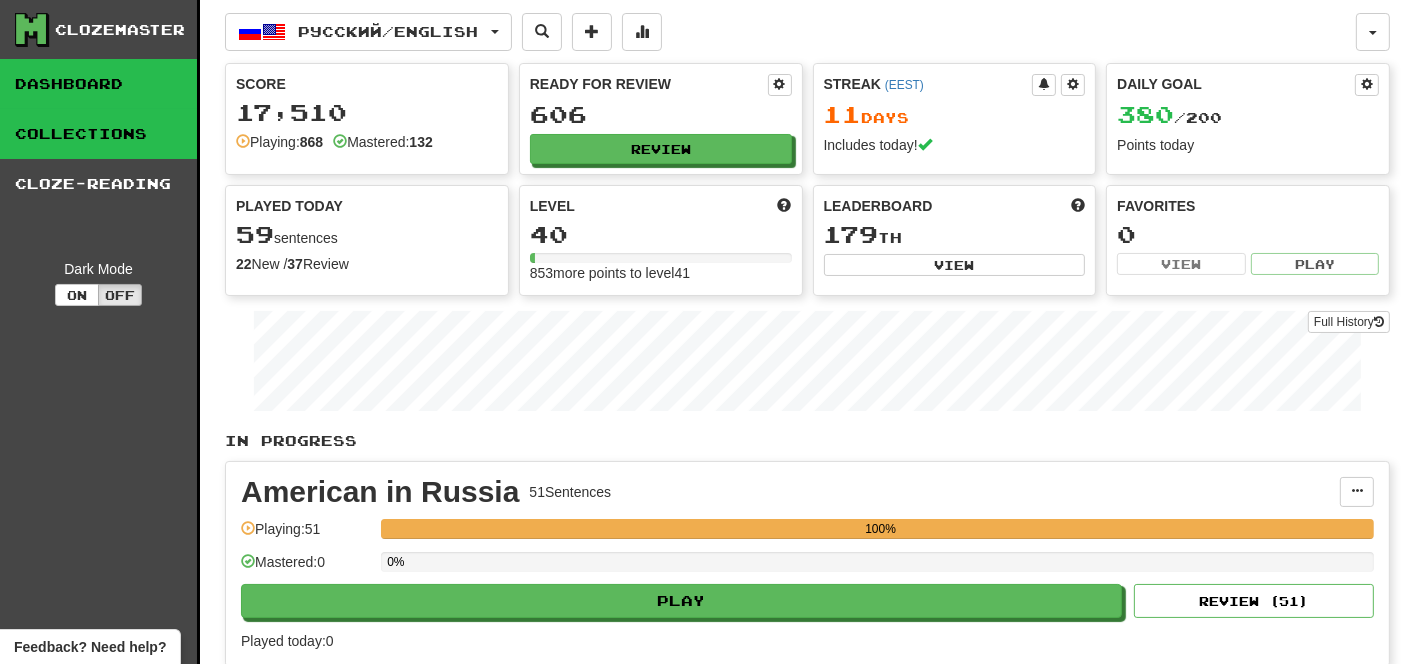 click on "Collections" at bounding box center [98, 134] 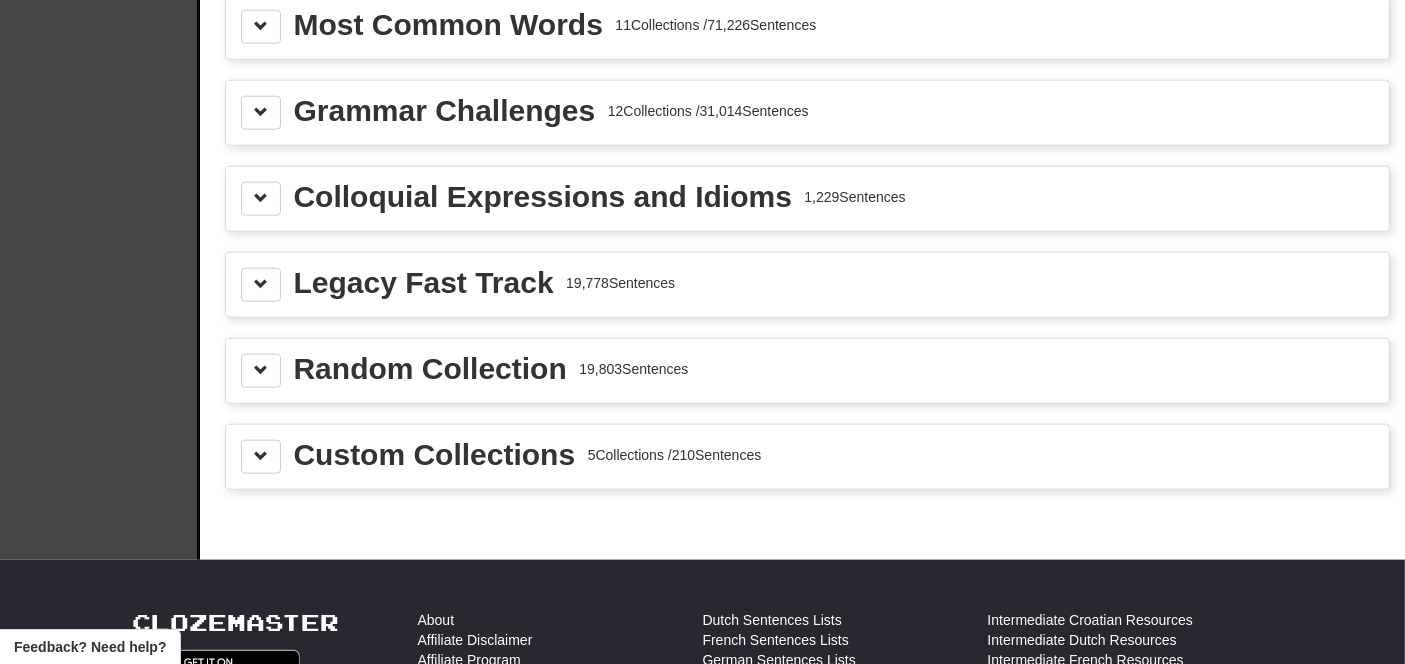 scroll, scrollTop: 2290, scrollLeft: 0, axis: vertical 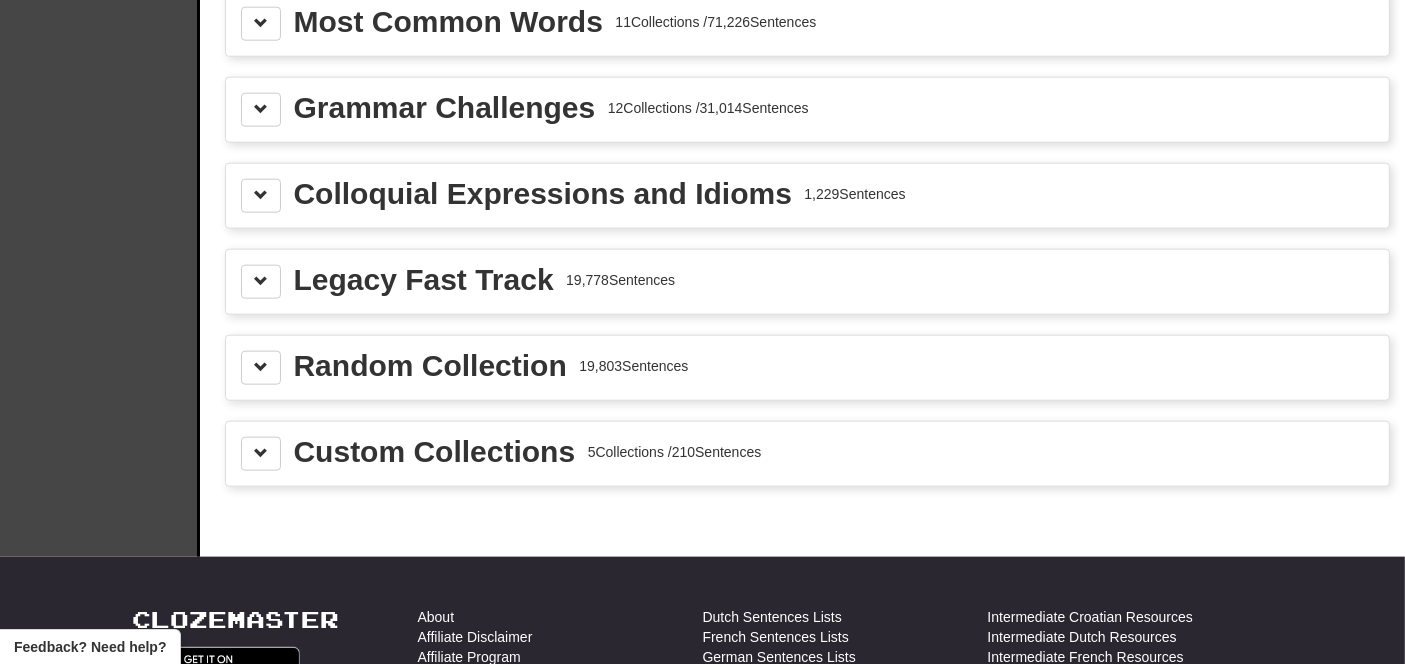 click on "Custom Collections" at bounding box center [435, 452] 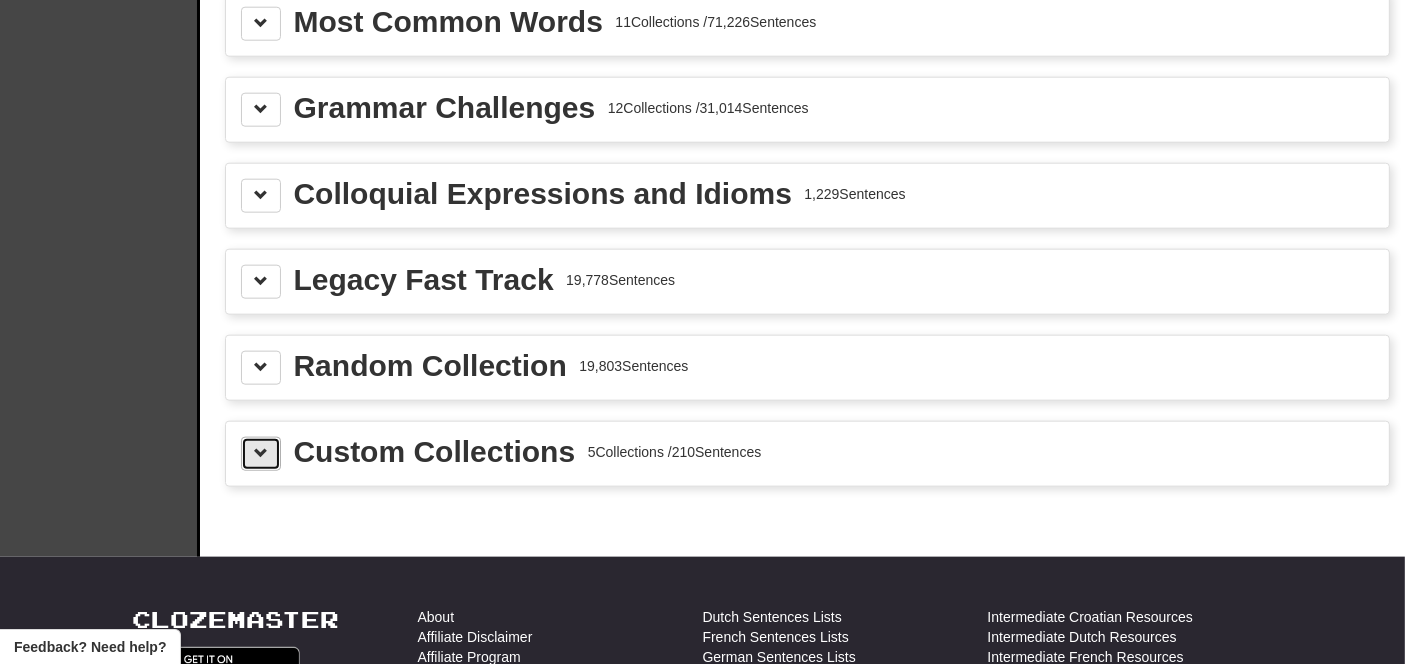 click at bounding box center (261, 453) 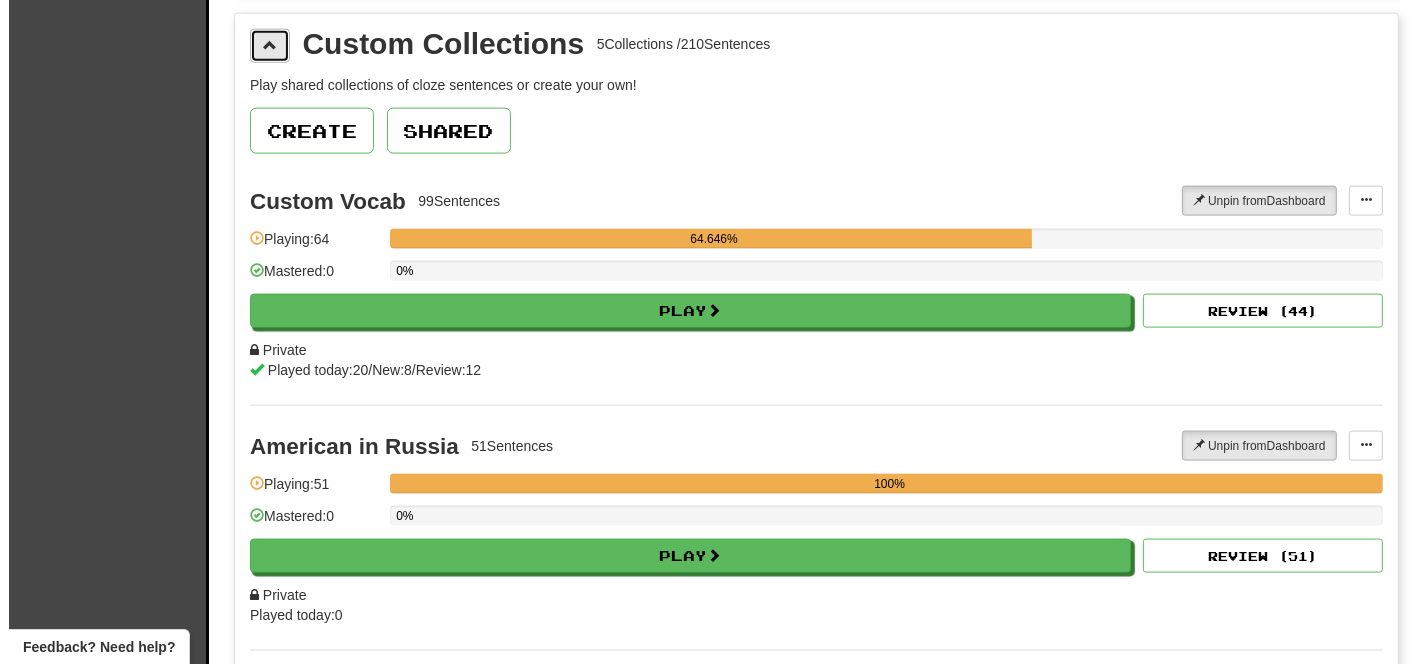 scroll, scrollTop: 2700, scrollLeft: 0, axis: vertical 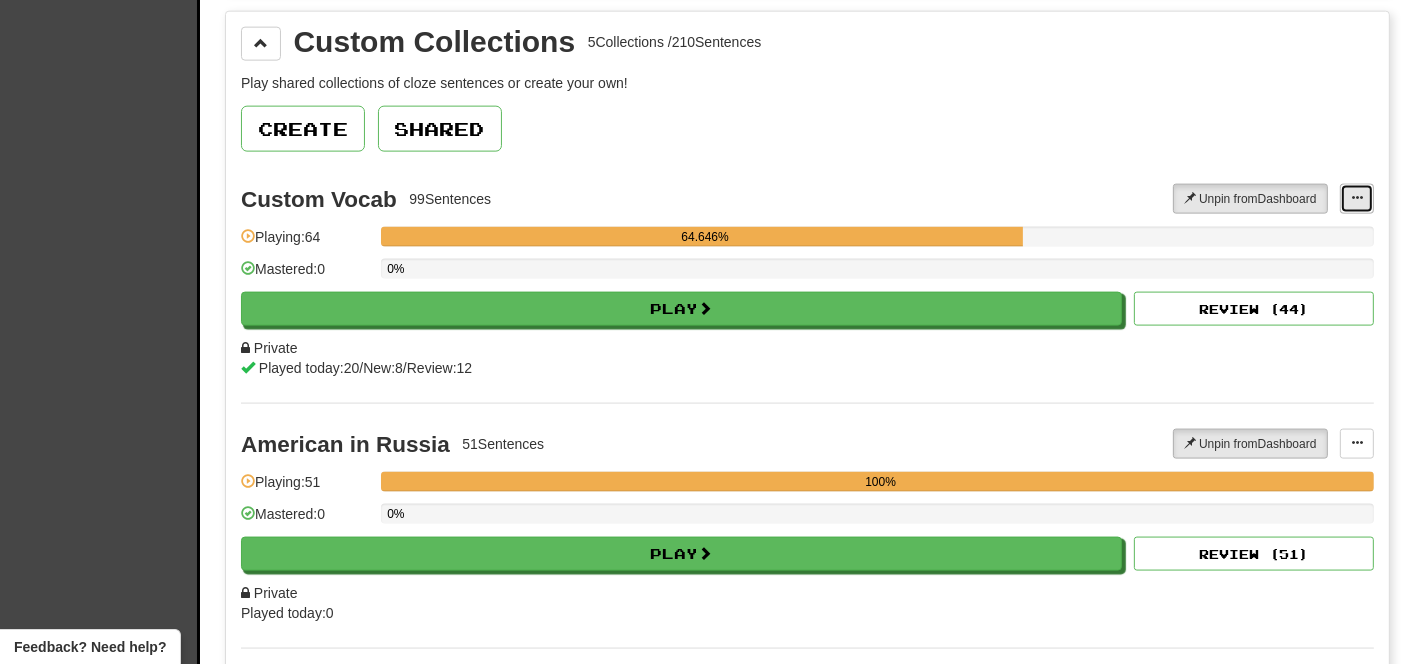 click at bounding box center (1357, 198) 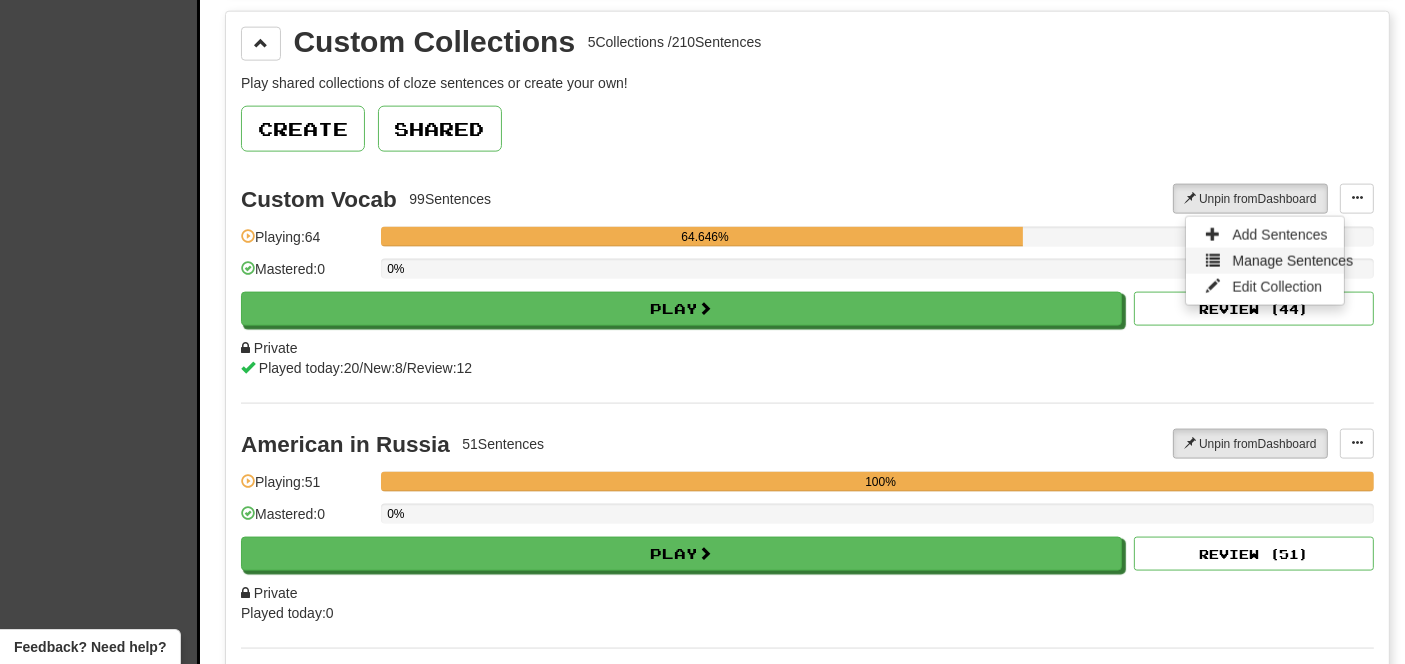 click on "Manage Sentences" at bounding box center [1293, 261] 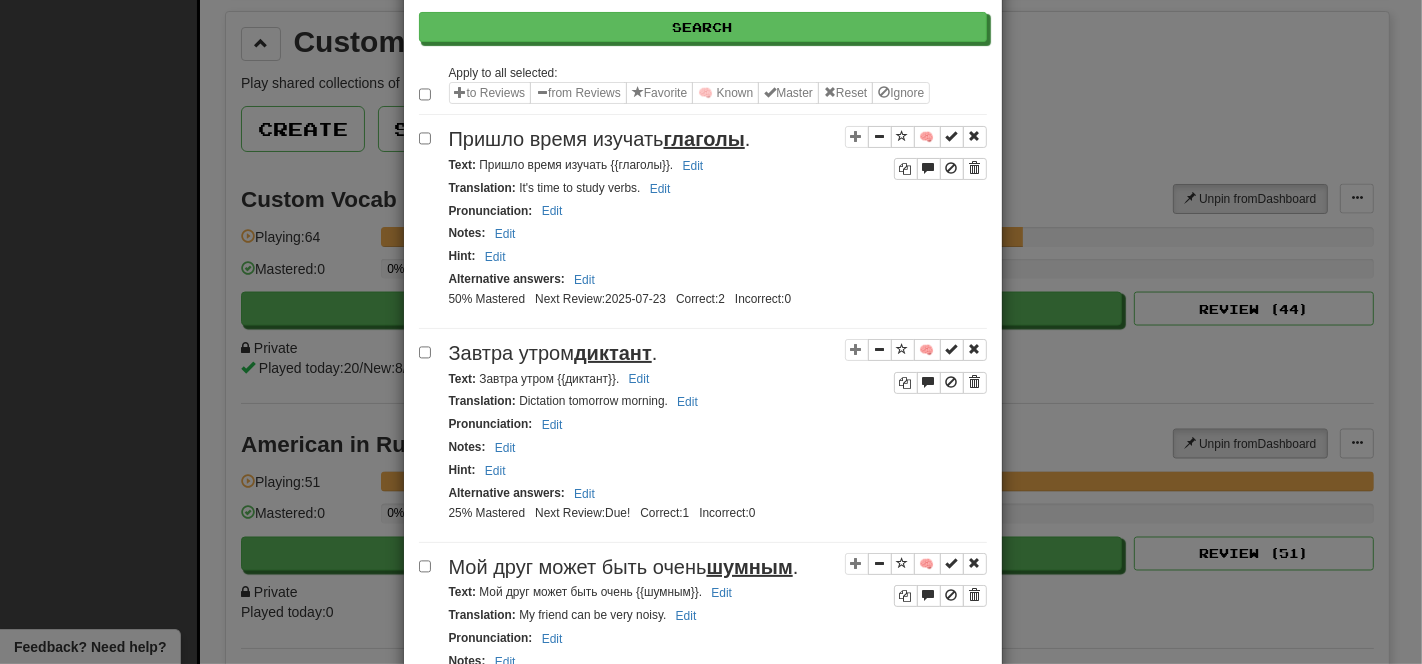 scroll, scrollTop: 207, scrollLeft: 0, axis: vertical 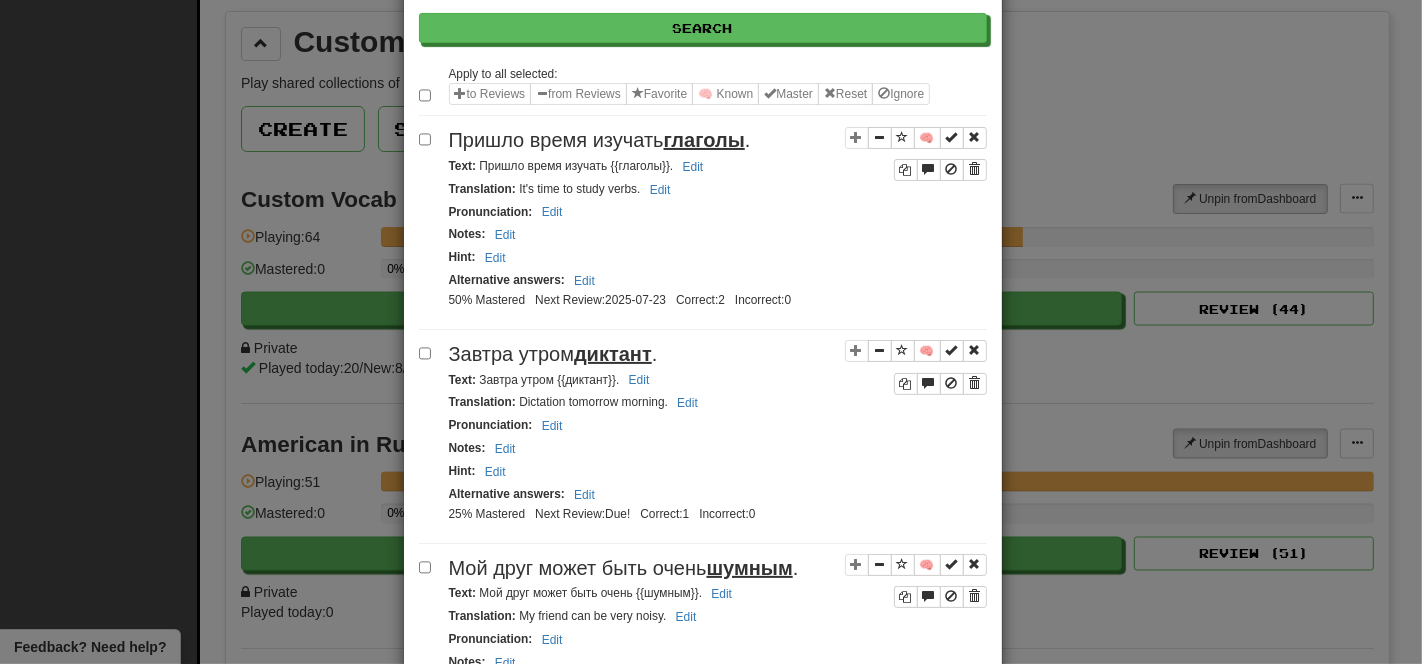 click on "**********" at bounding box center (711, 332) 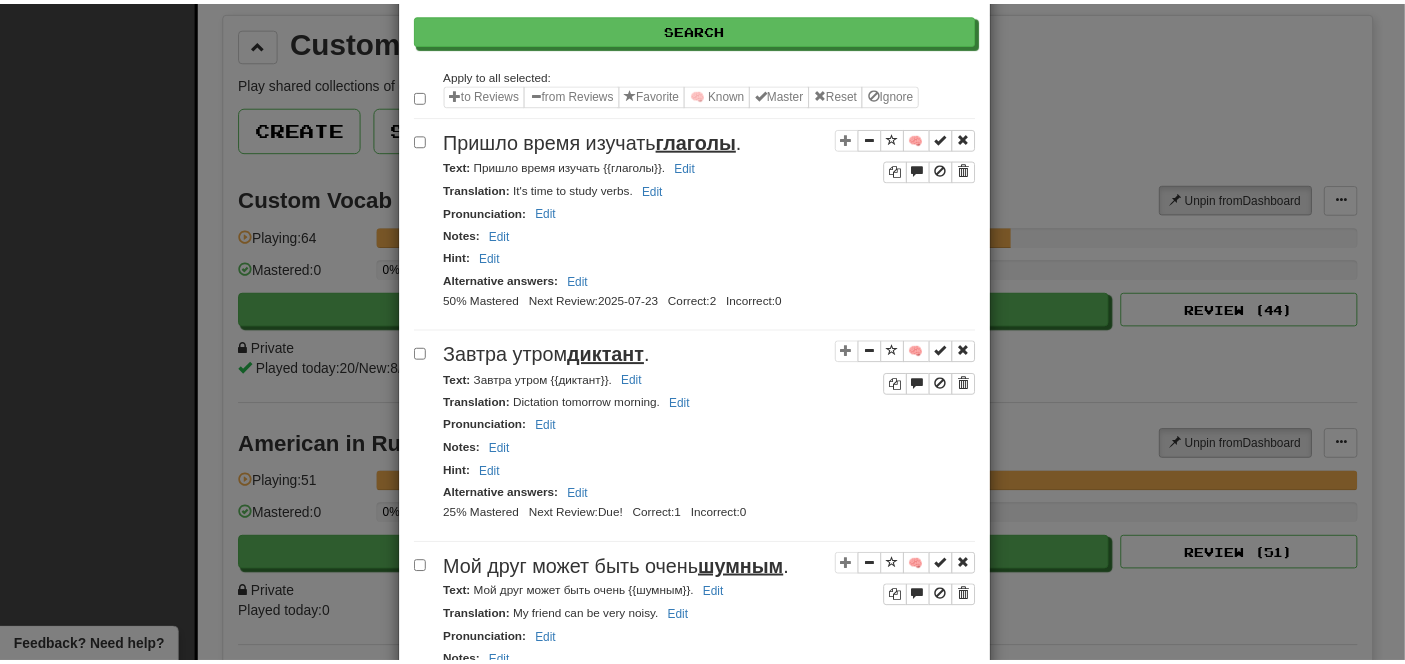 scroll, scrollTop: 0, scrollLeft: 0, axis: both 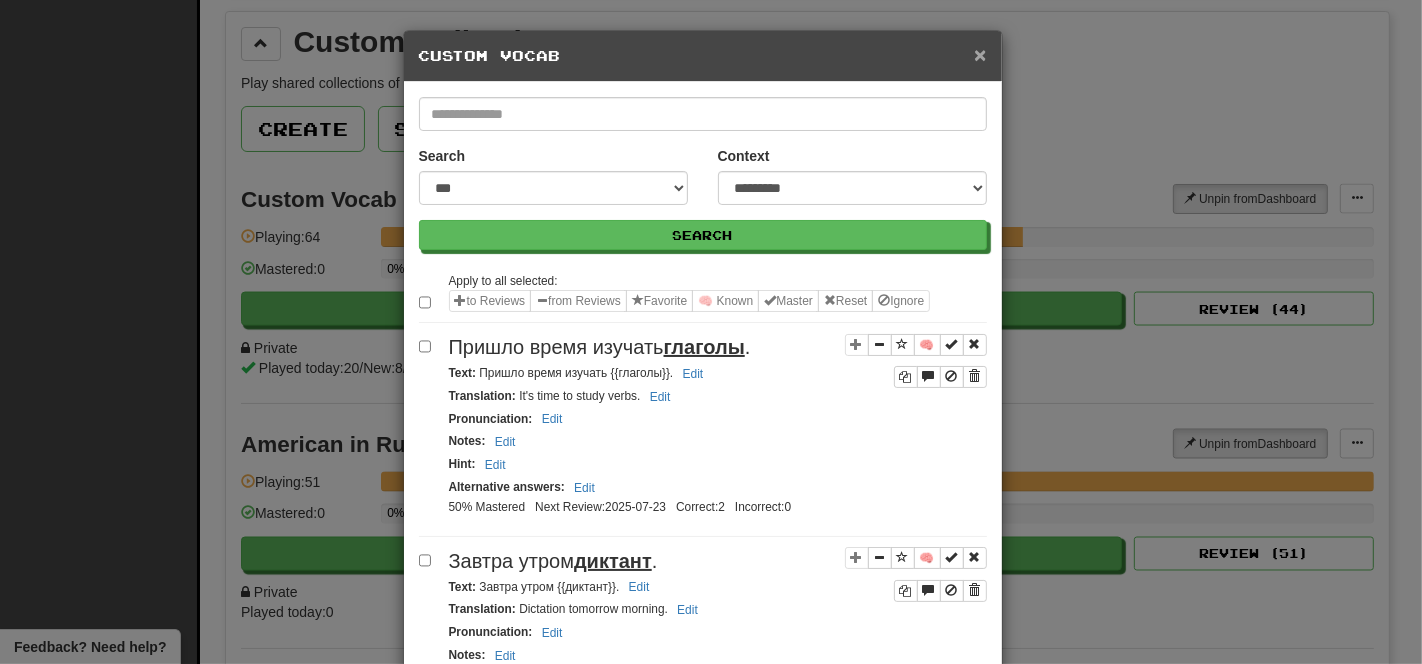 click on "×" at bounding box center [980, 54] 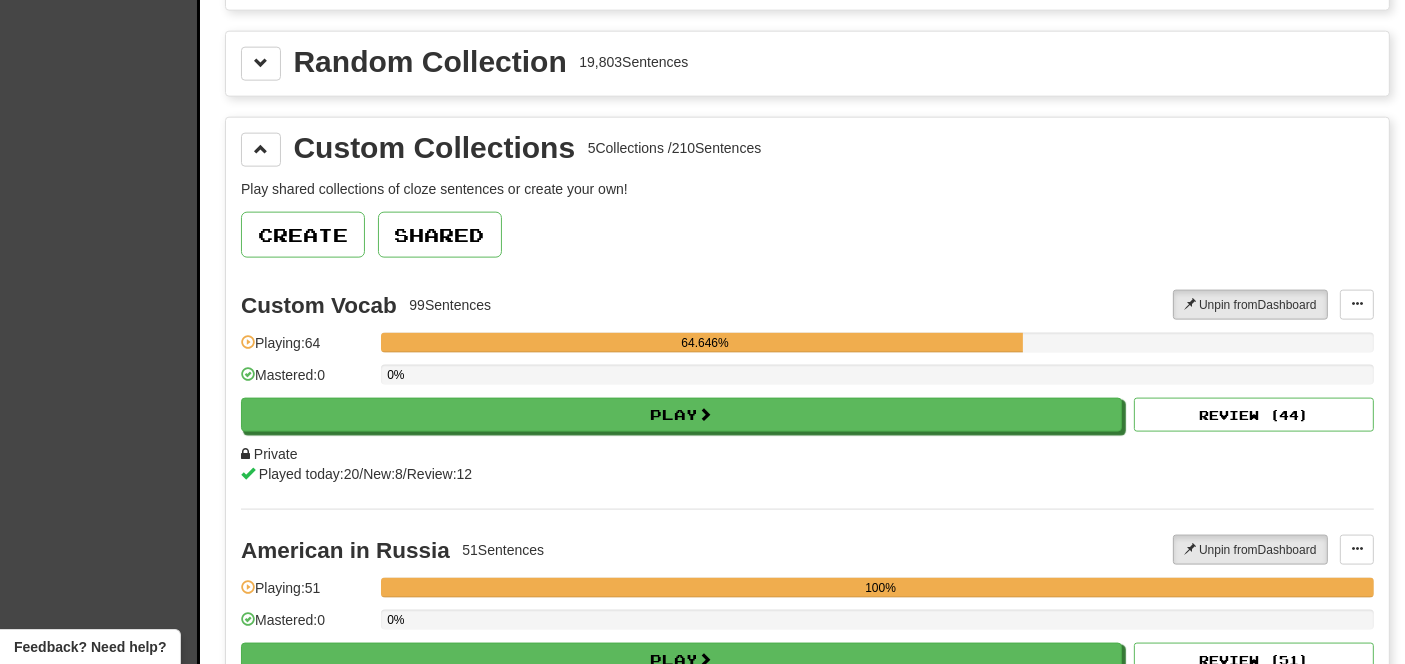 scroll, scrollTop: 2588, scrollLeft: 0, axis: vertical 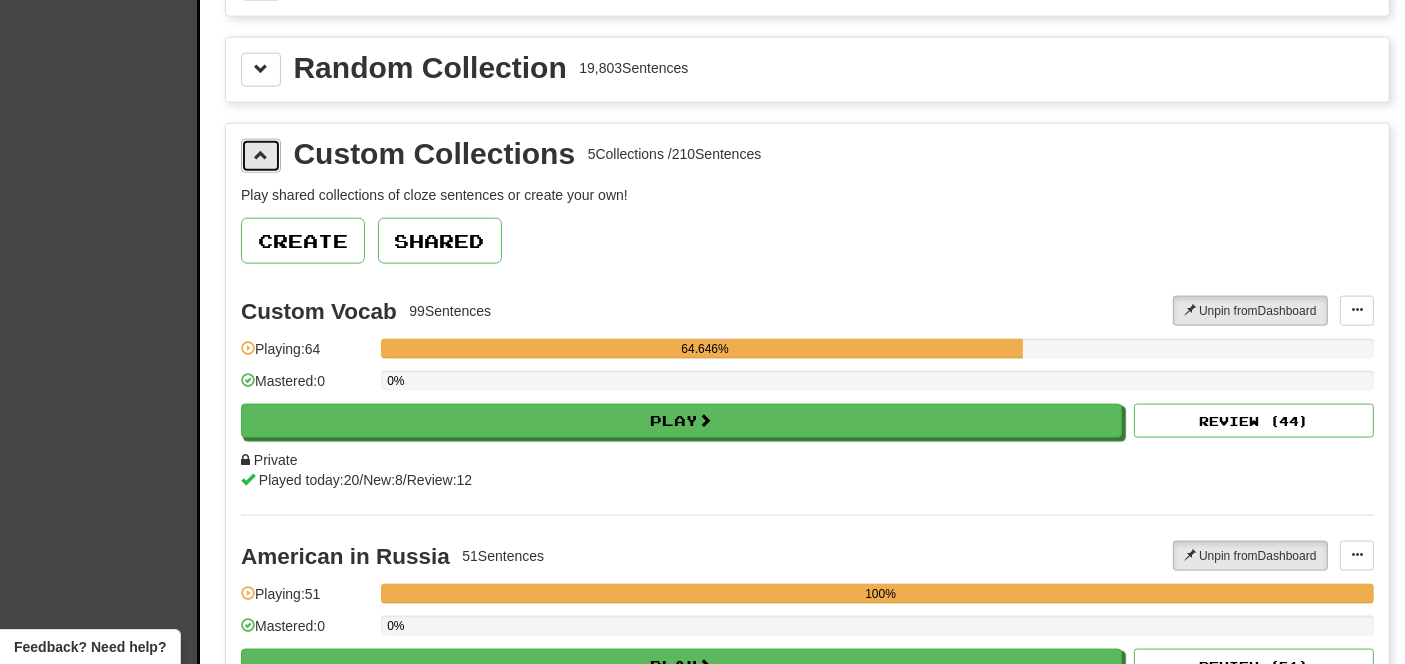 click at bounding box center (261, 155) 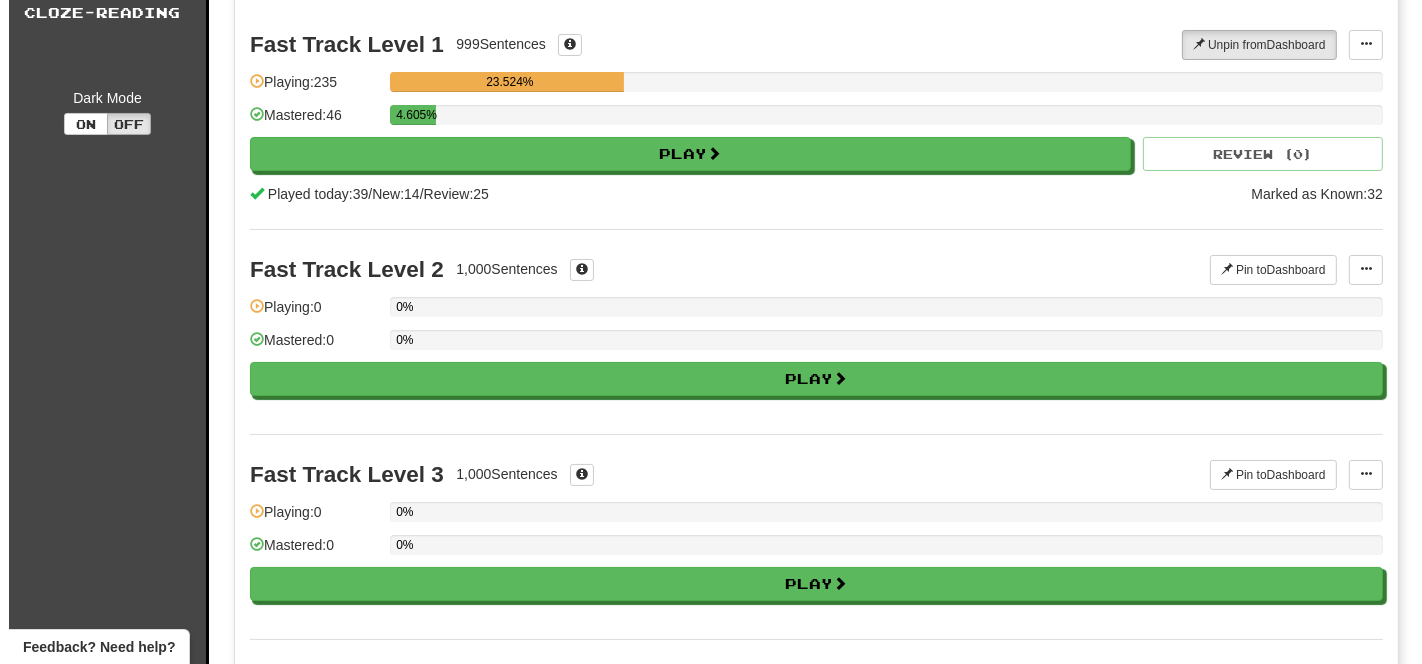 scroll, scrollTop: 0, scrollLeft: 0, axis: both 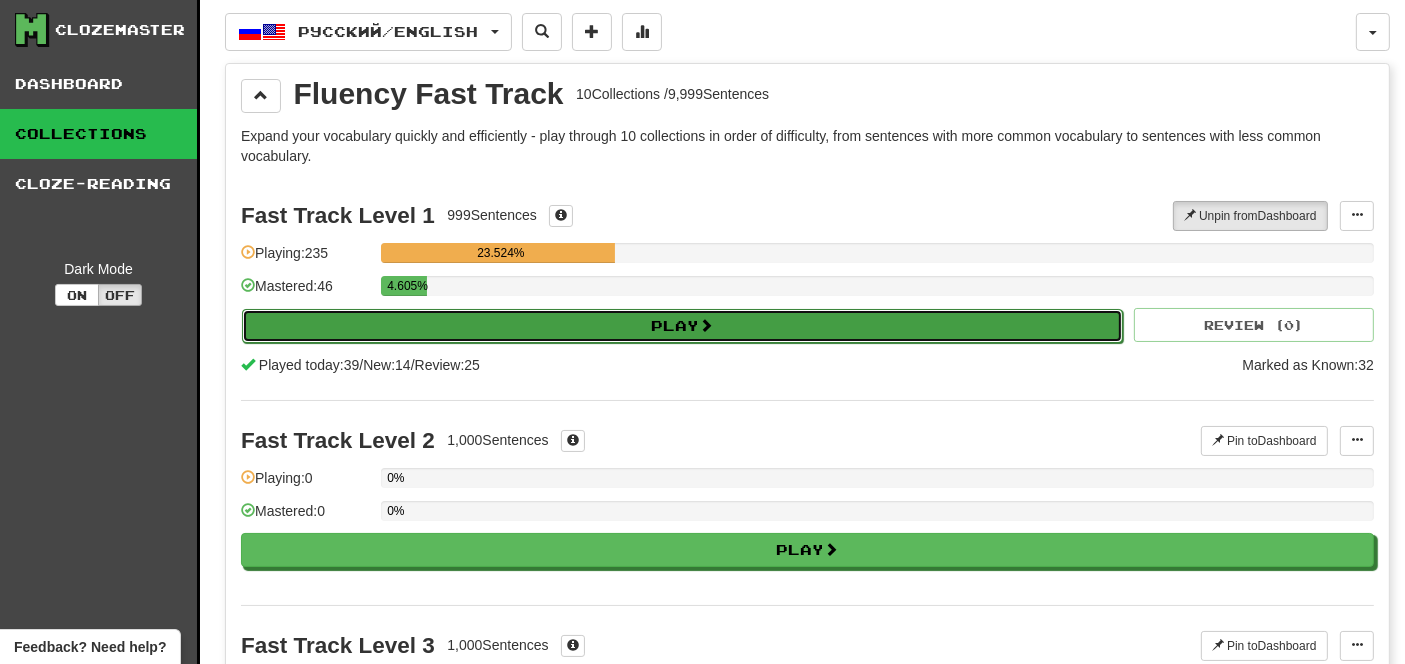 click on "Play" at bounding box center [682, 326] 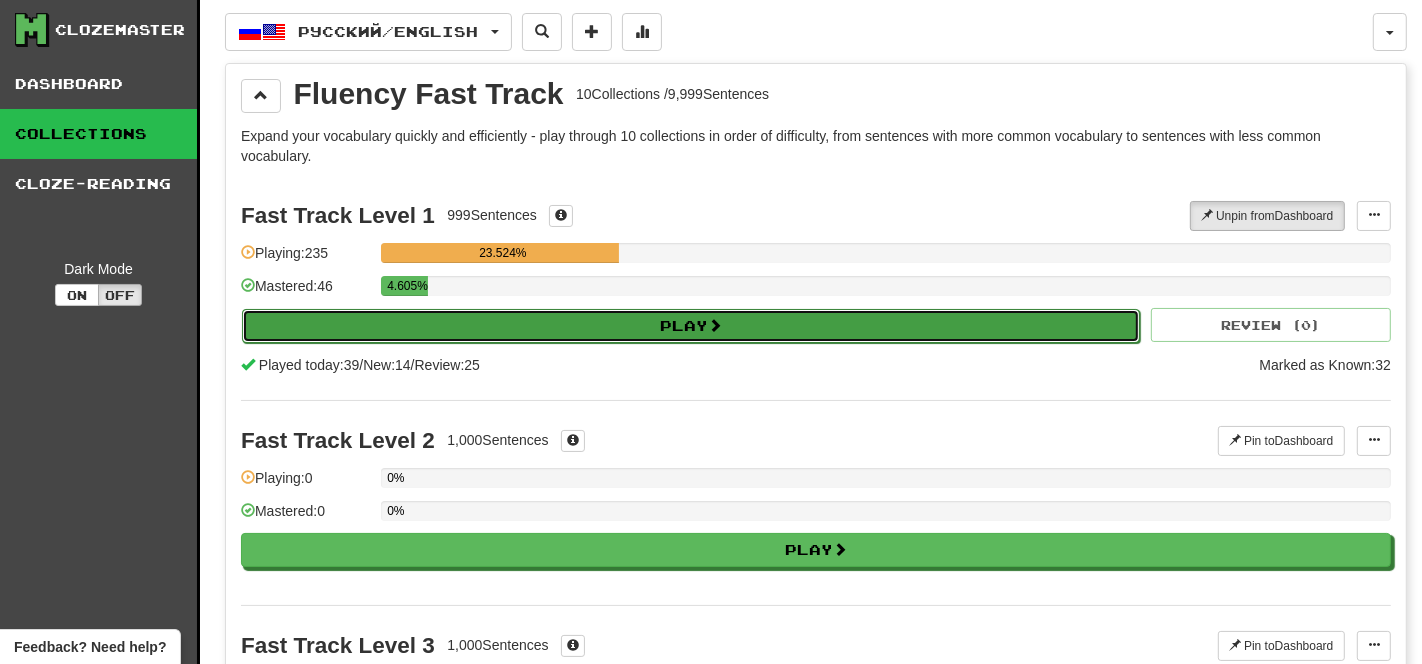 select on "**" 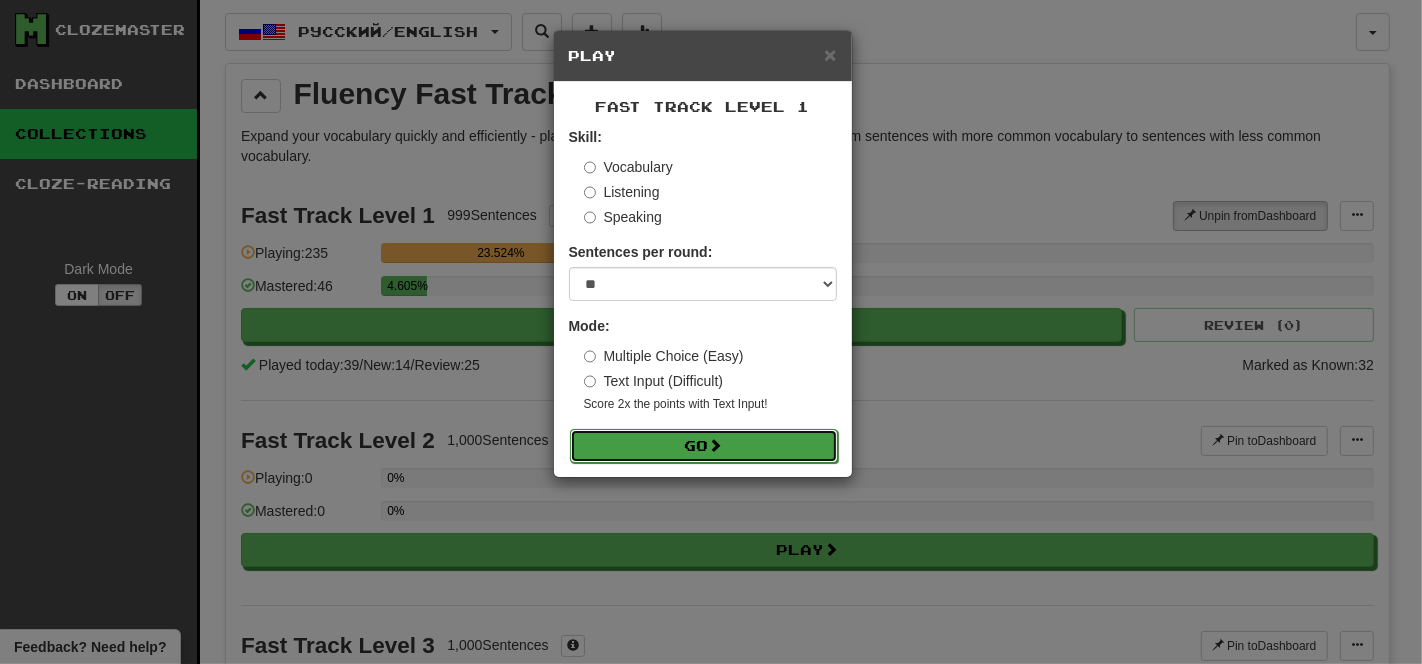 click at bounding box center [716, 445] 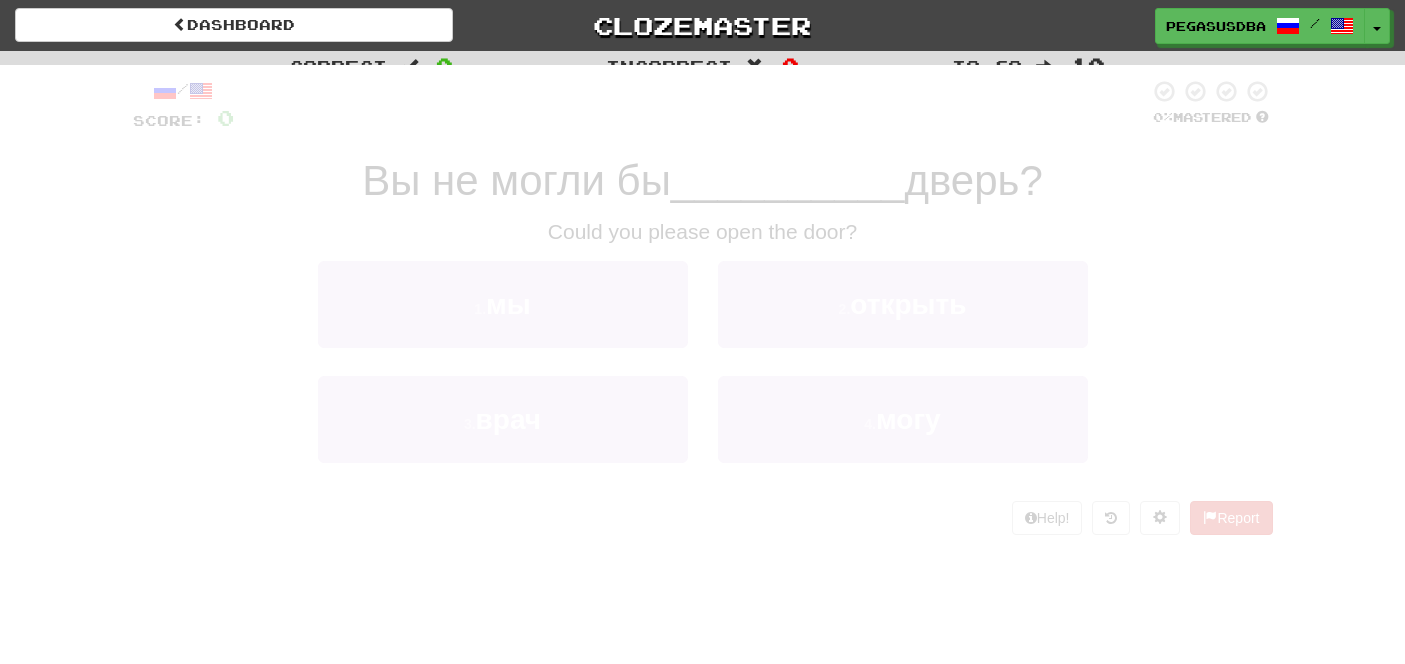 scroll, scrollTop: 0, scrollLeft: 0, axis: both 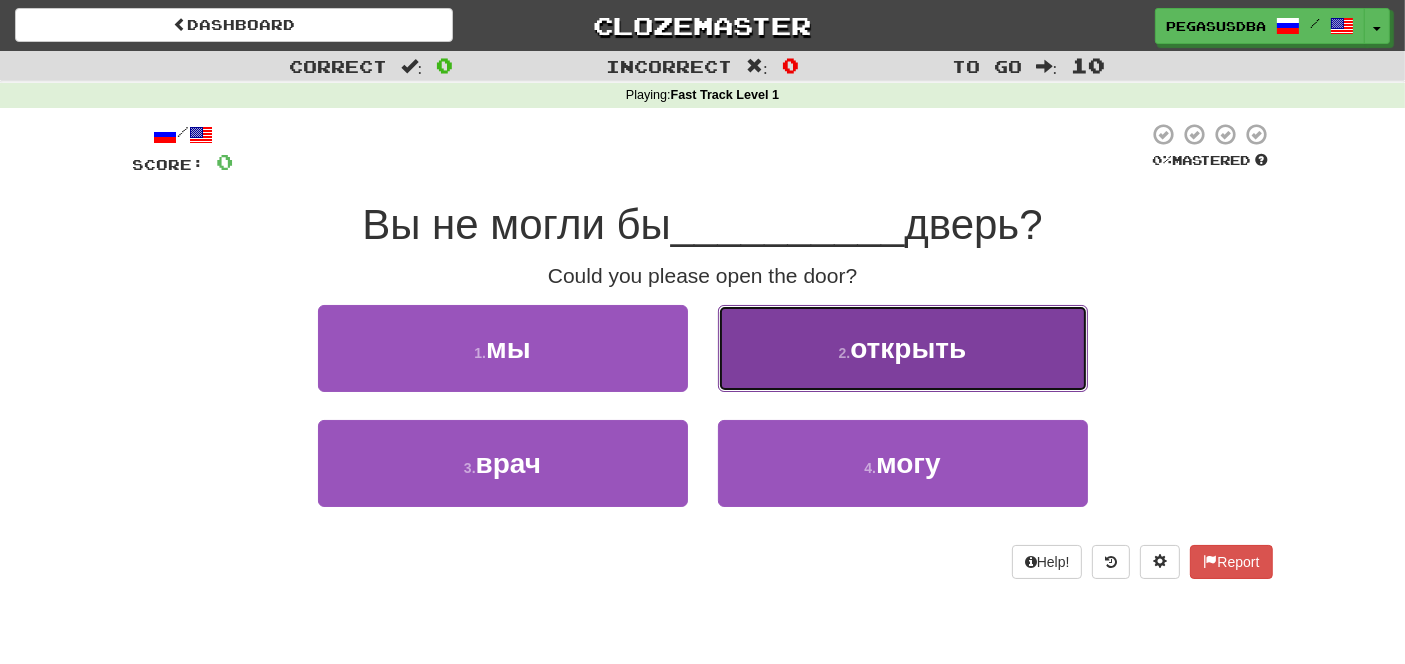 click on "открыть" at bounding box center [908, 348] 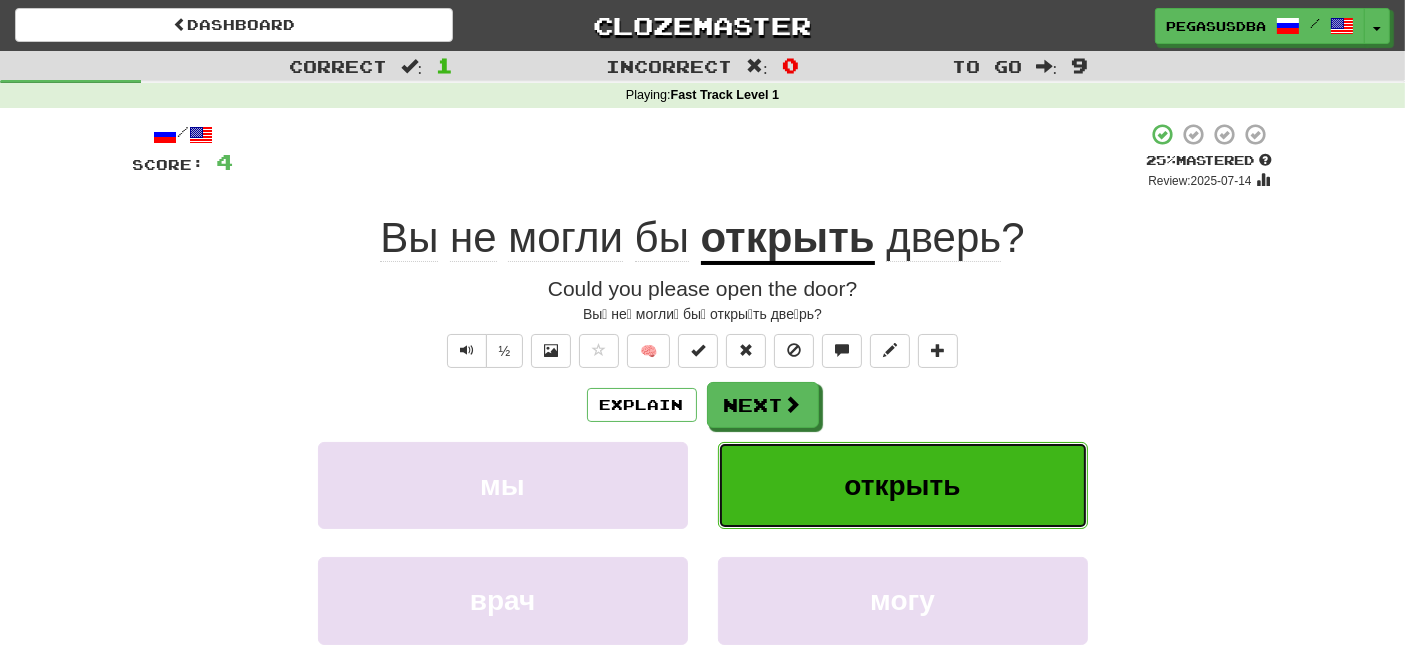 type 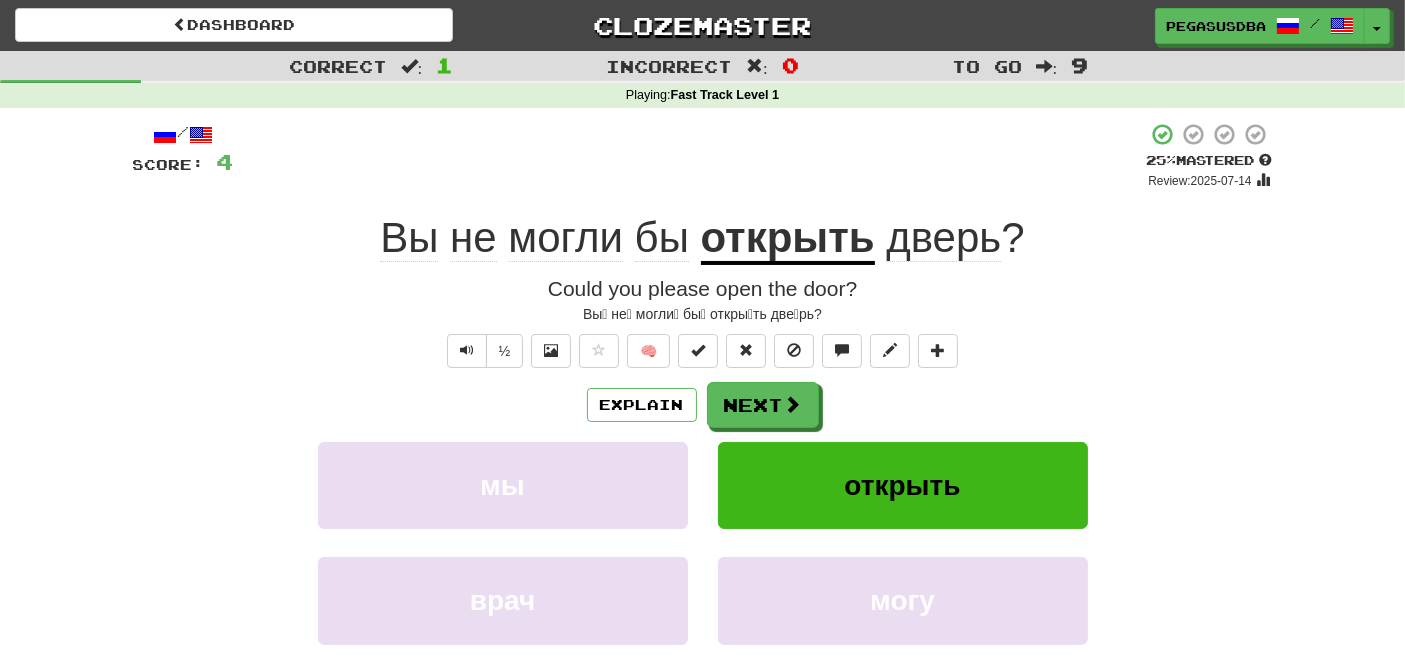 click on "/  Score:   4 + 4 25 %  Mastered Review:  [DATE] Вы   не   могли   бы   открыть   дверь ? Could you please open the door? Вы́ не́ могли́ бы́ откры́ть две́рь? ½ 🧠 Explain Next мы открыть врач могу Learn more: мы открыть врач могу  Help!  Report" at bounding box center [703, 434] 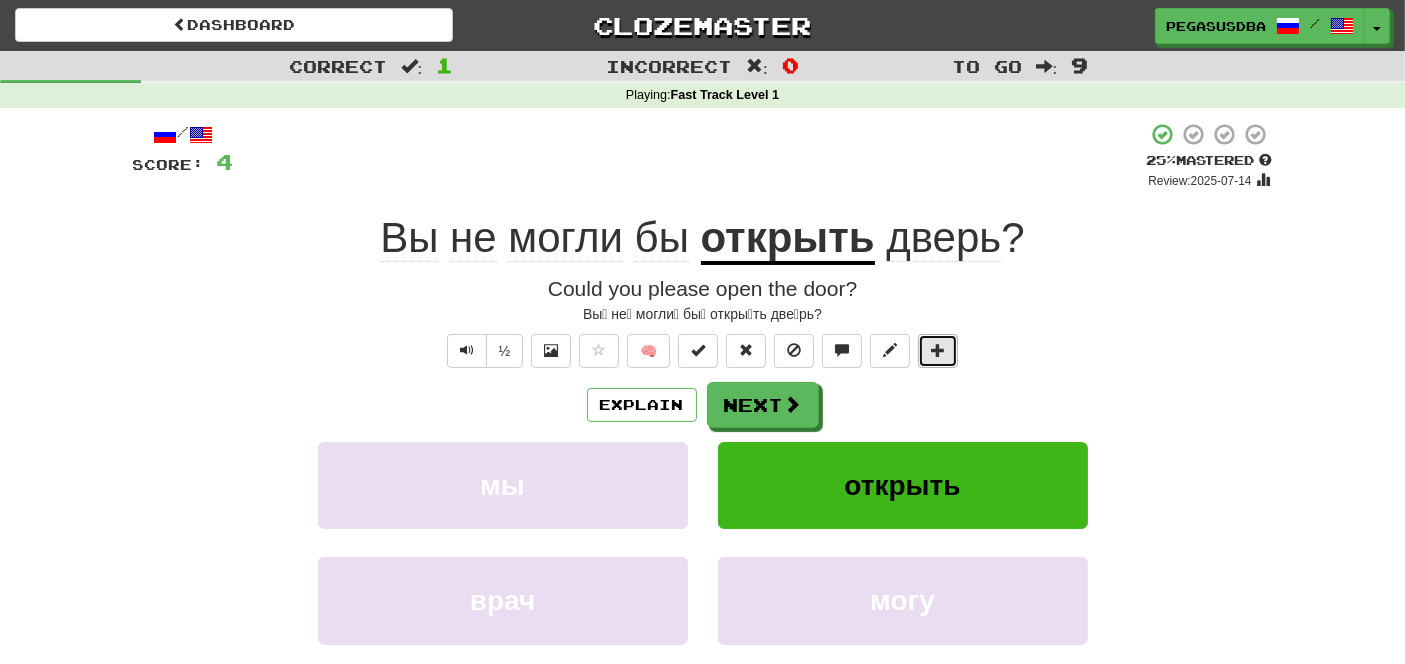 click at bounding box center (938, 350) 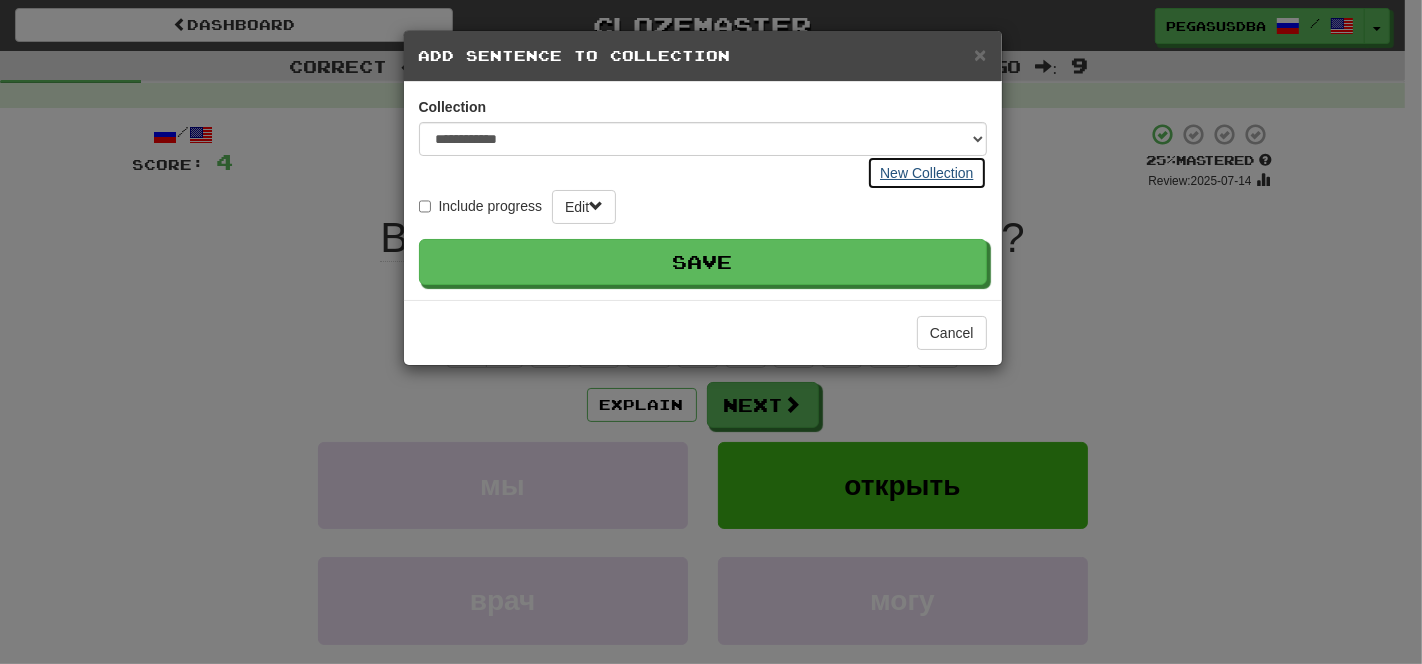 click on "New Collection" at bounding box center [926, 173] 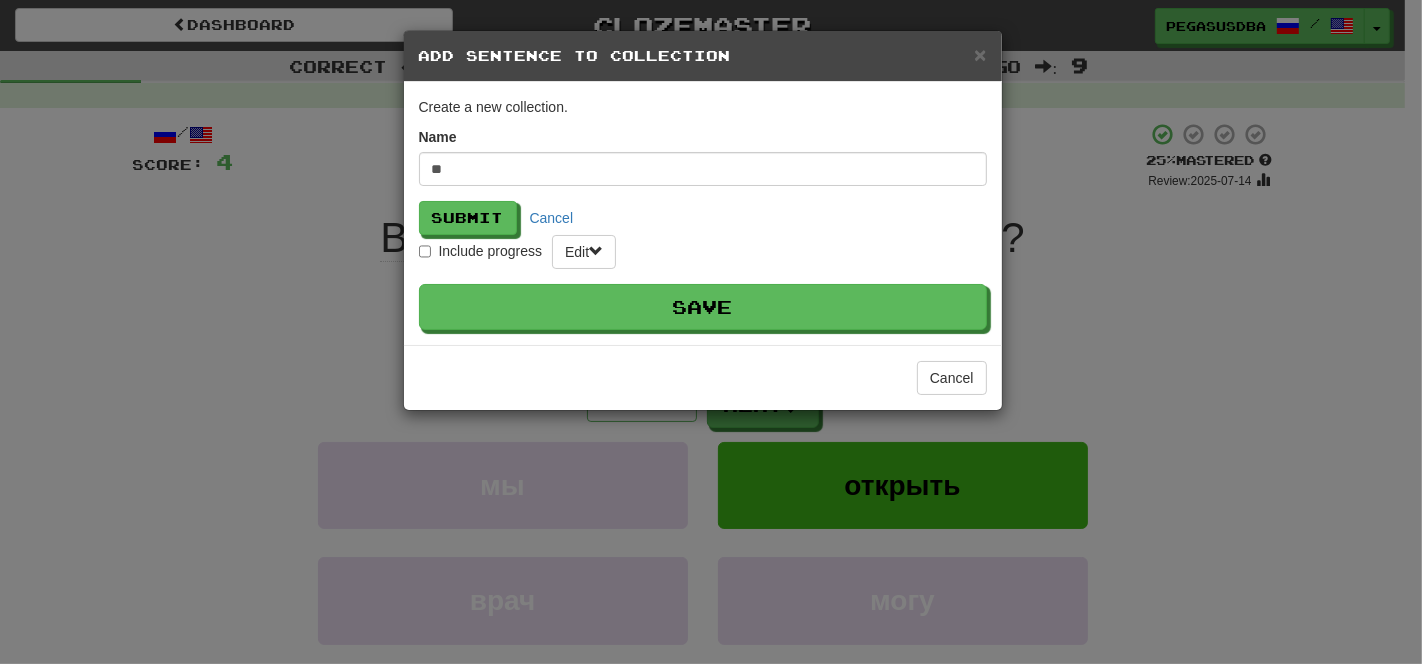 type on "*" 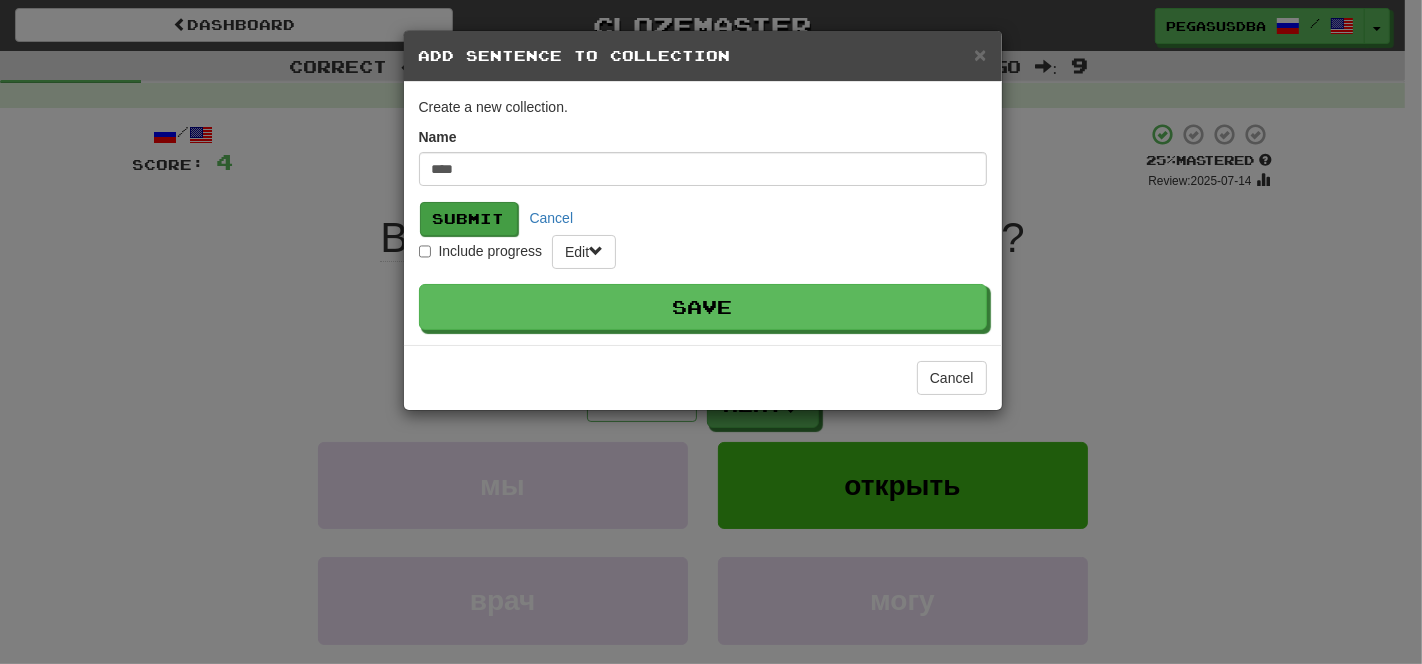 type on "****" 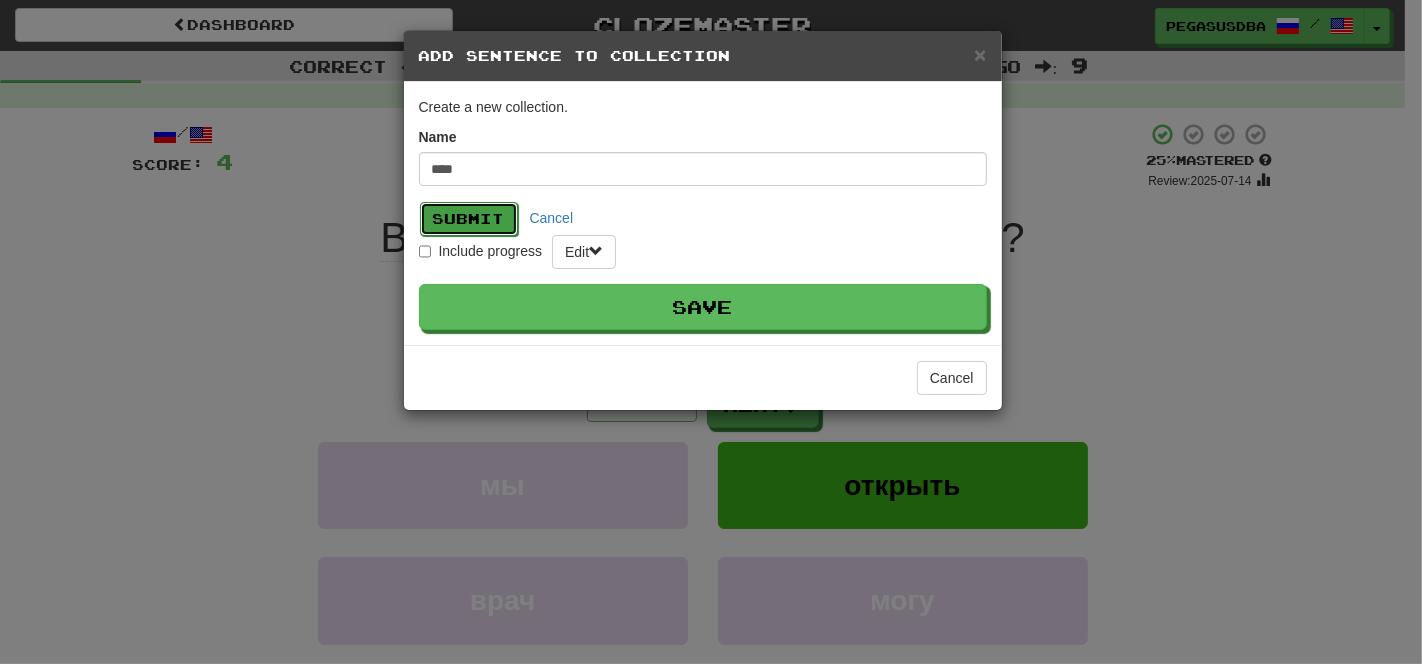click on "Submit" at bounding box center (469, 219) 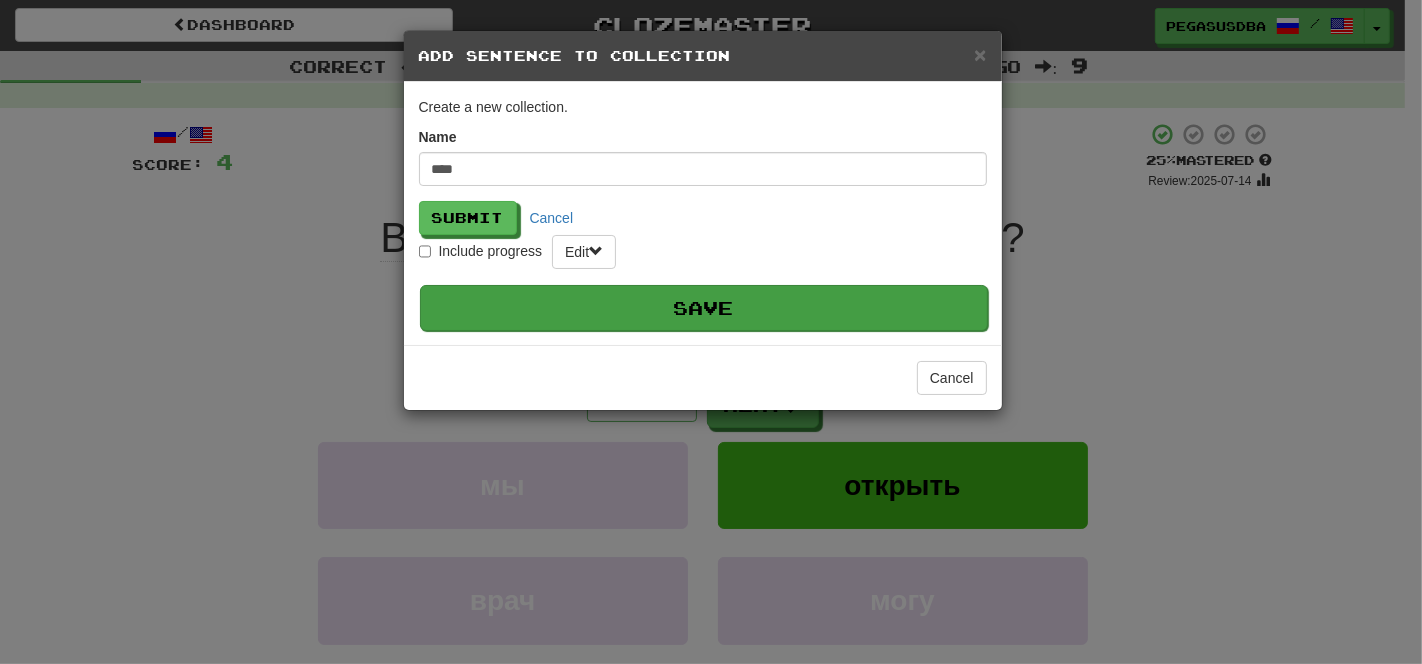 select on "*****" 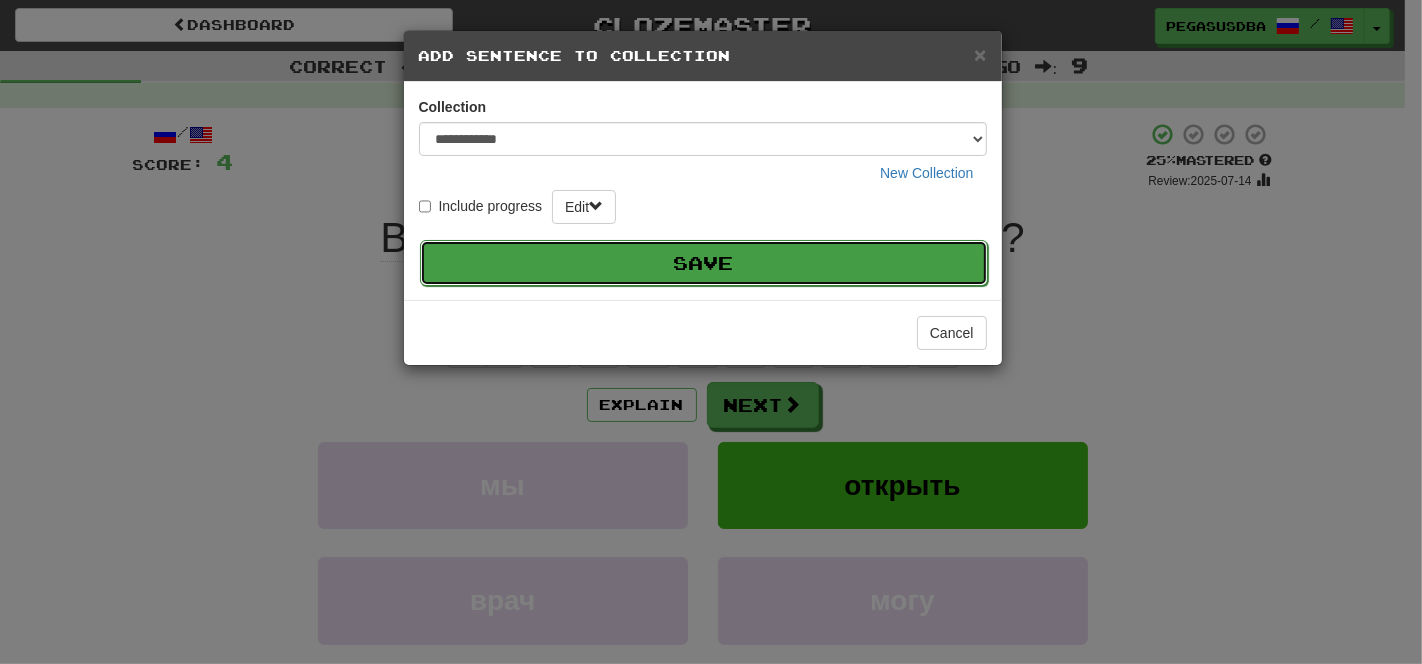click on "Save" at bounding box center [704, 263] 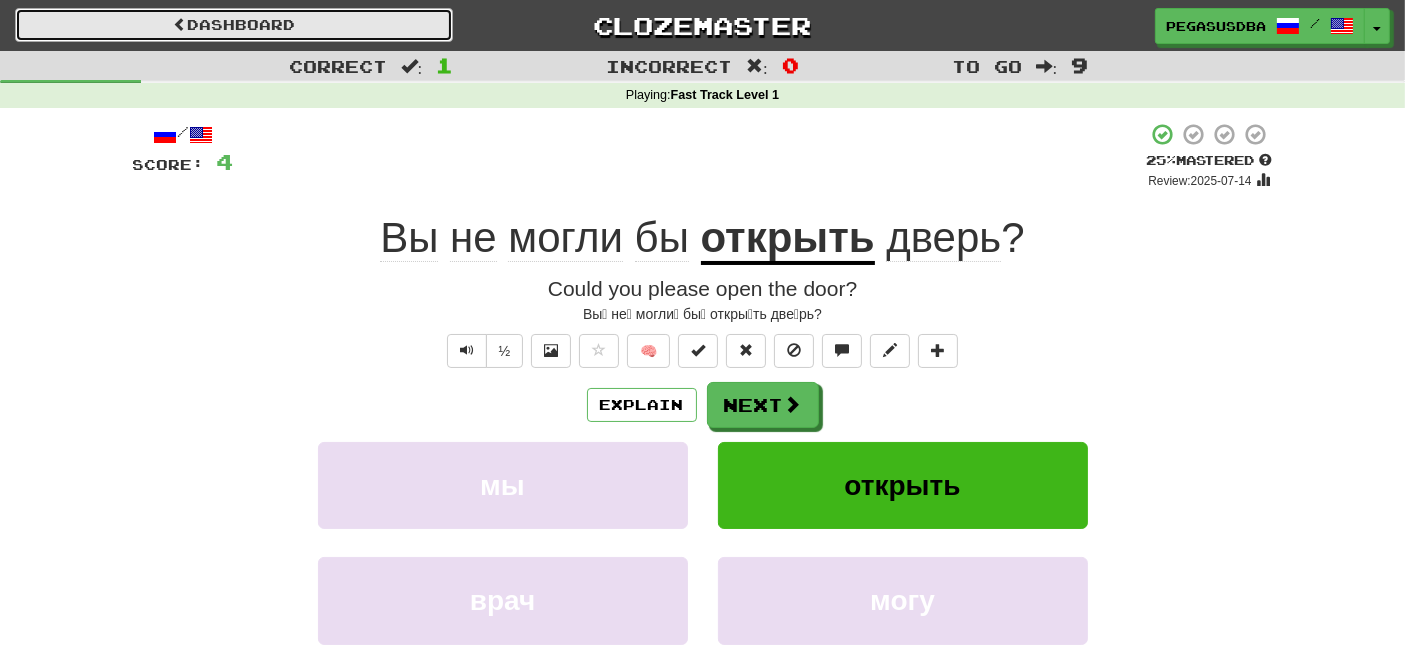 click on "Dashboard" at bounding box center [234, 25] 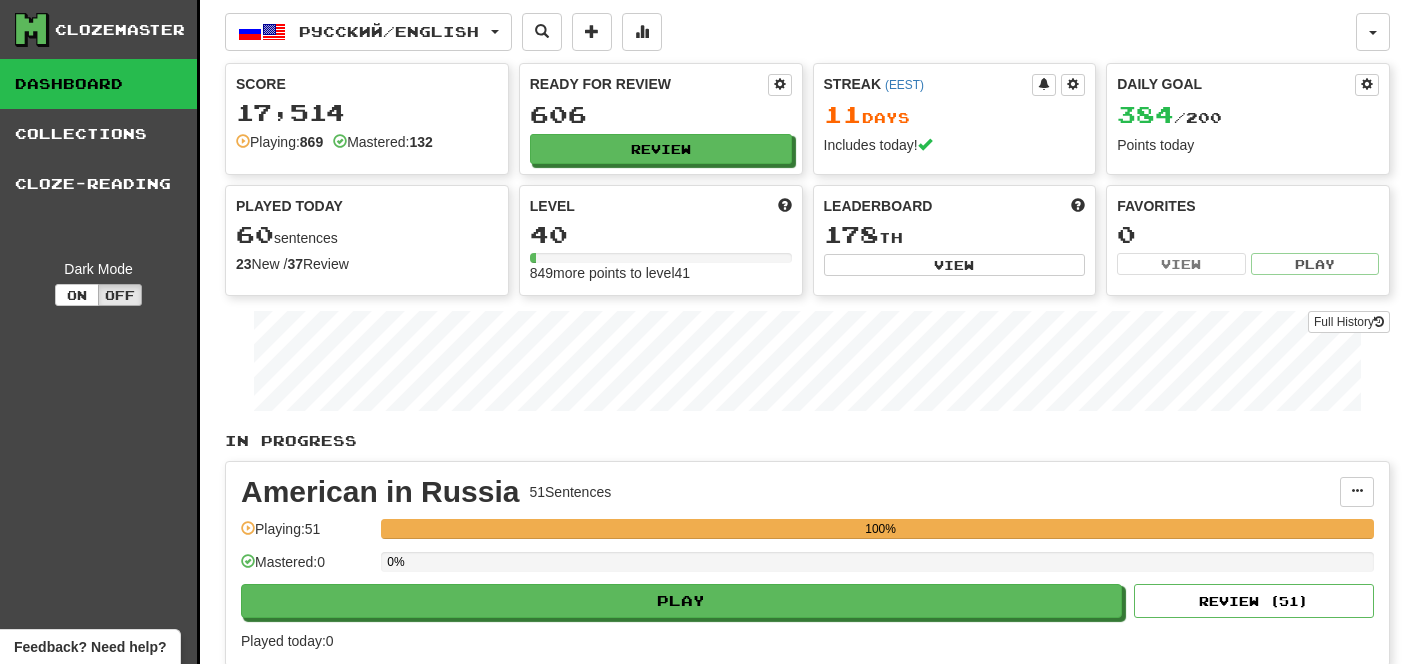scroll, scrollTop: 0, scrollLeft: 0, axis: both 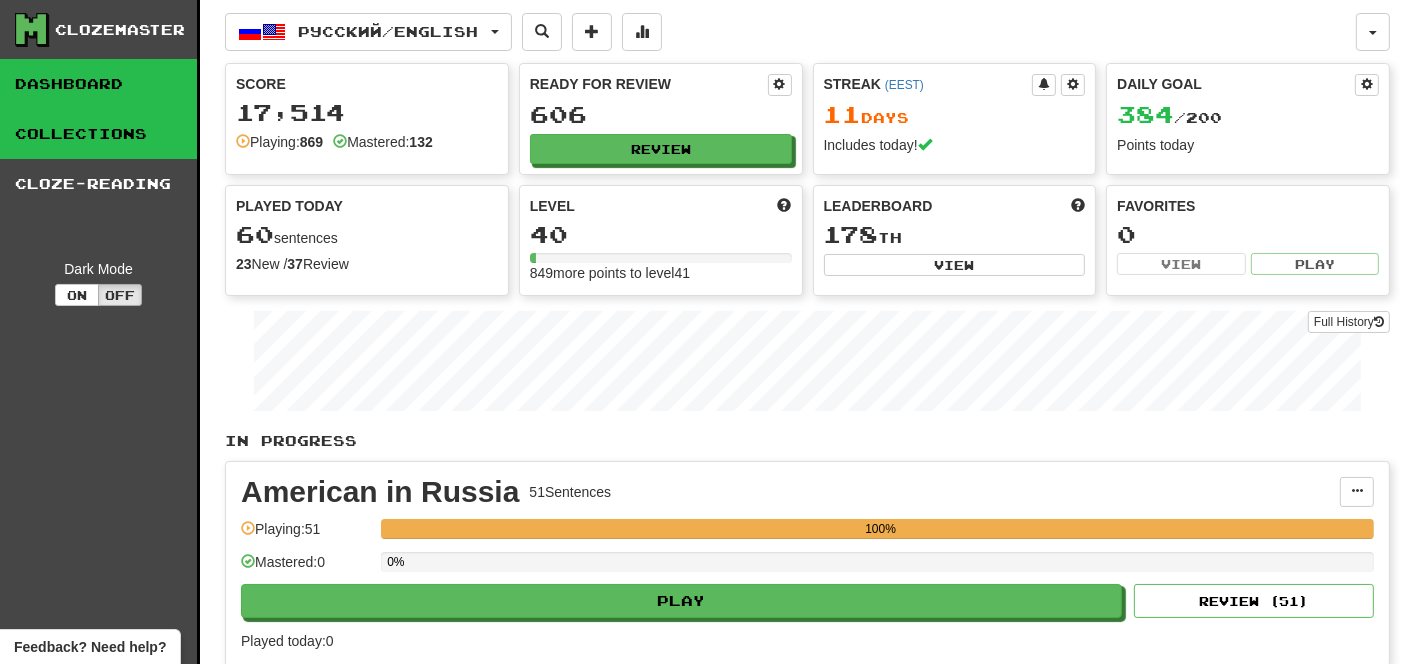 click on "Collections" at bounding box center [98, 134] 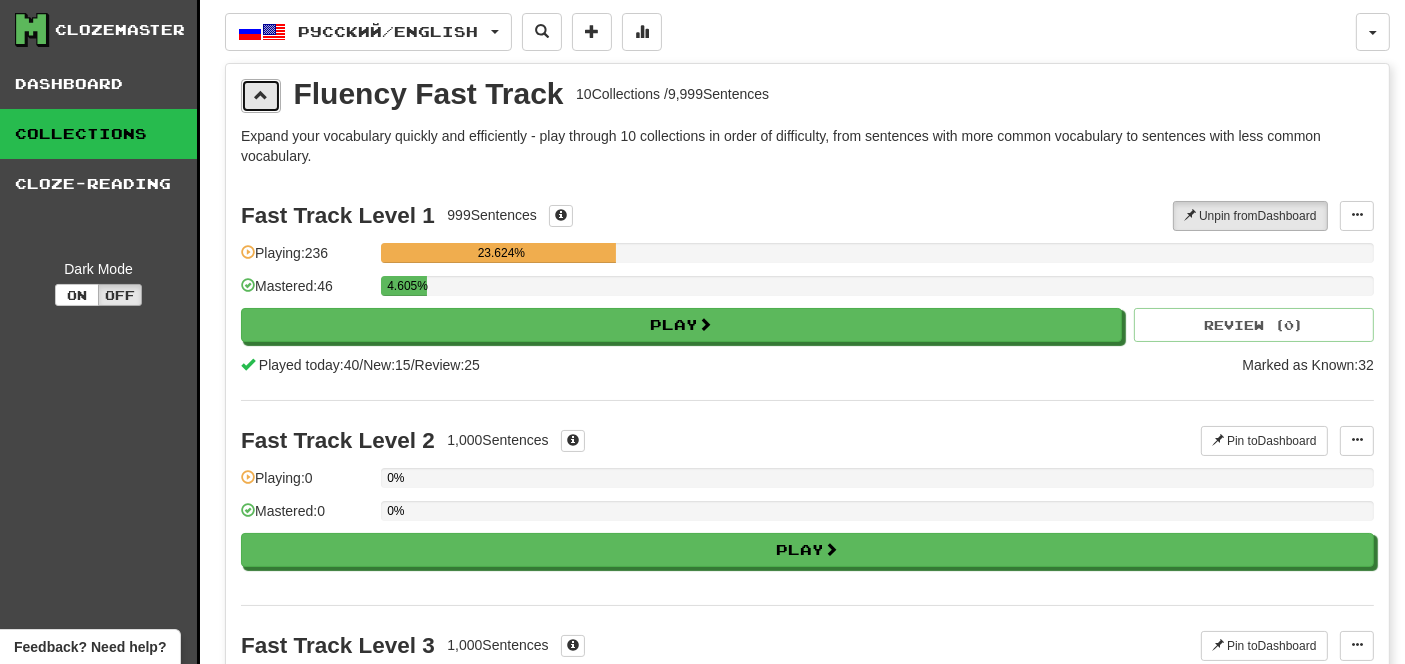 click at bounding box center [261, 95] 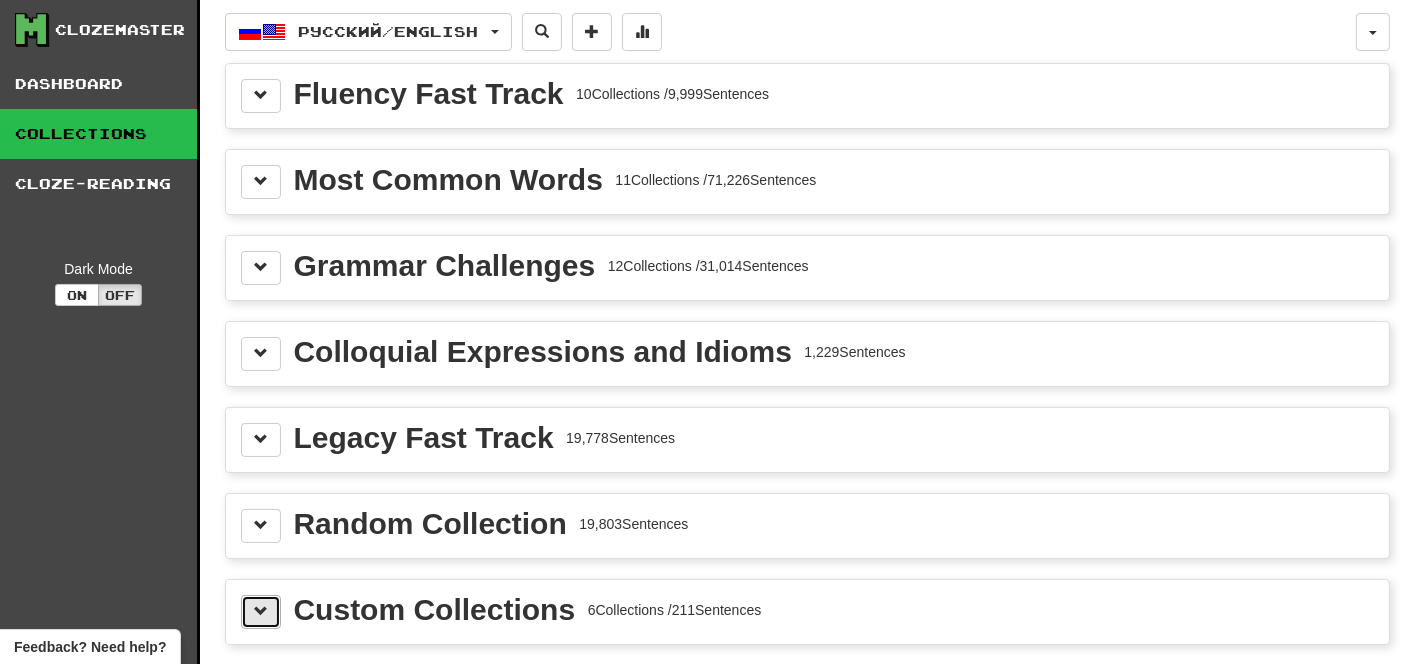 click at bounding box center (261, 611) 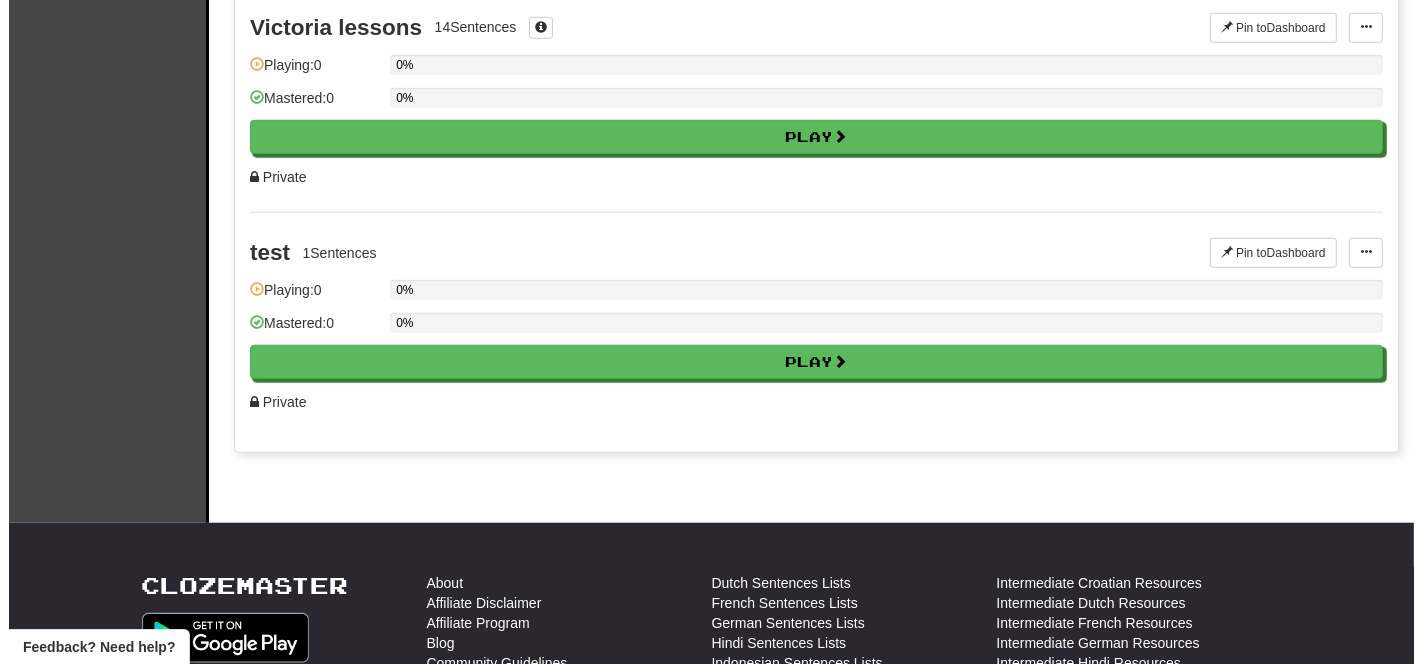 scroll, scrollTop: 1710, scrollLeft: 0, axis: vertical 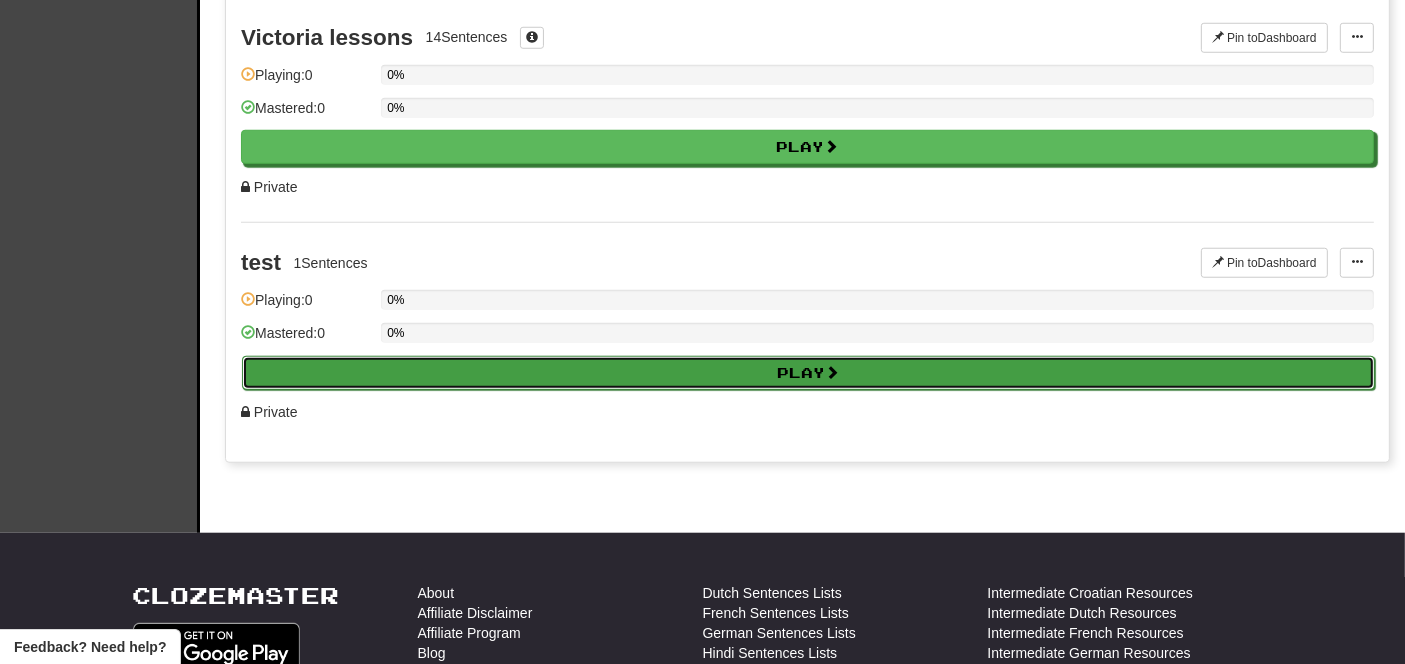click on "Play" at bounding box center [808, 373] 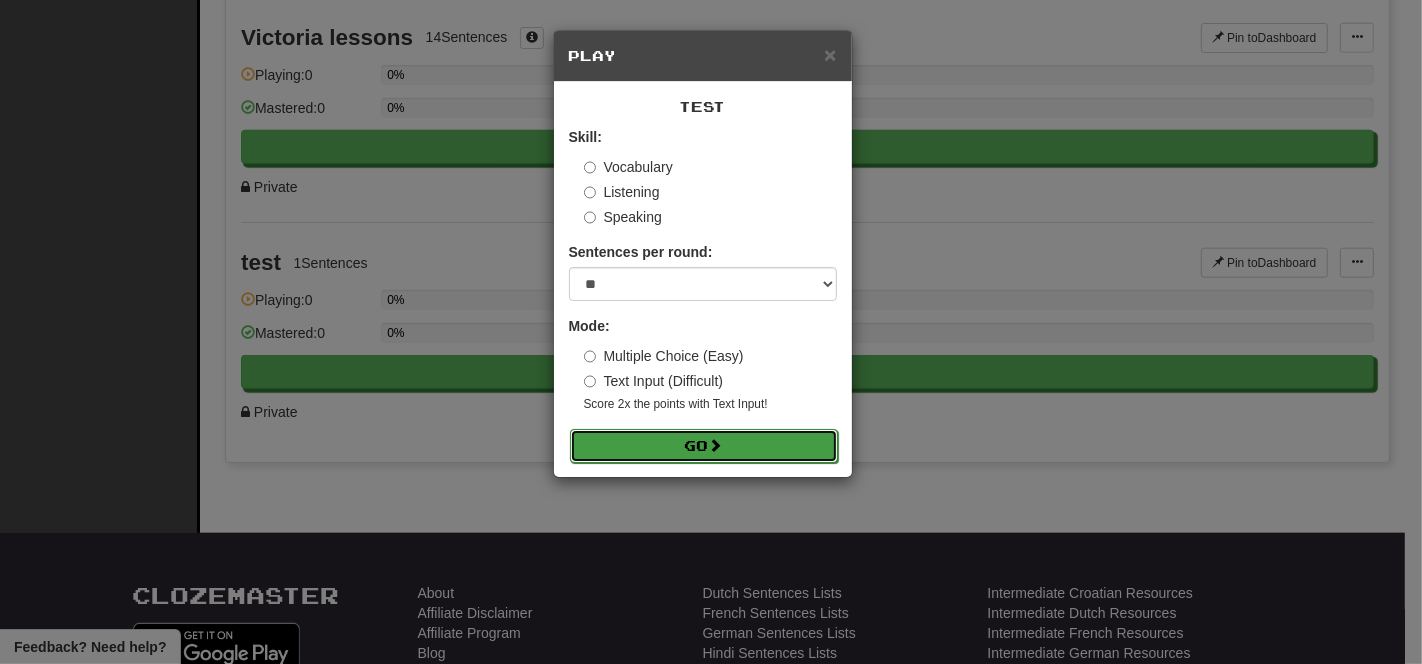 click on "Go" at bounding box center [704, 446] 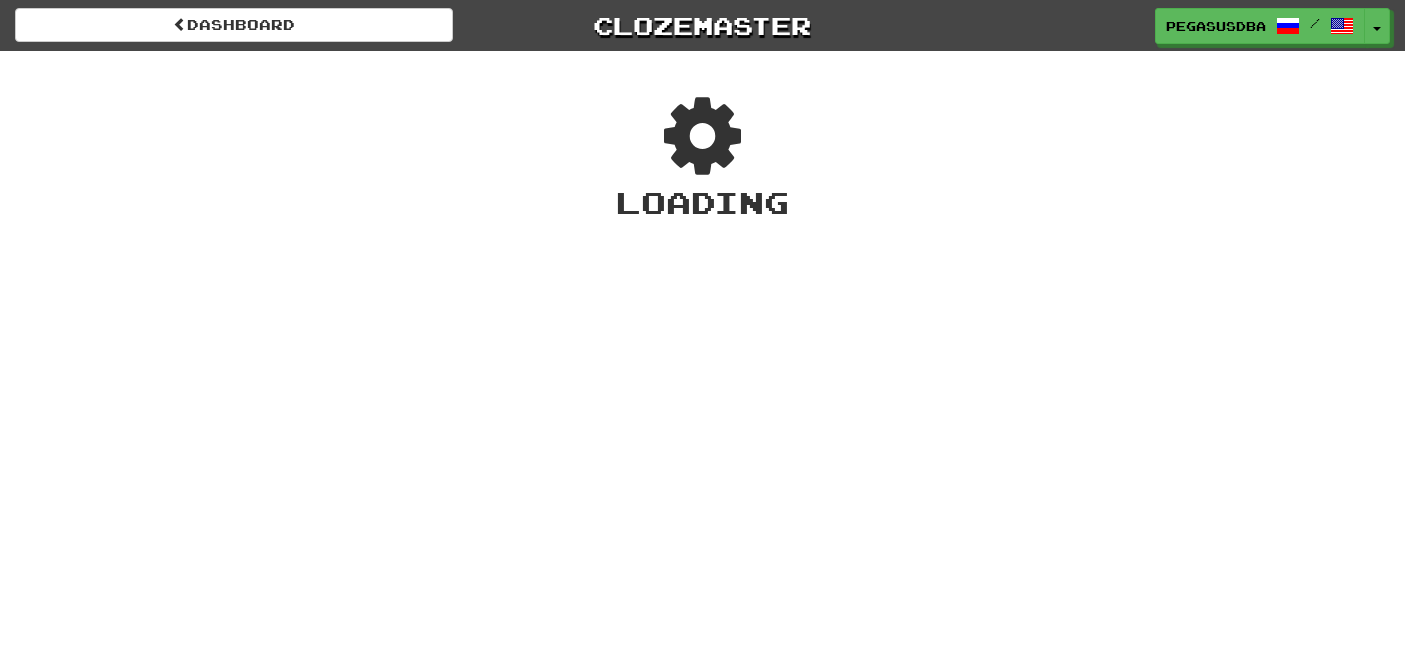 scroll, scrollTop: 0, scrollLeft: 0, axis: both 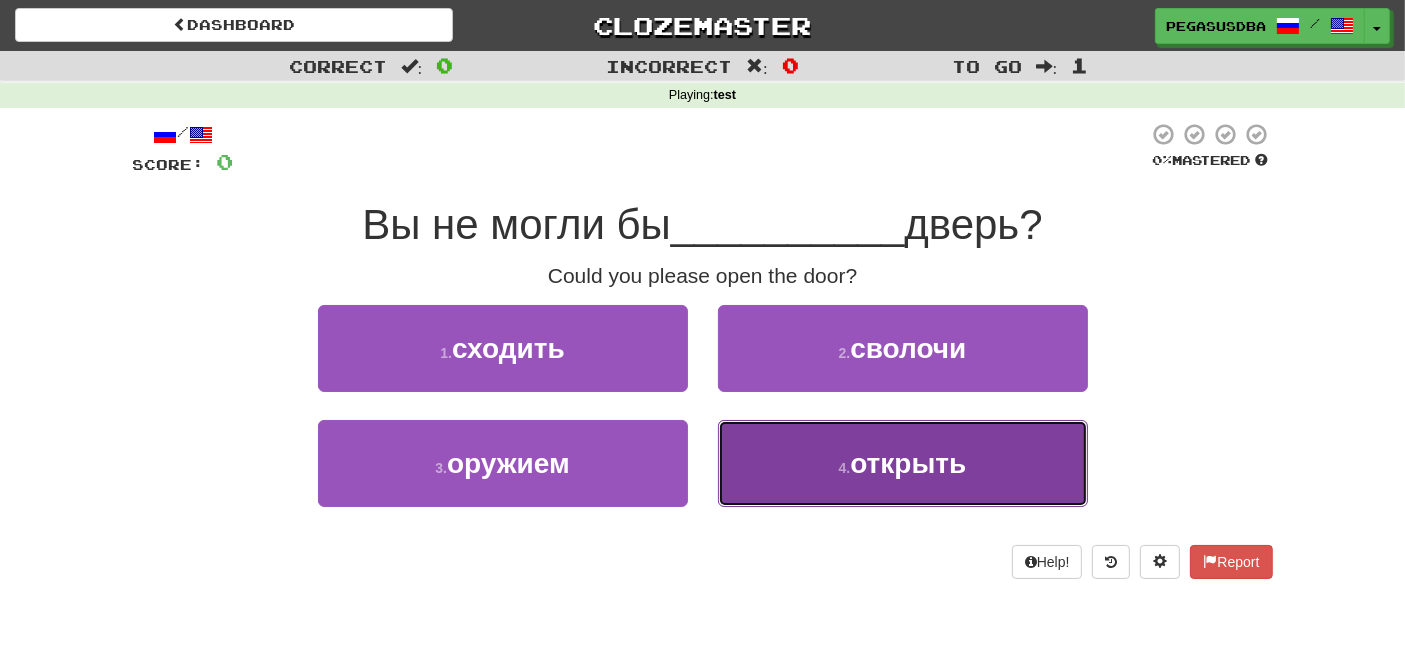 click on "открыть" at bounding box center [908, 463] 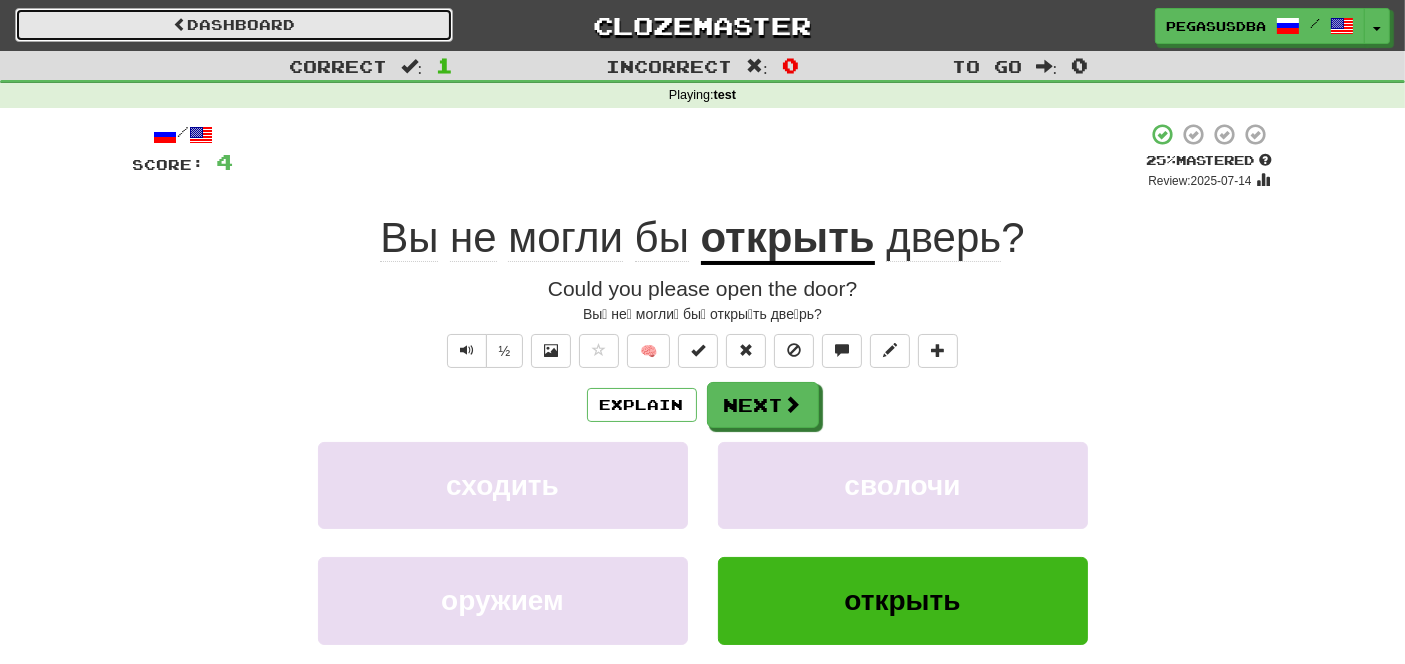 click on "Dashboard" at bounding box center [234, 25] 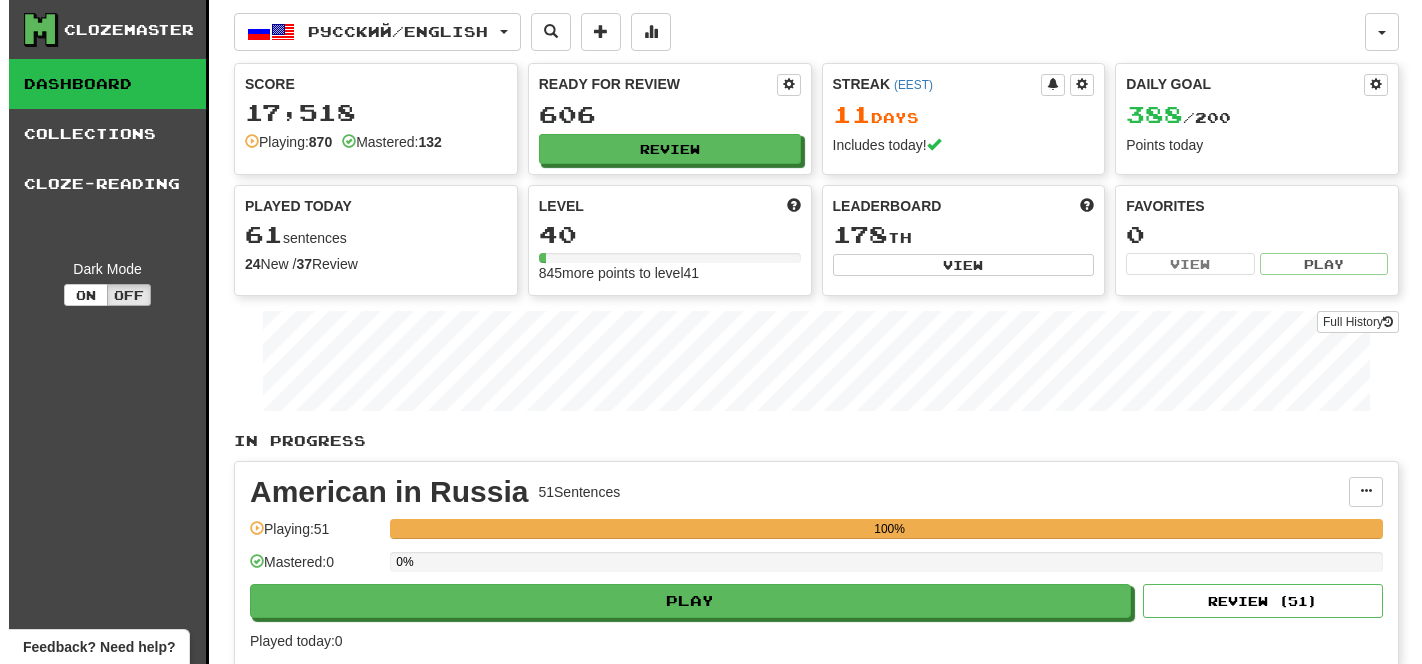 scroll, scrollTop: 0, scrollLeft: 0, axis: both 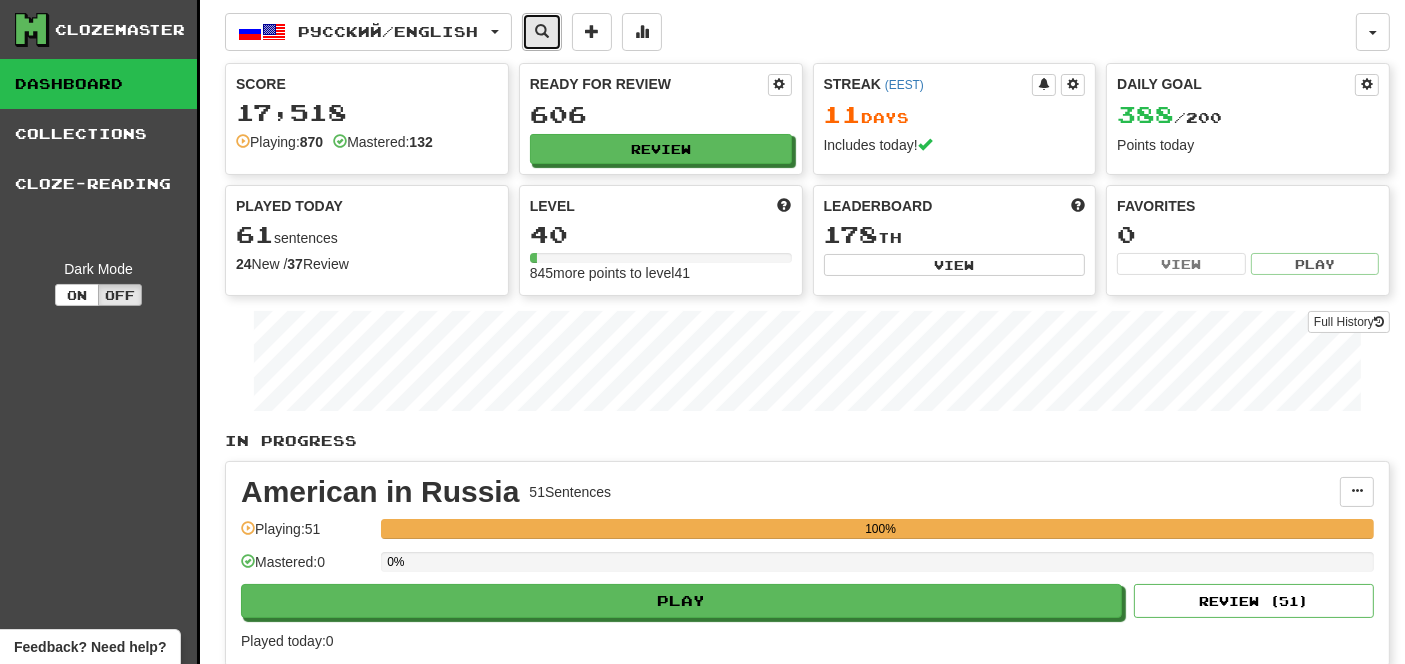 click at bounding box center [542, 31] 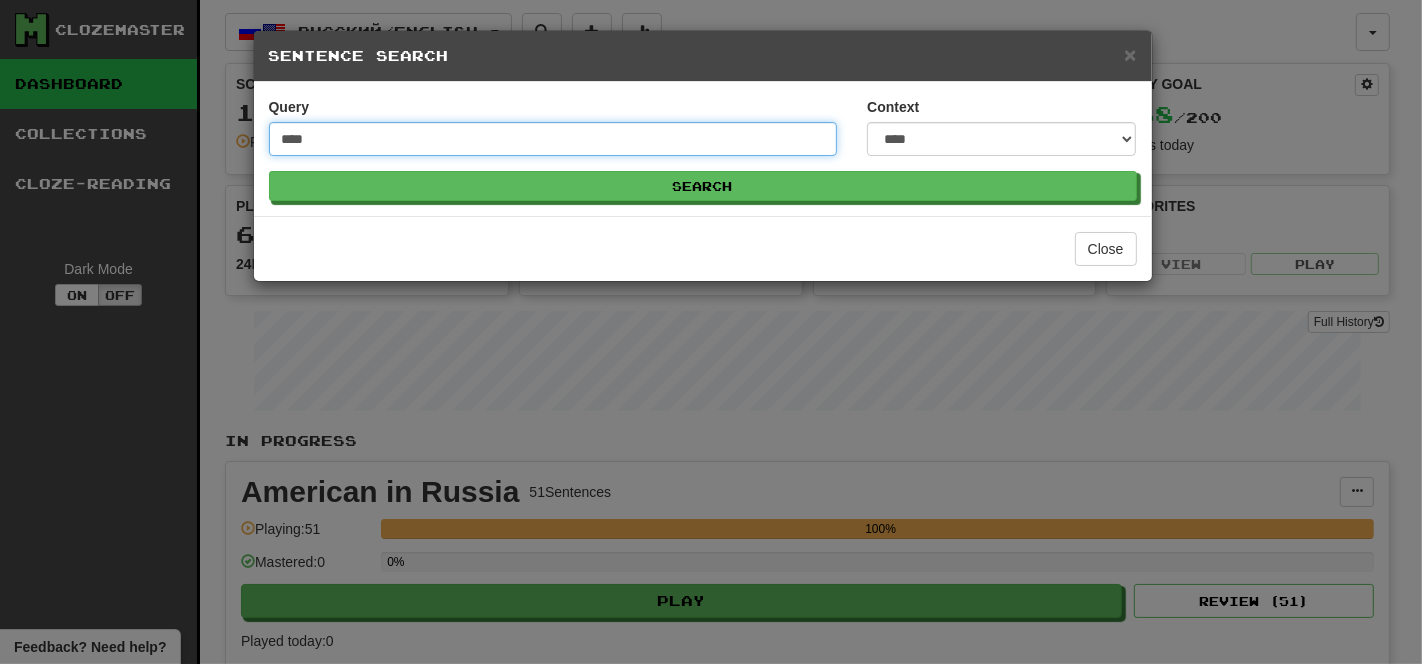 type on "****" 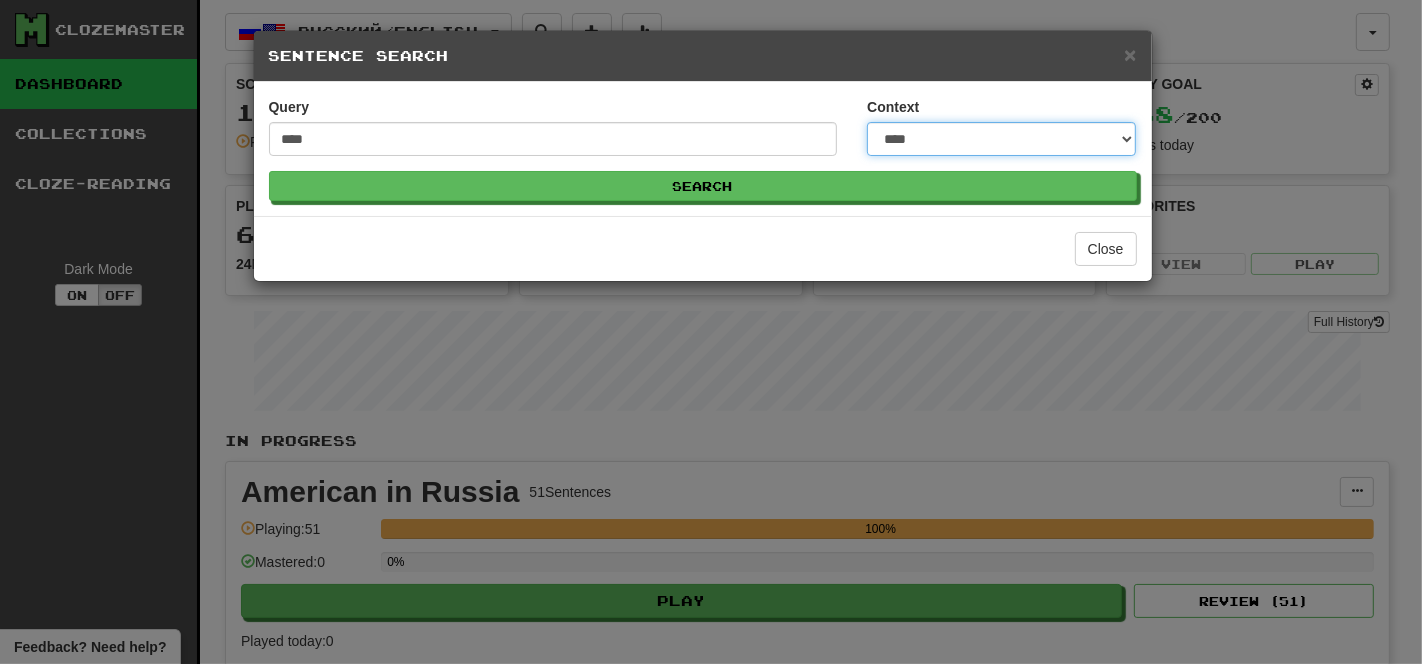 click on "**********" at bounding box center (1001, 139) 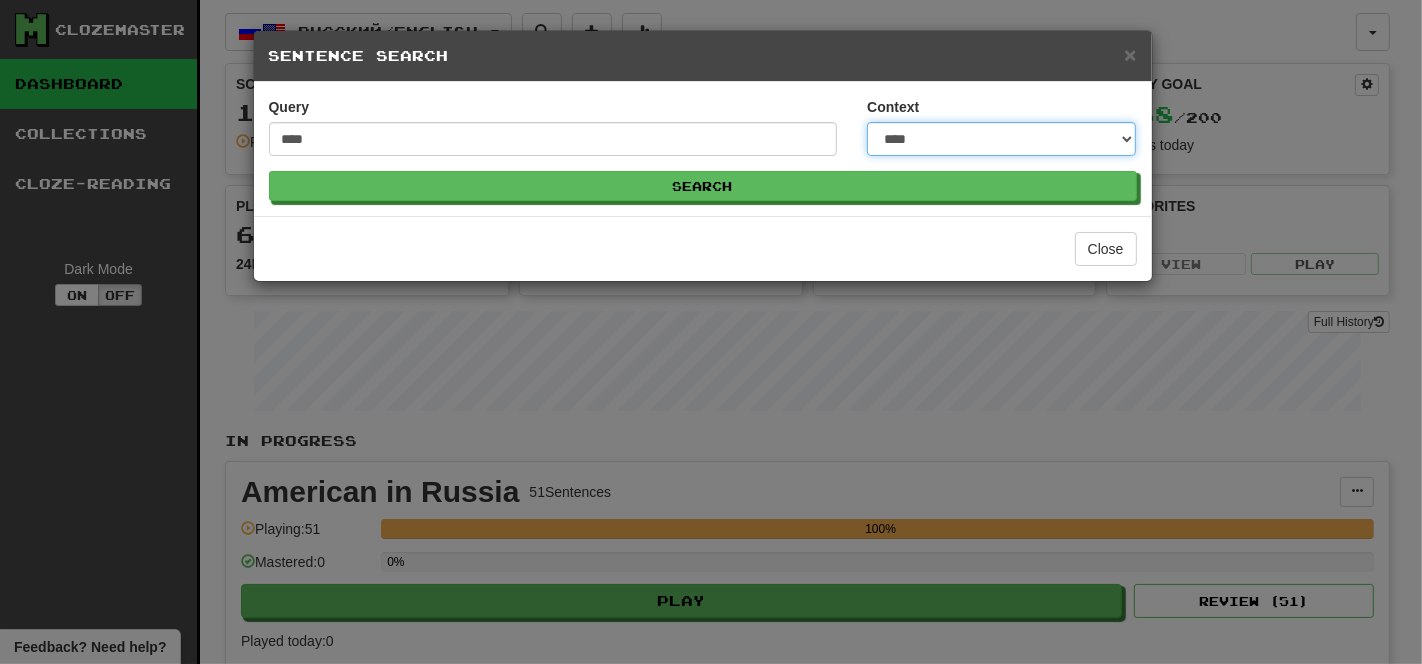 select on "*****" 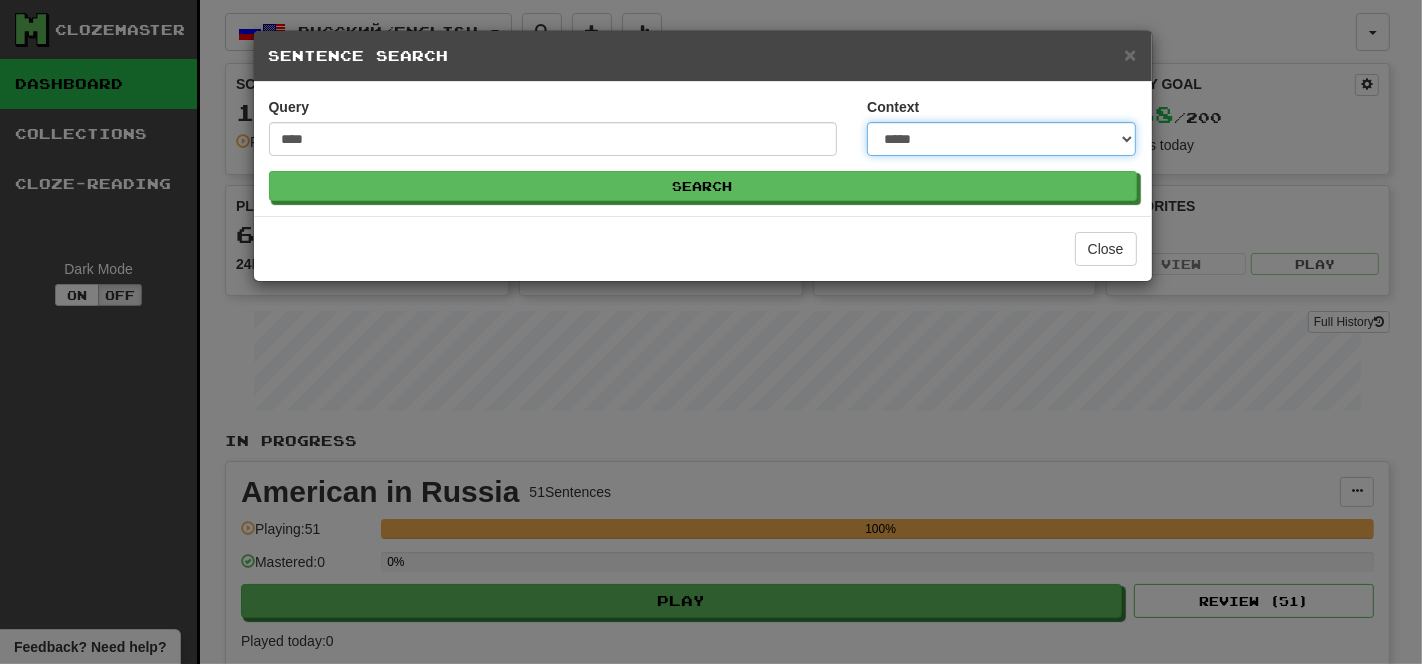 click on "**********" at bounding box center [1001, 139] 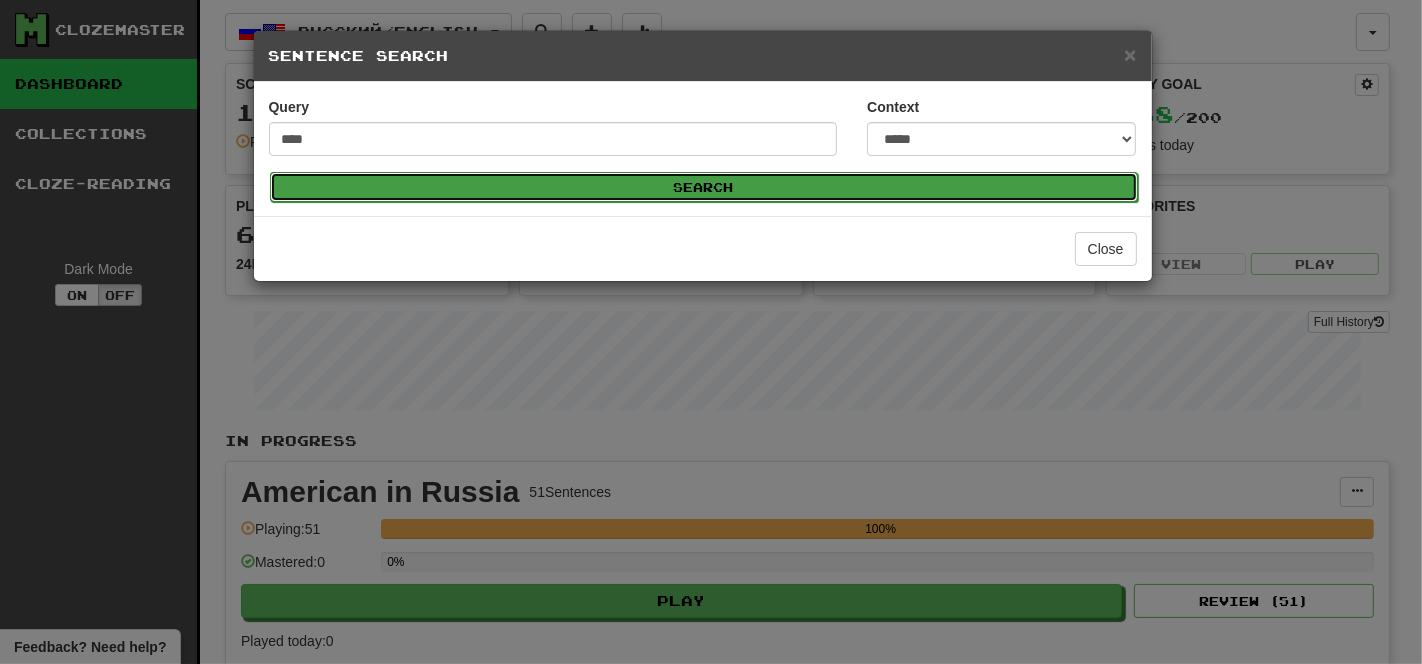 click on "Search" at bounding box center (704, 187) 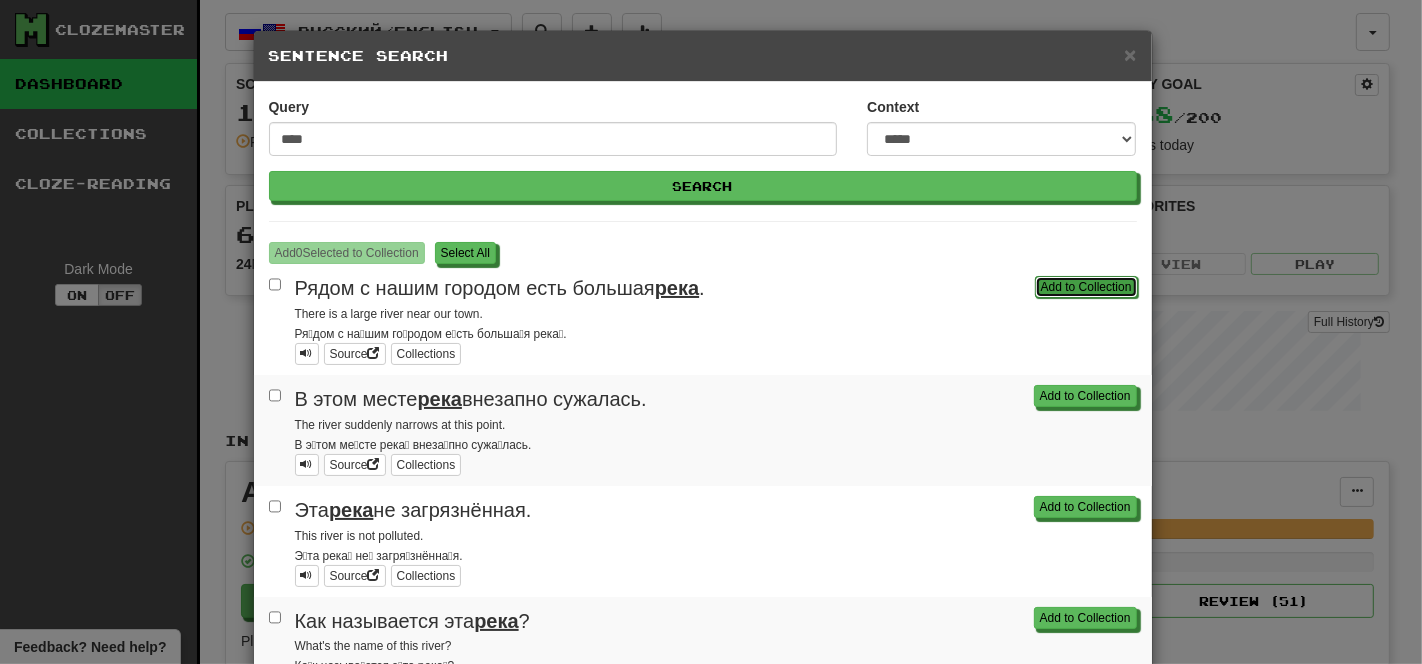 click on "Add to Collection" at bounding box center [1086, 287] 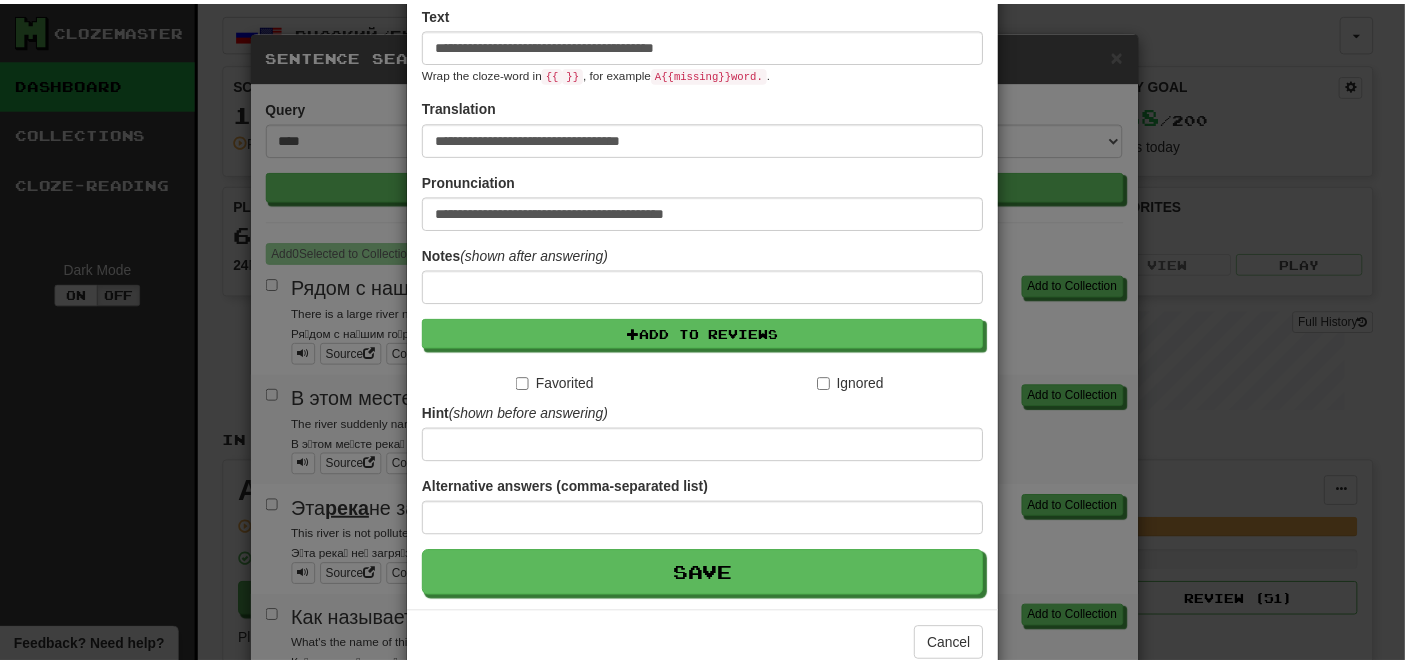 scroll, scrollTop: 308, scrollLeft: 0, axis: vertical 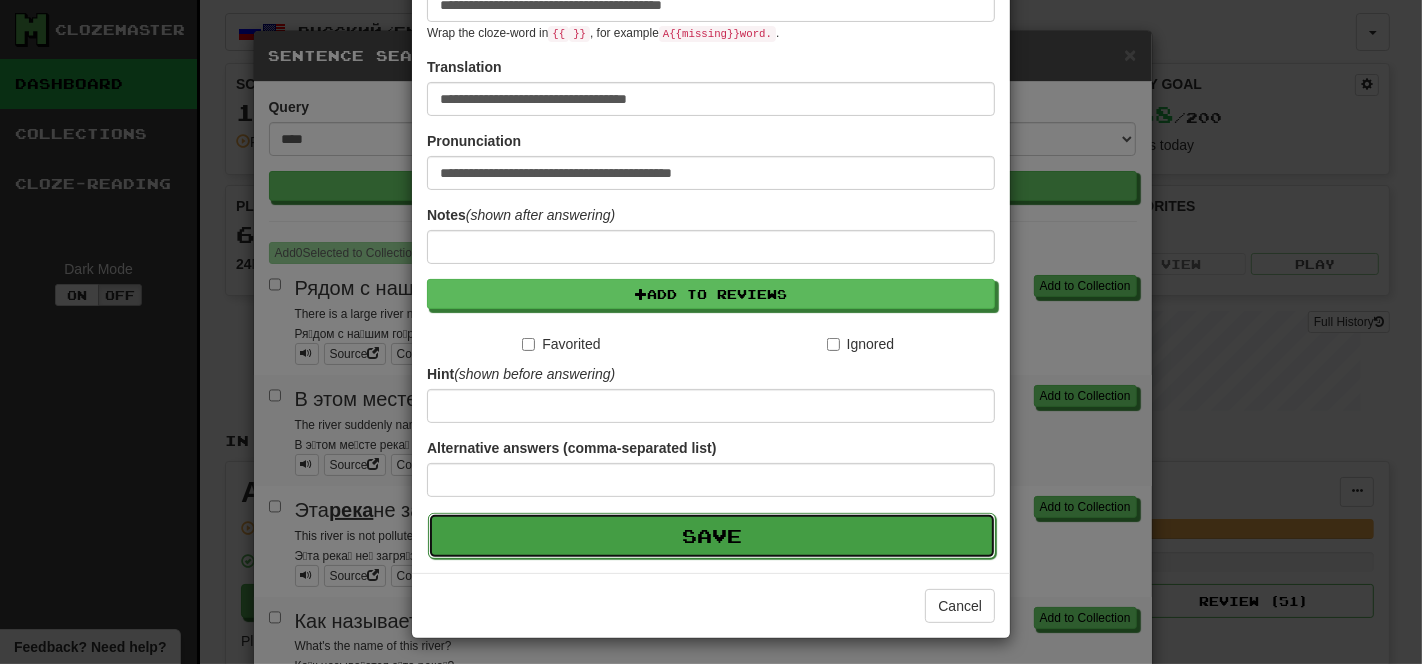 click on "Save" at bounding box center (712, 536) 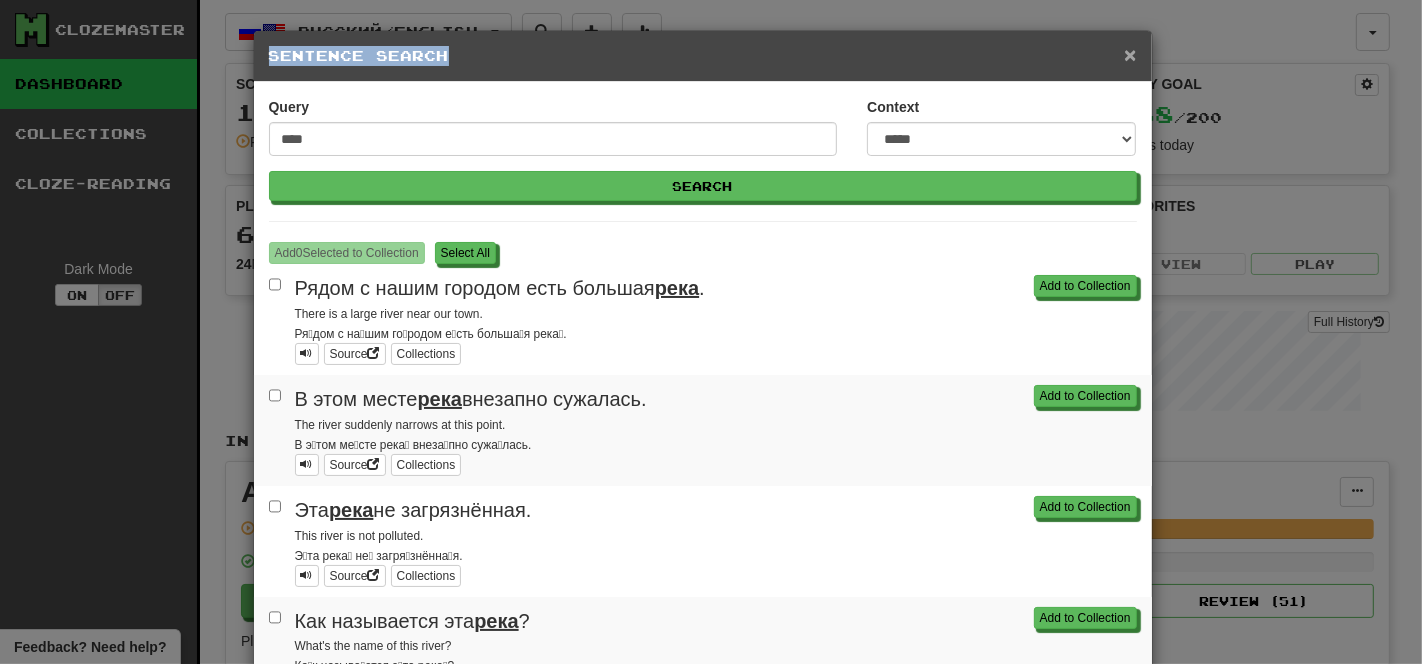 drag, startPoint x: 1132, startPoint y: 52, endPoint x: 1122, endPoint y: 53, distance: 10.049875 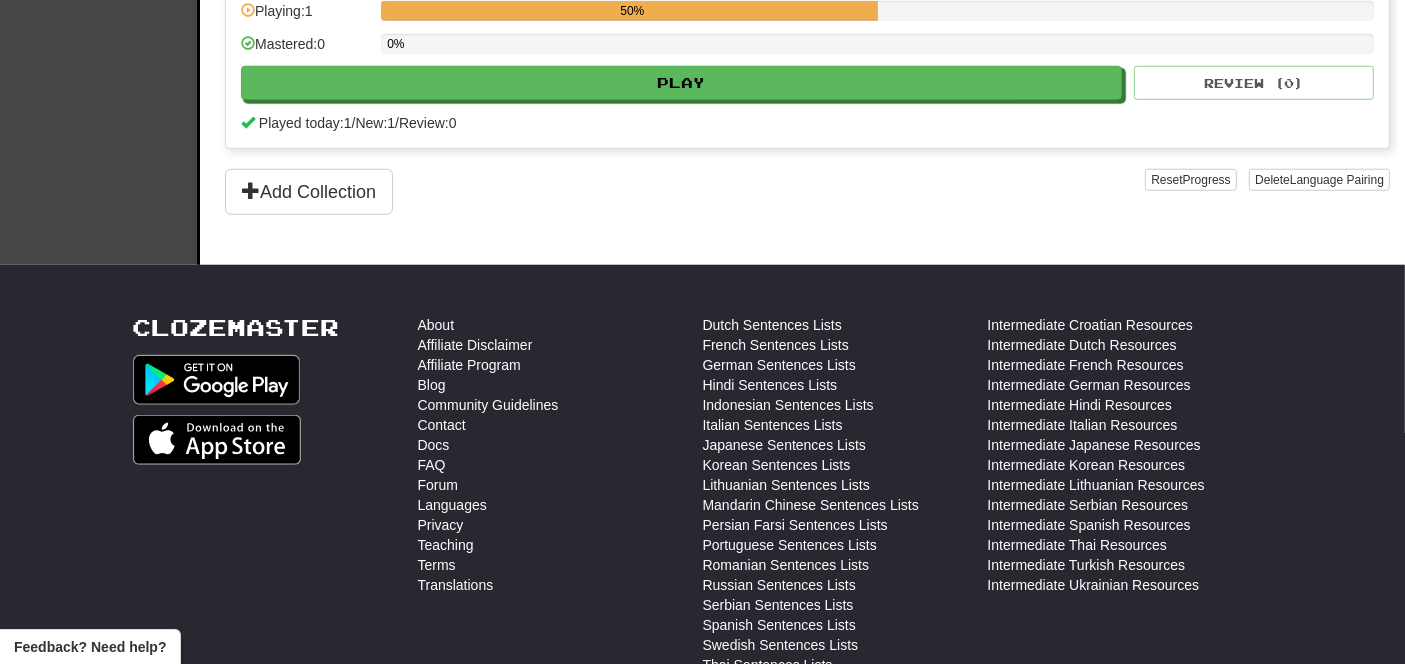 scroll, scrollTop: 1887, scrollLeft: 0, axis: vertical 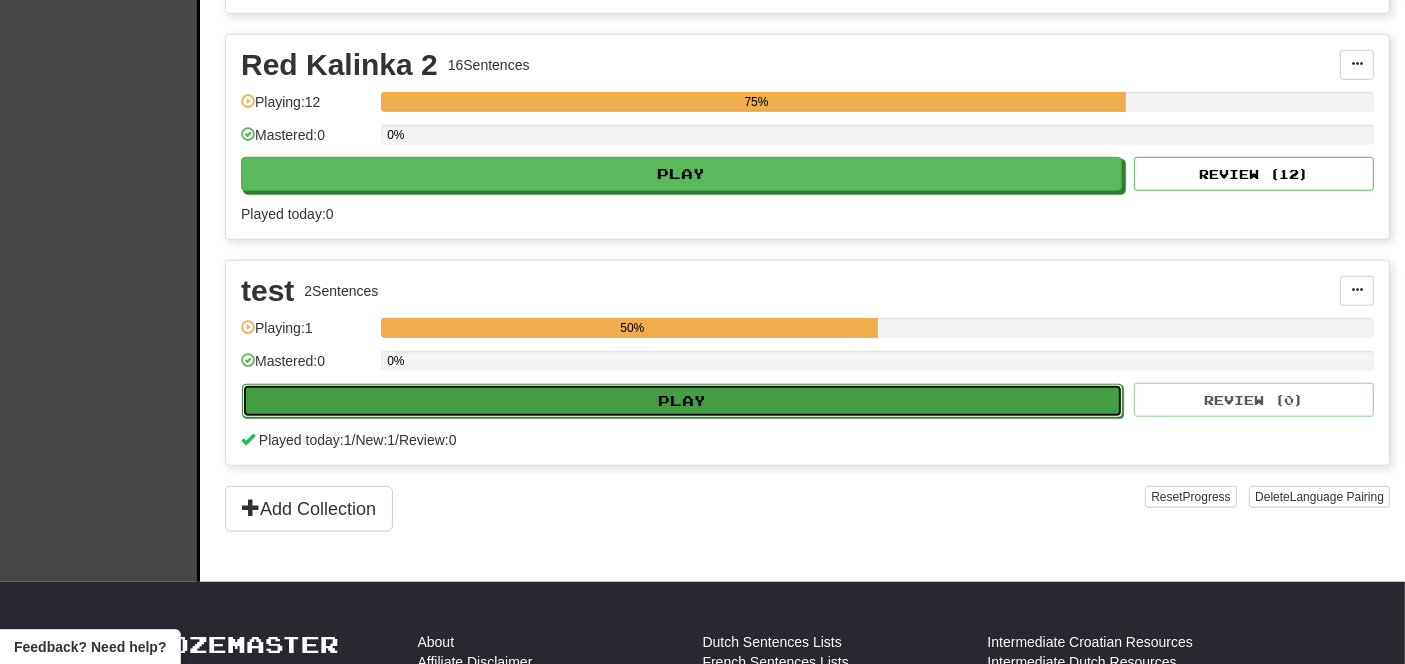 click on "Play" at bounding box center [682, 401] 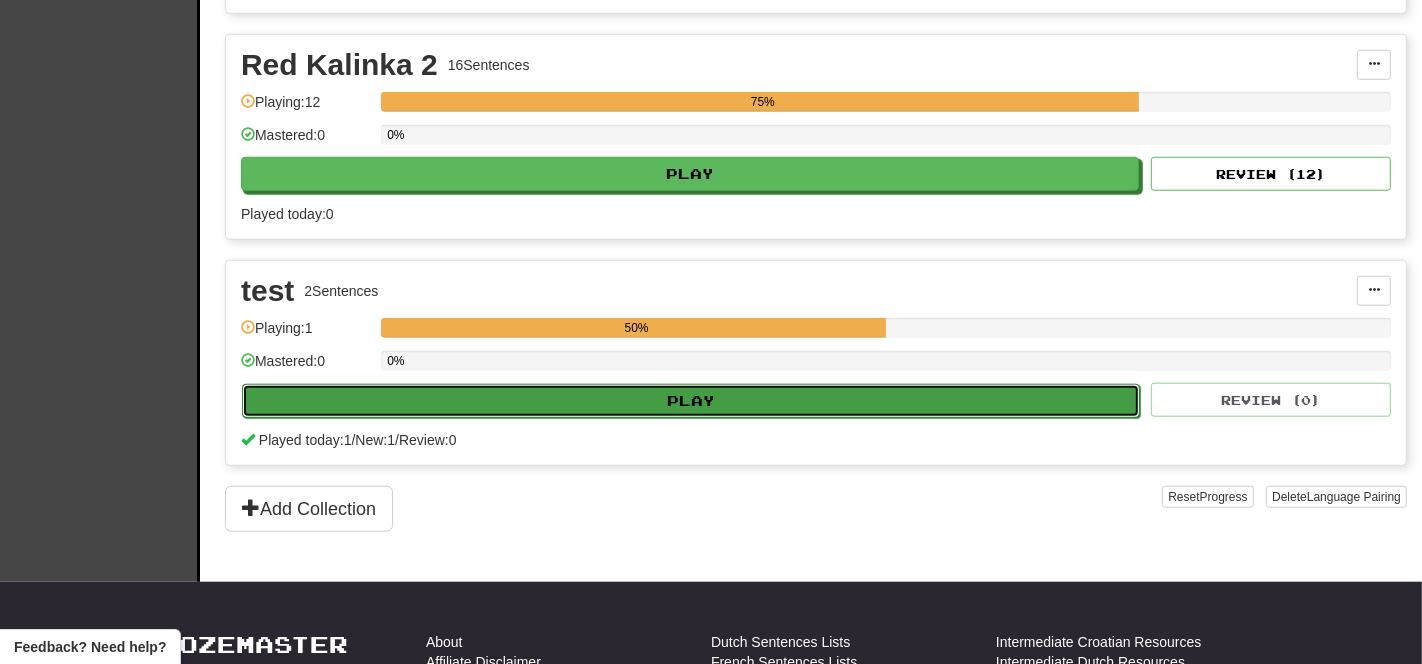 select on "**" 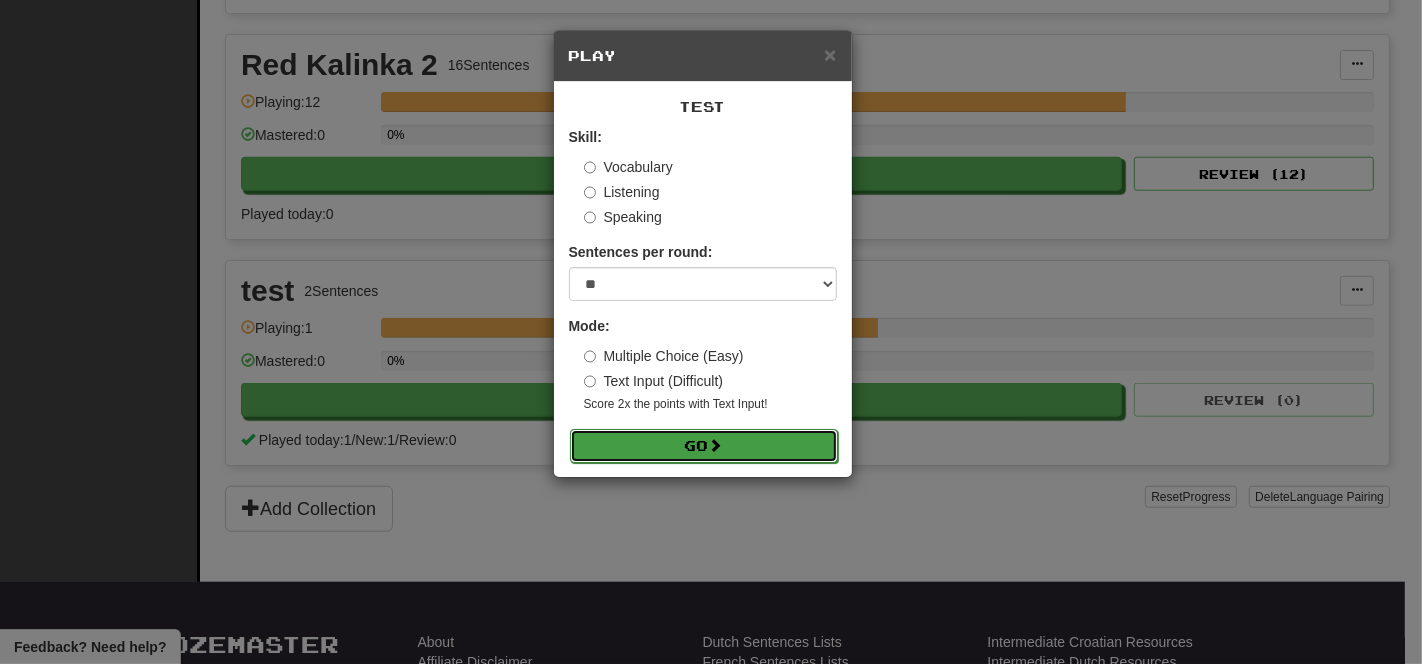 click at bounding box center (716, 445) 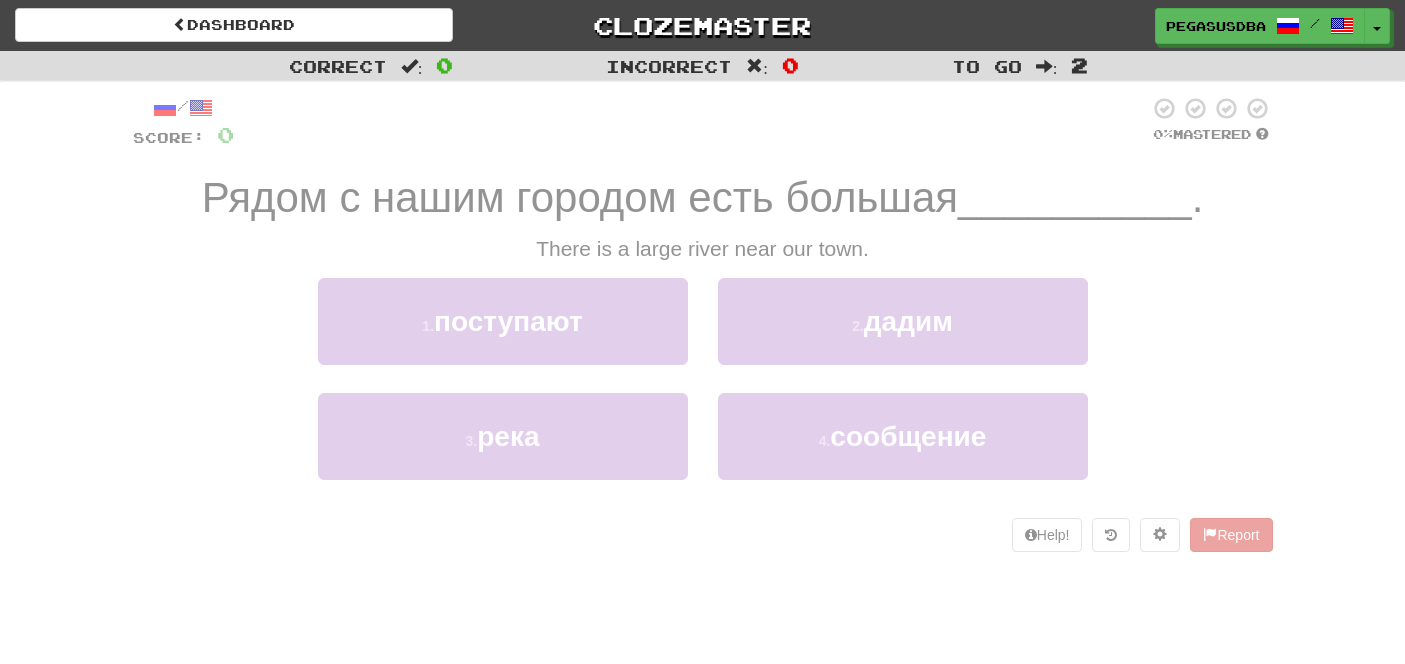 scroll, scrollTop: 0, scrollLeft: 0, axis: both 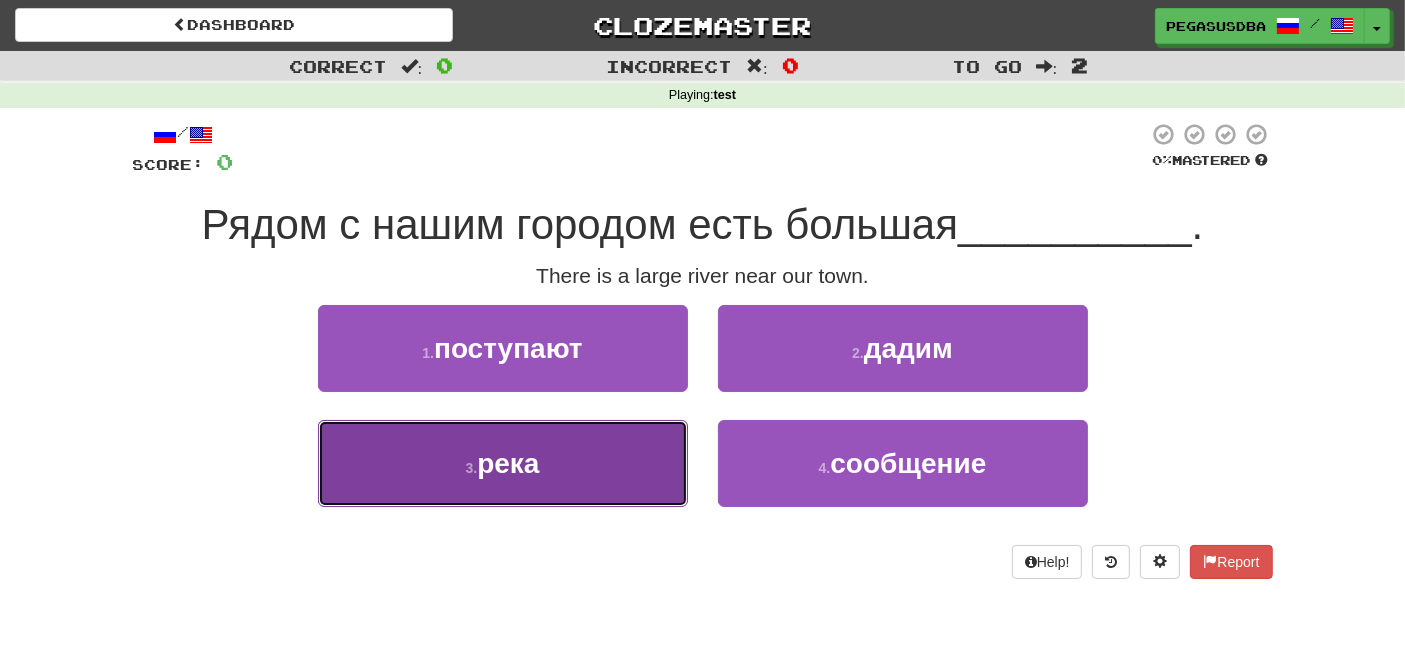 click on "3 .  река" at bounding box center [503, 463] 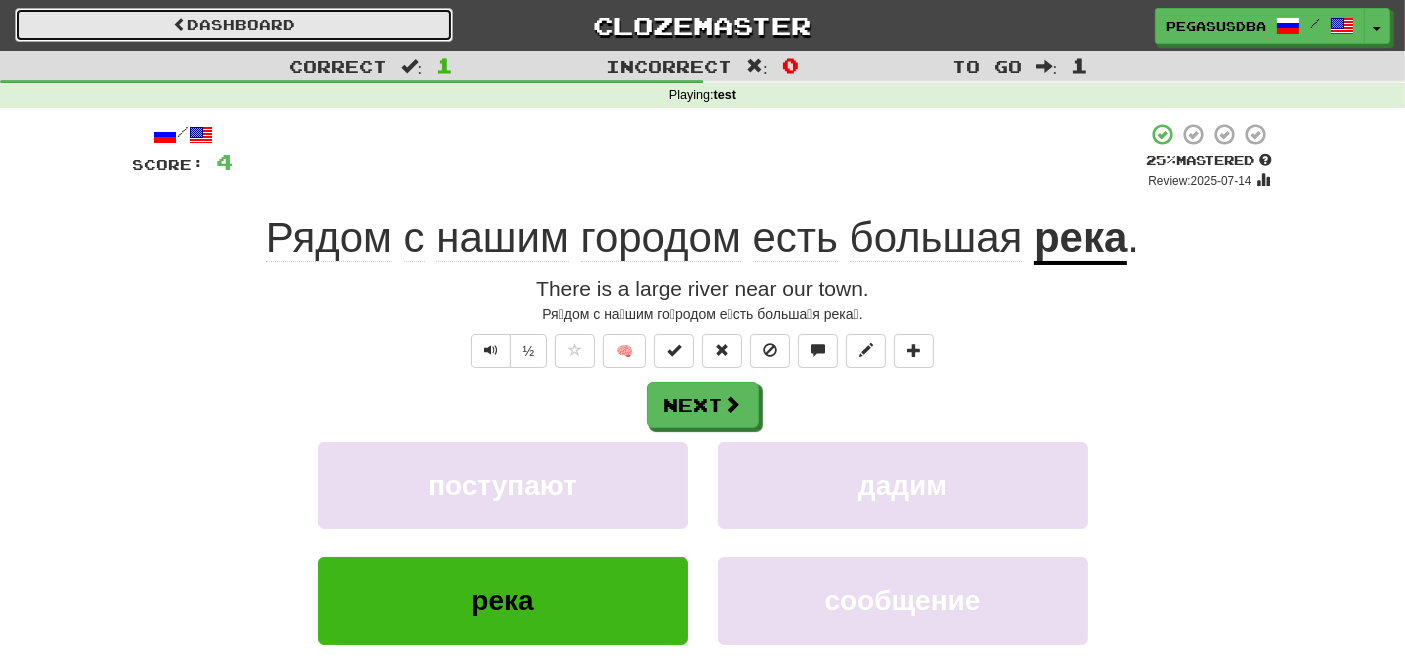 click on "Dashboard" at bounding box center (234, 25) 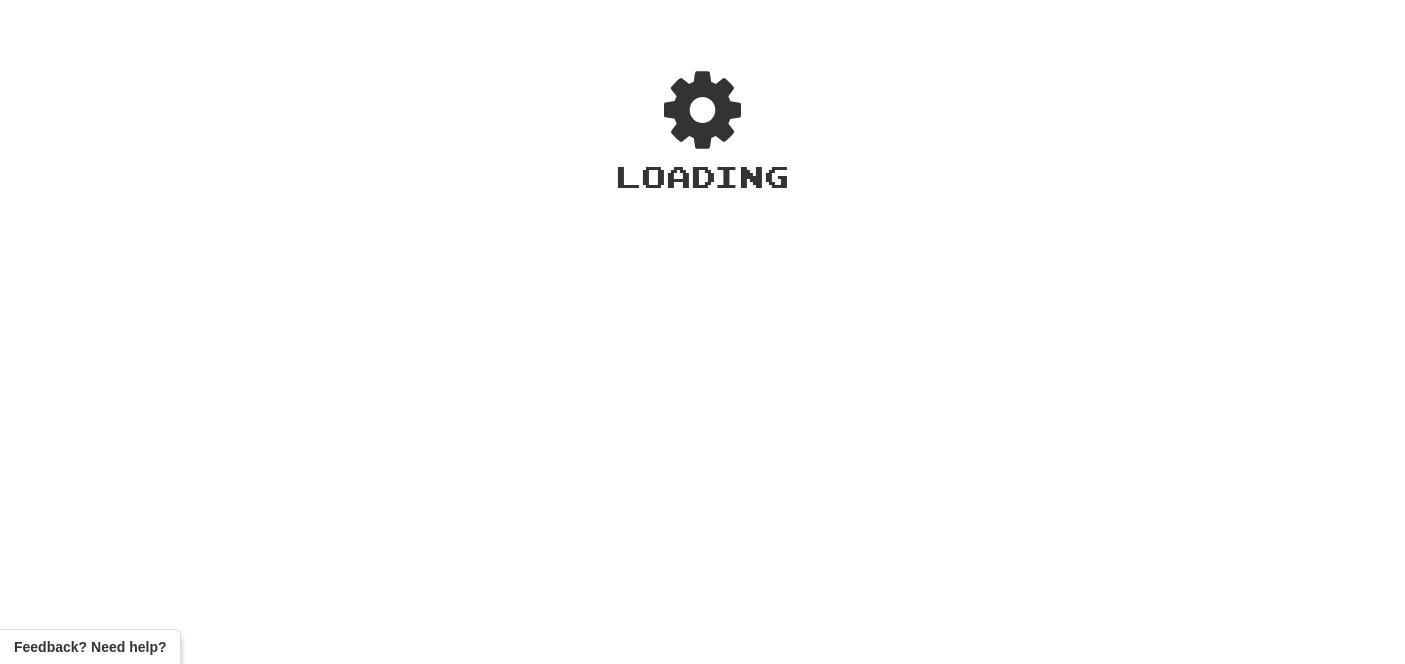 scroll, scrollTop: 0, scrollLeft: 0, axis: both 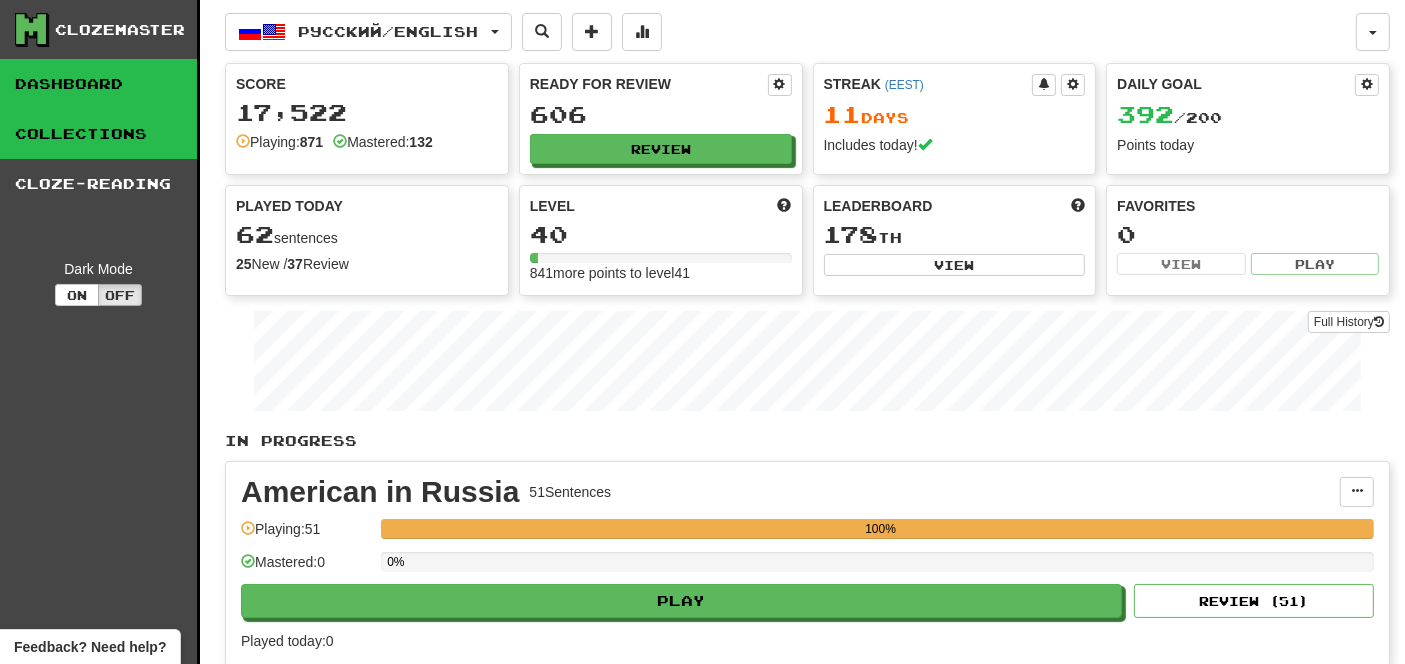 click on "Collections" at bounding box center [98, 134] 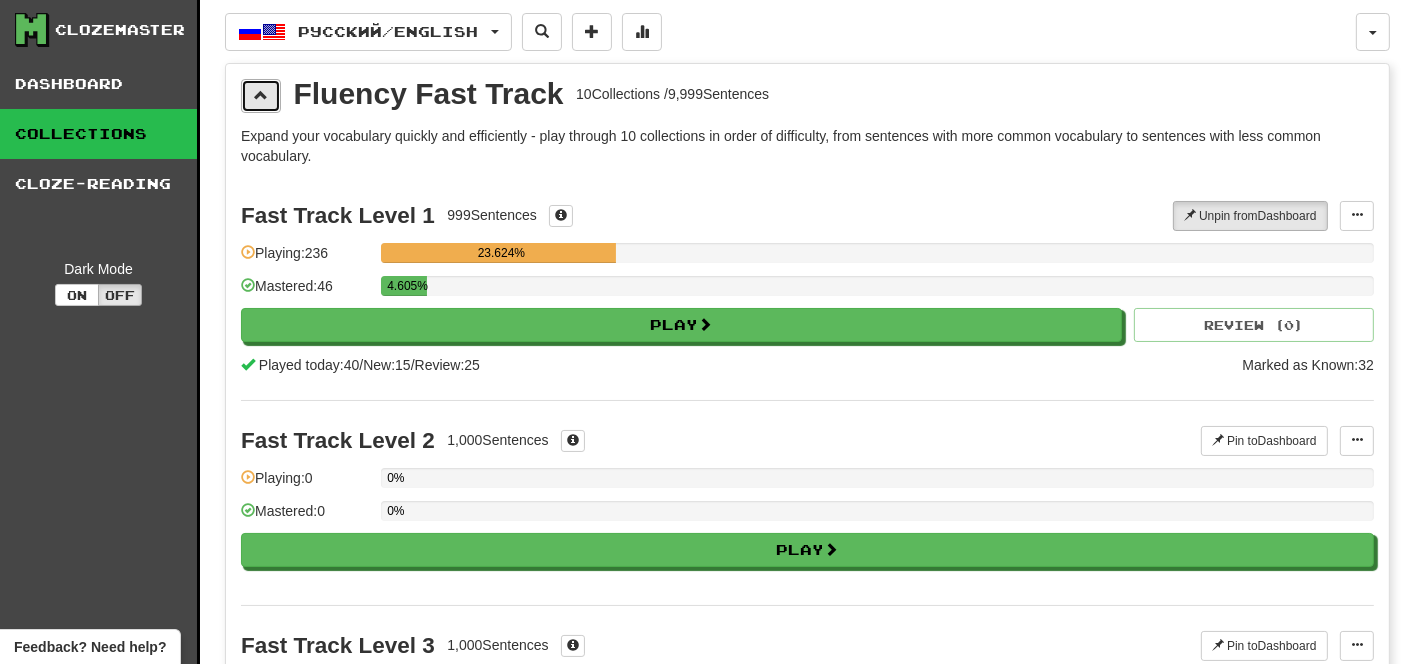 click at bounding box center (261, 95) 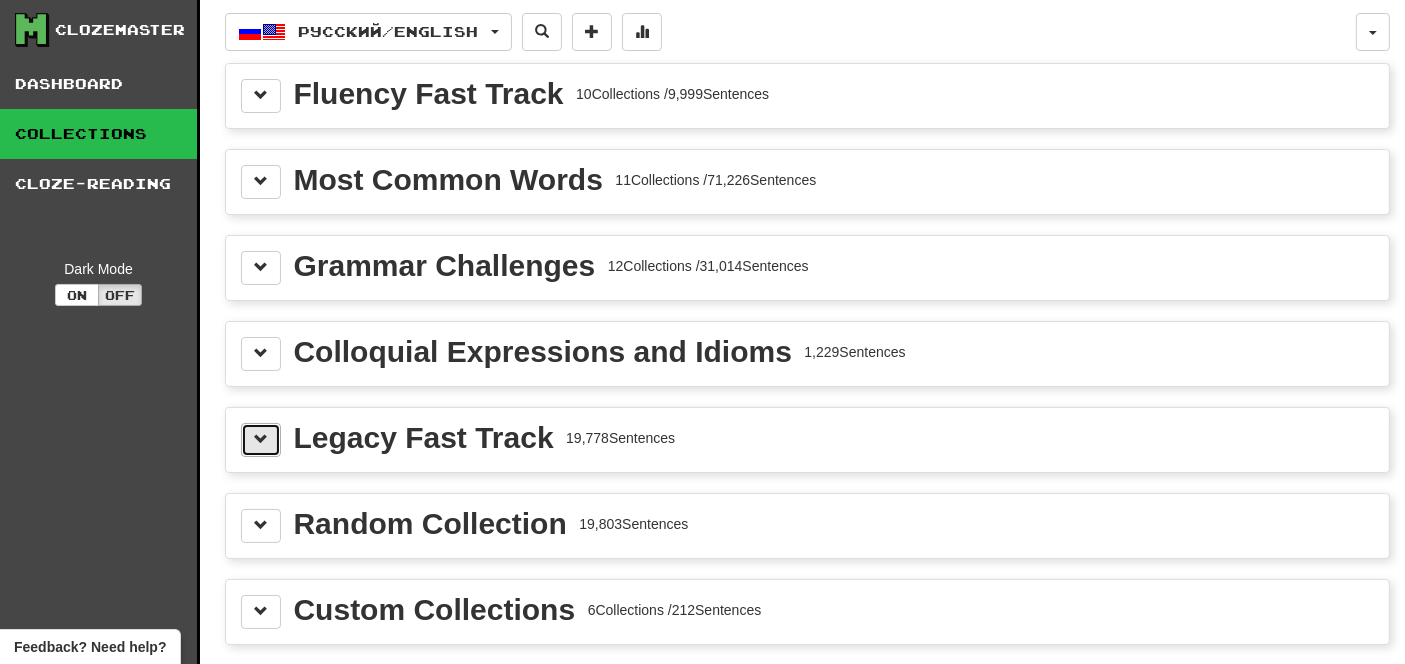 click at bounding box center [261, 439] 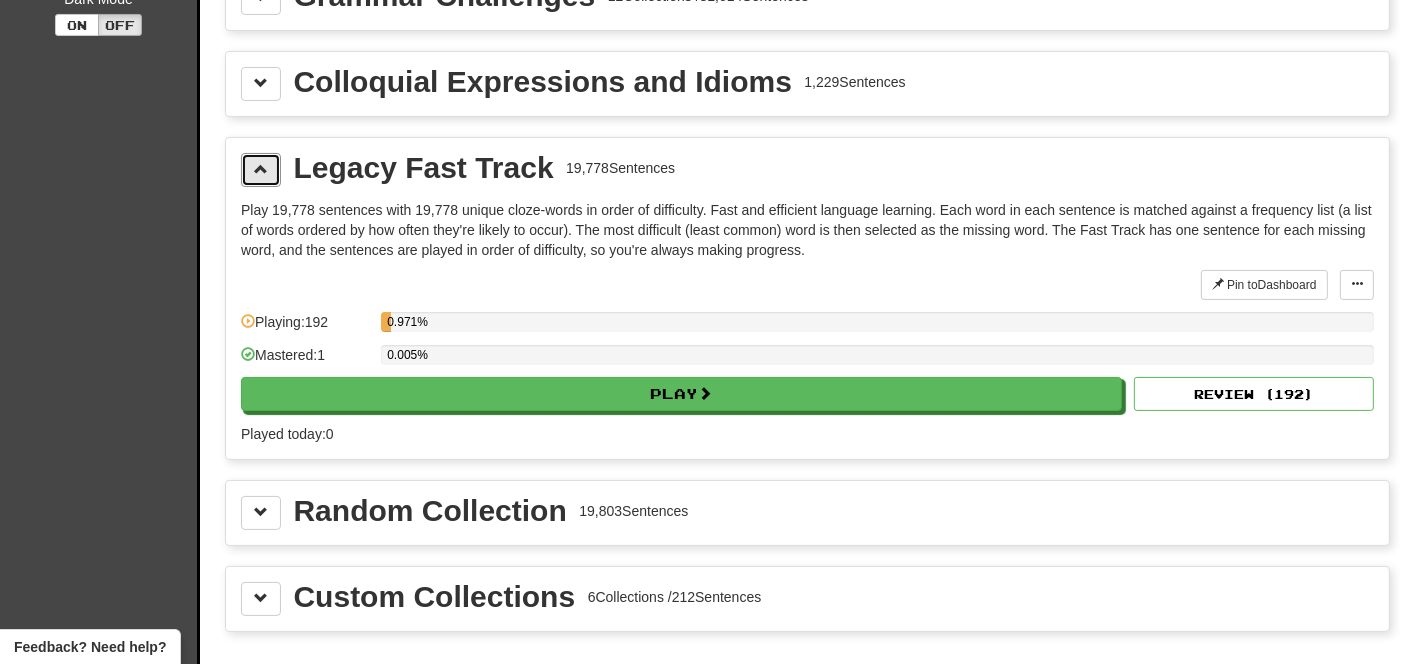scroll, scrollTop: 193, scrollLeft: 0, axis: vertical 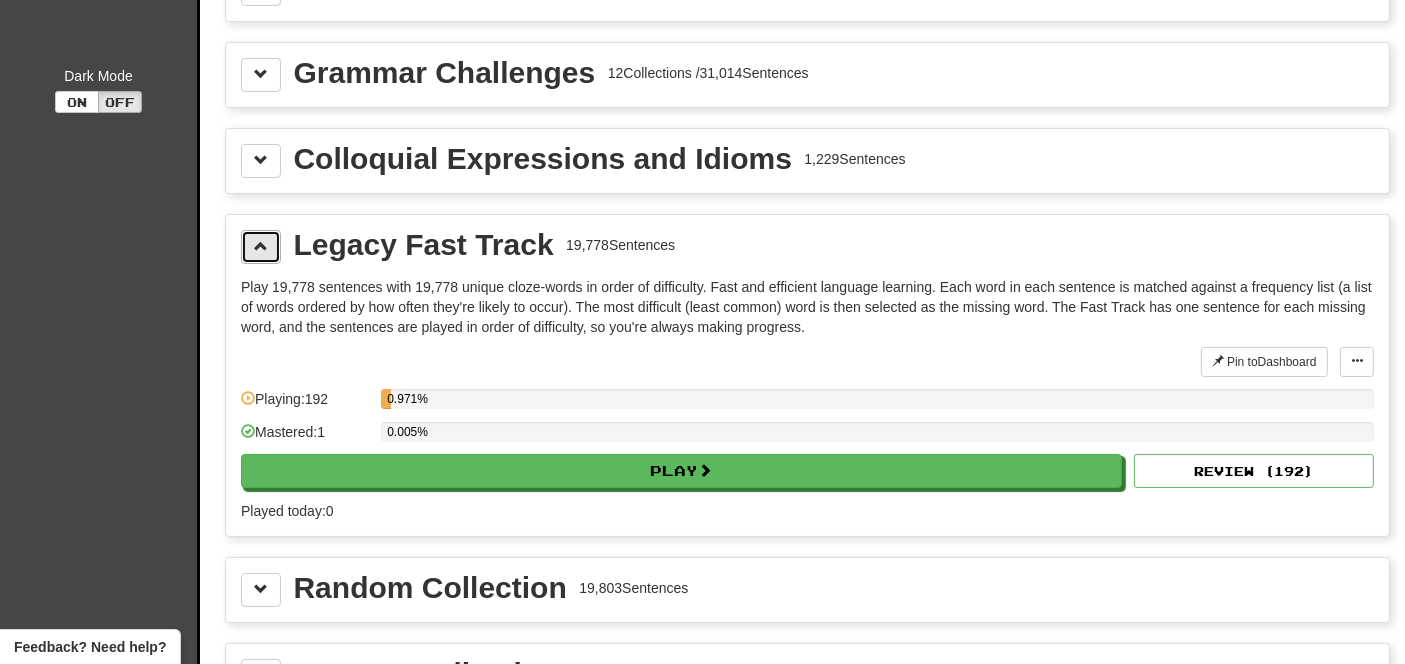 click at bounding box center (261, 246) 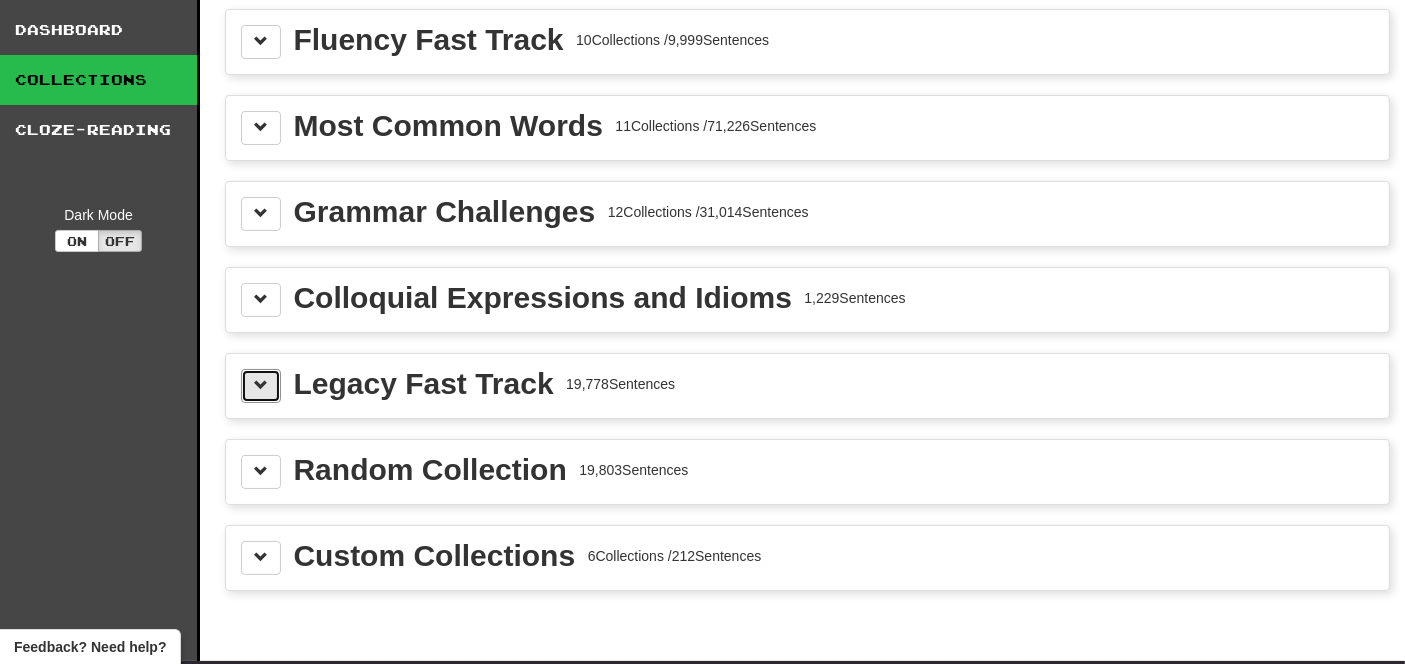 scroll, scrollTop: 42, scrollLeft: 0, axis: vertical 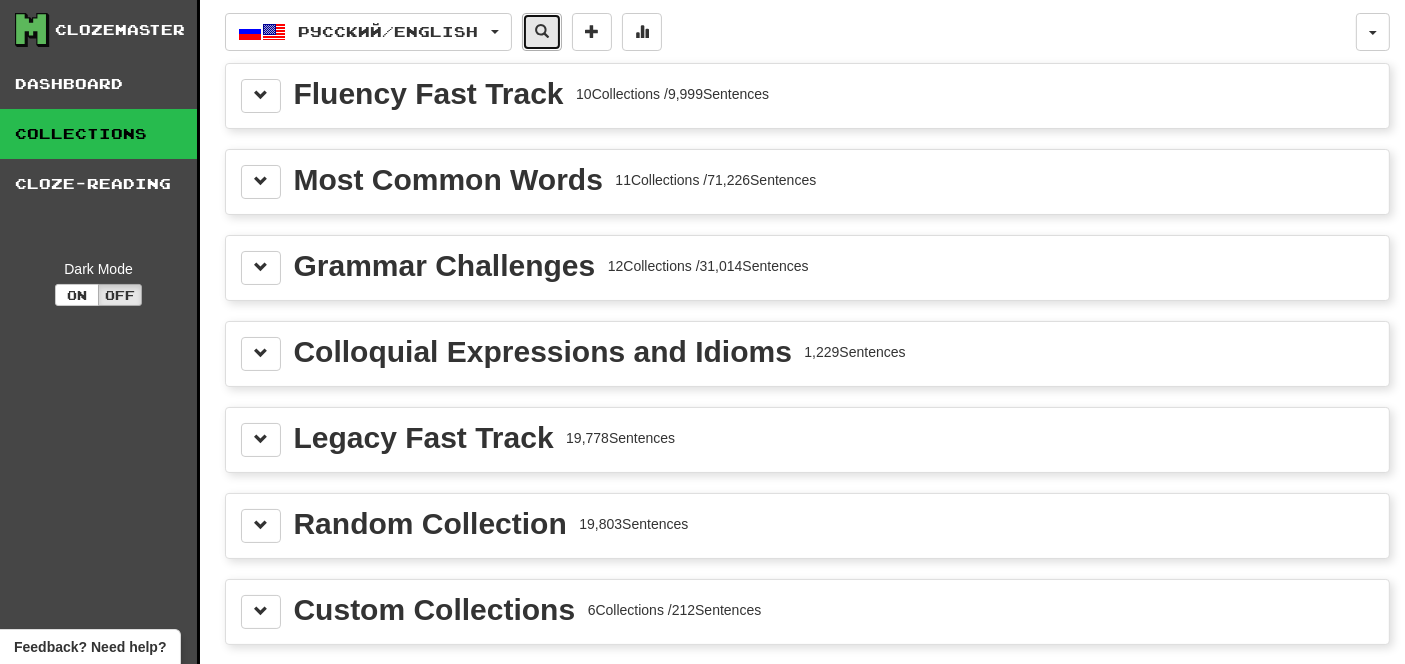 click at bounding box center [542, 31] 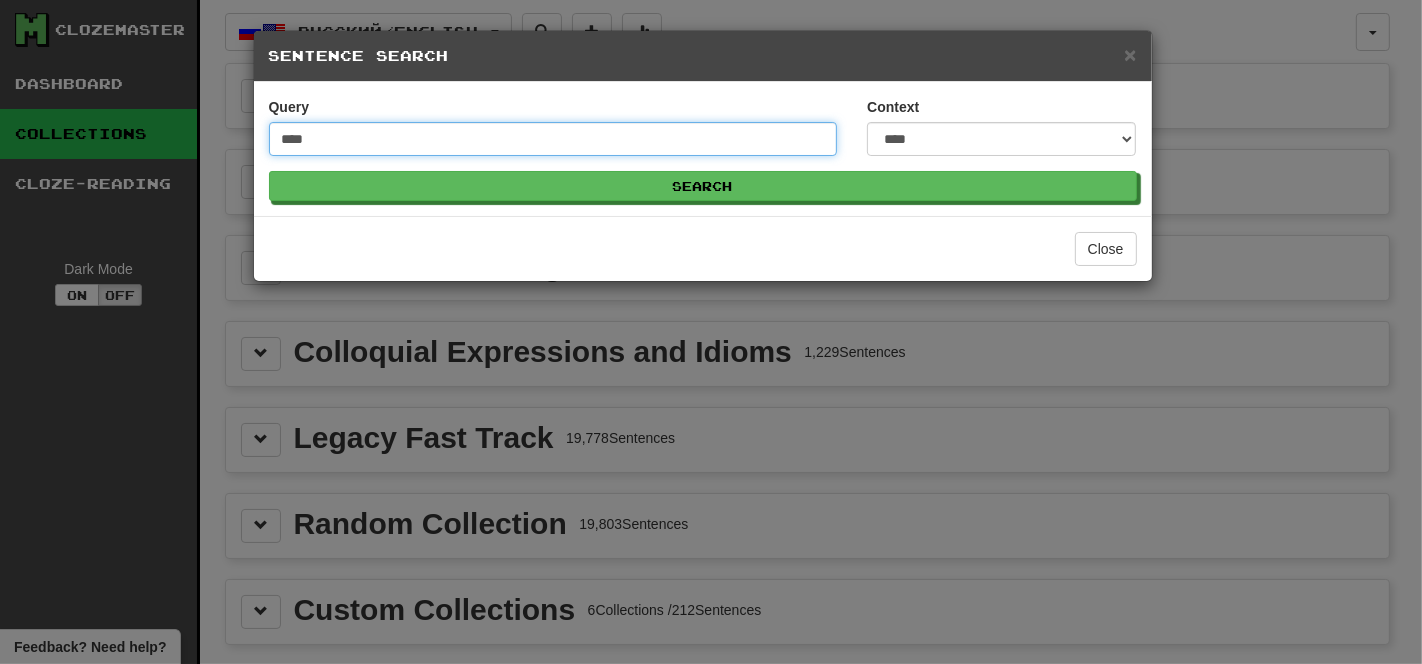 type on "****" 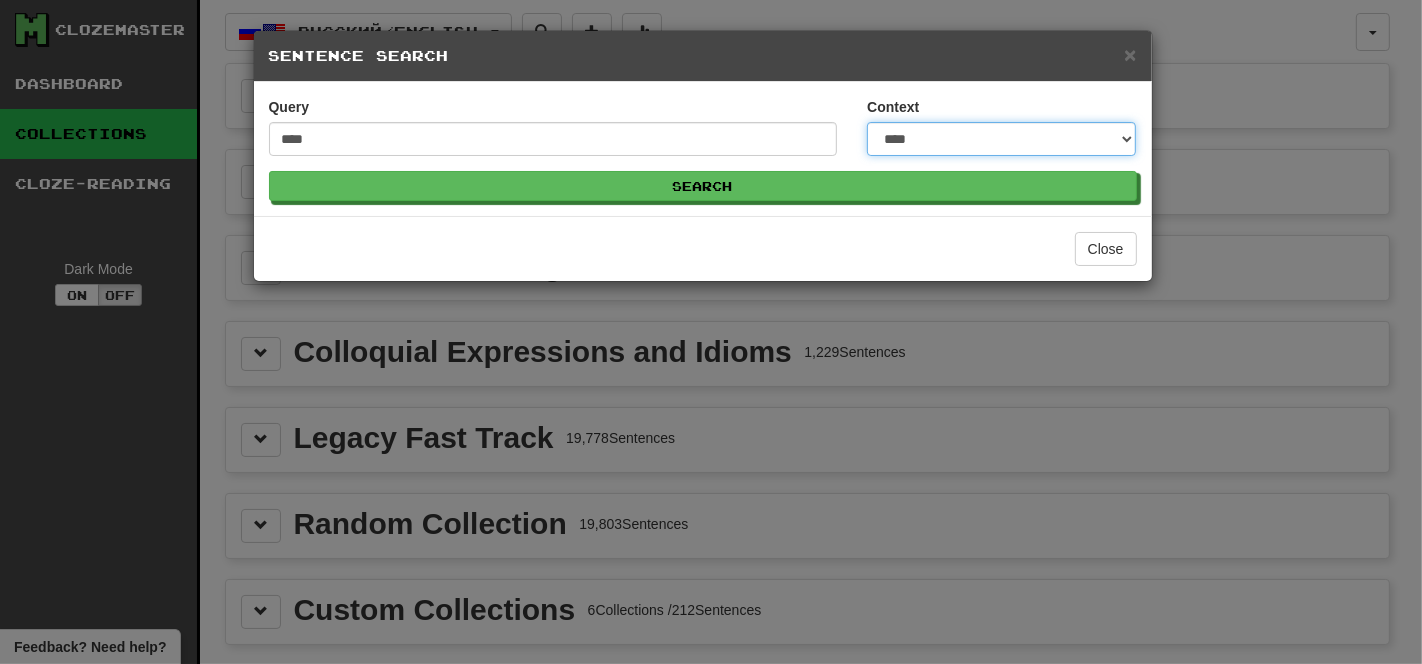 click on "**********" at bounding box center (1001, 139) 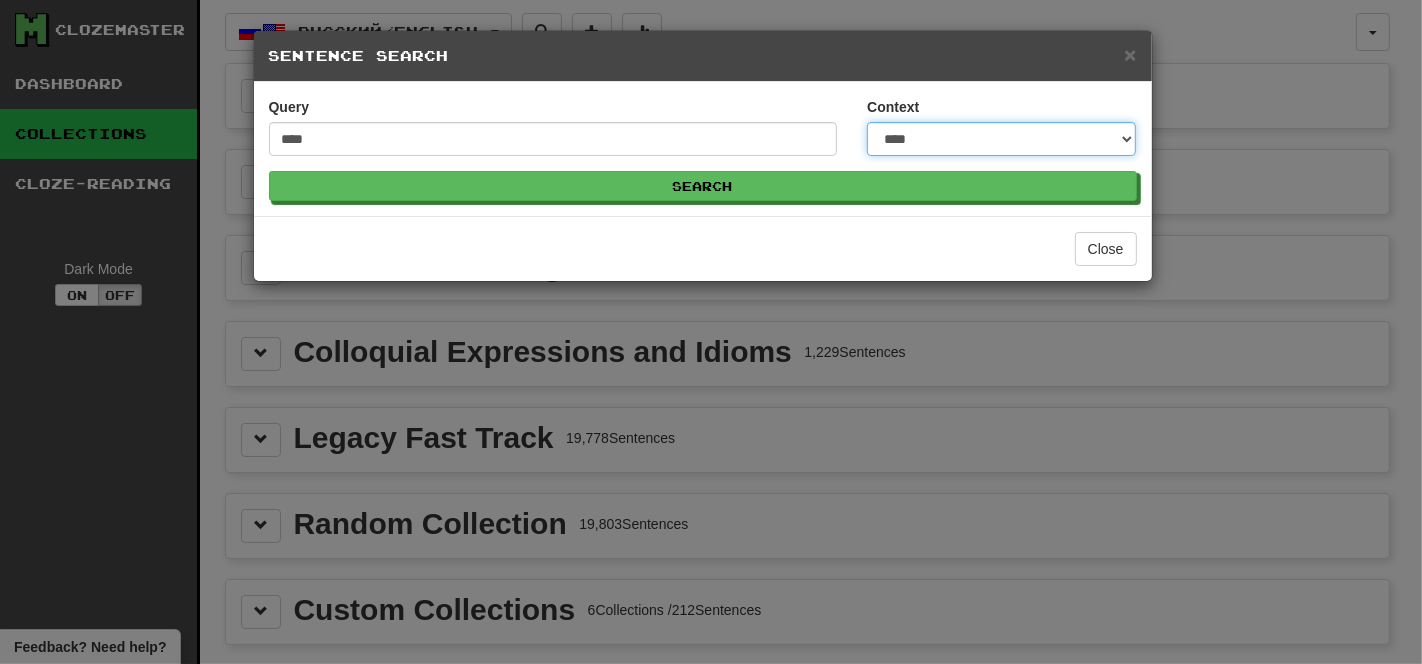 select on "*****" 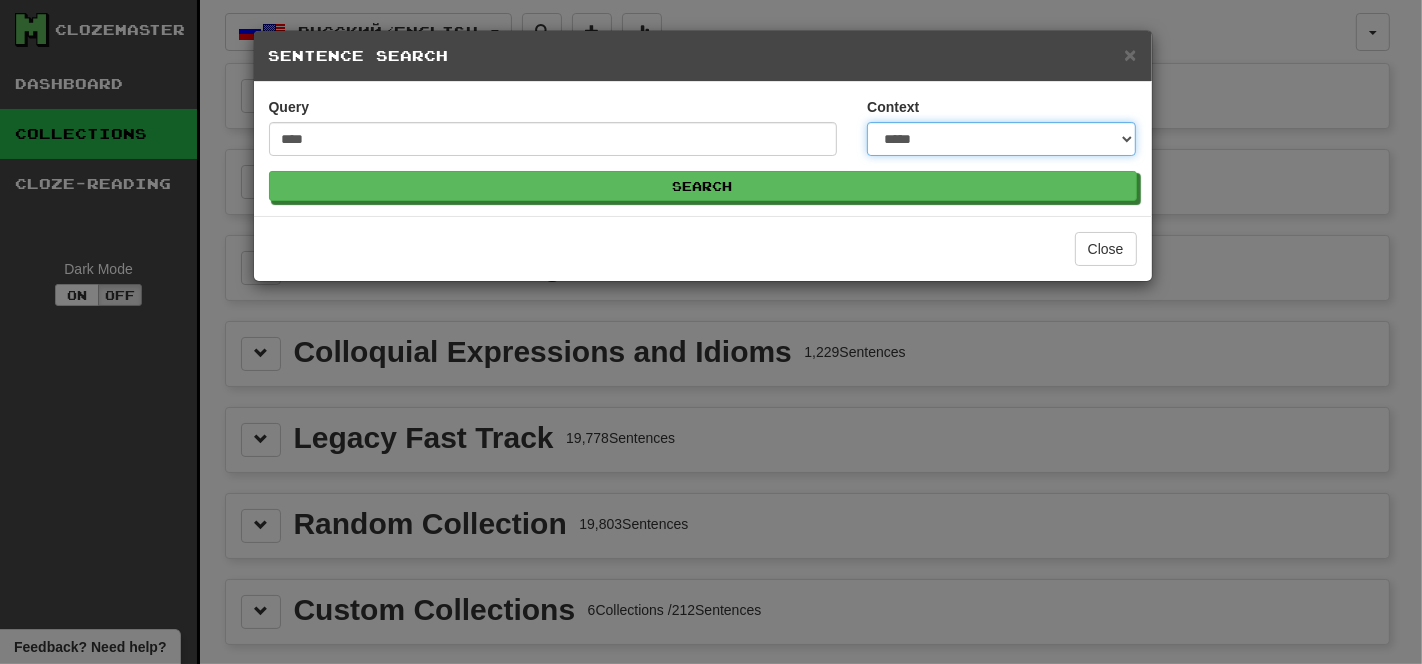 click on "**********" at bounding box center (1001, 139) 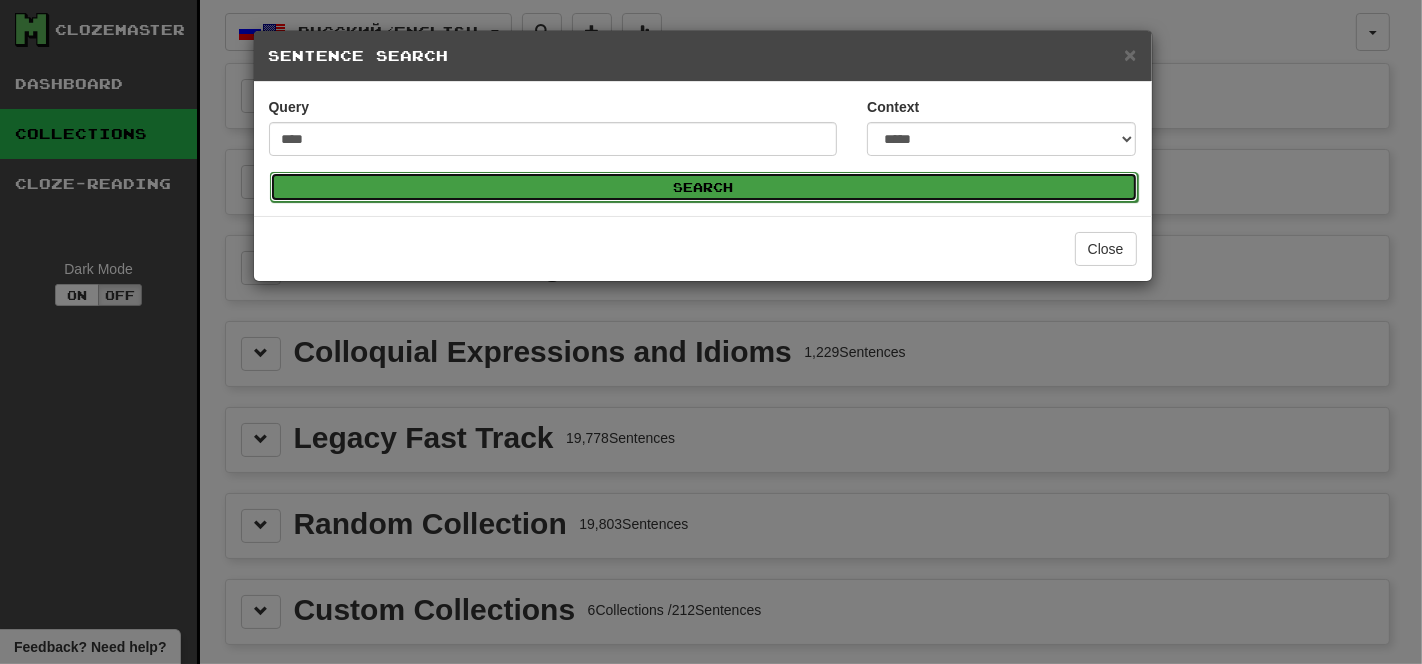 click on "Search" at bounding box center (704, 187) 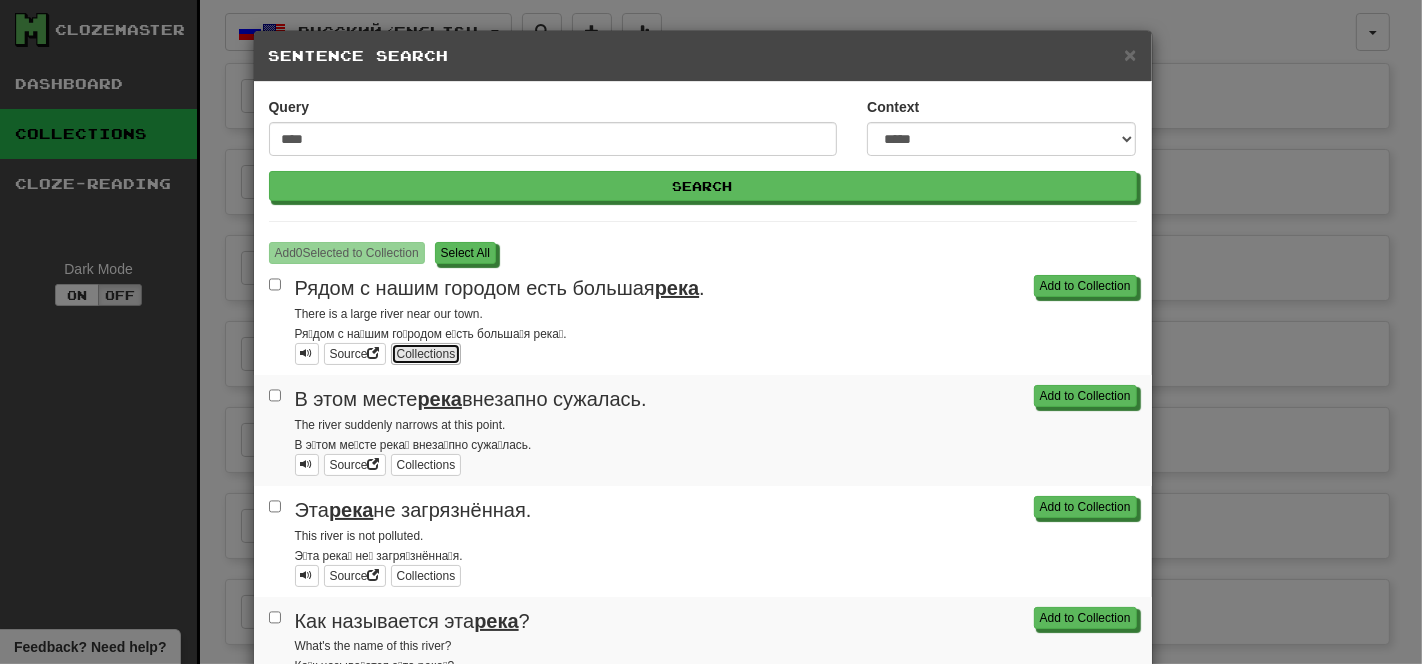 click on "Collections" at bounding box center [426, 354] 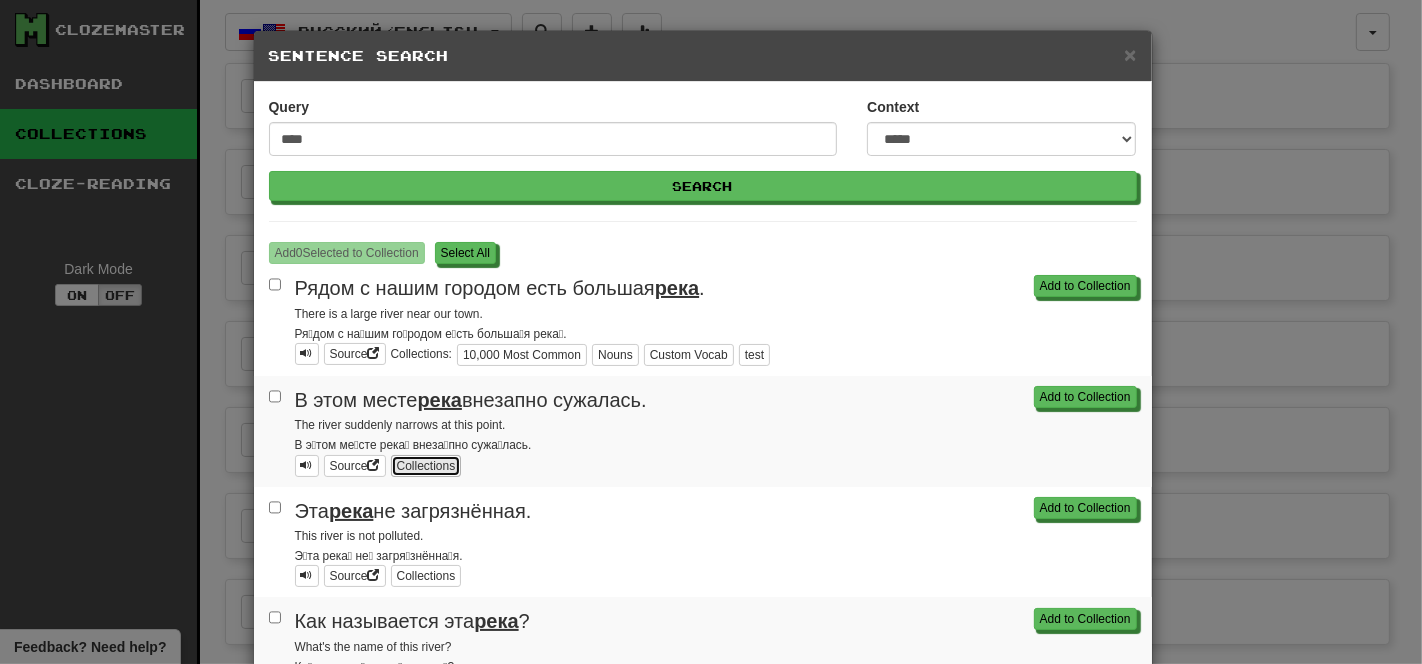 click on "Collections" at bounding box center [426, 466] 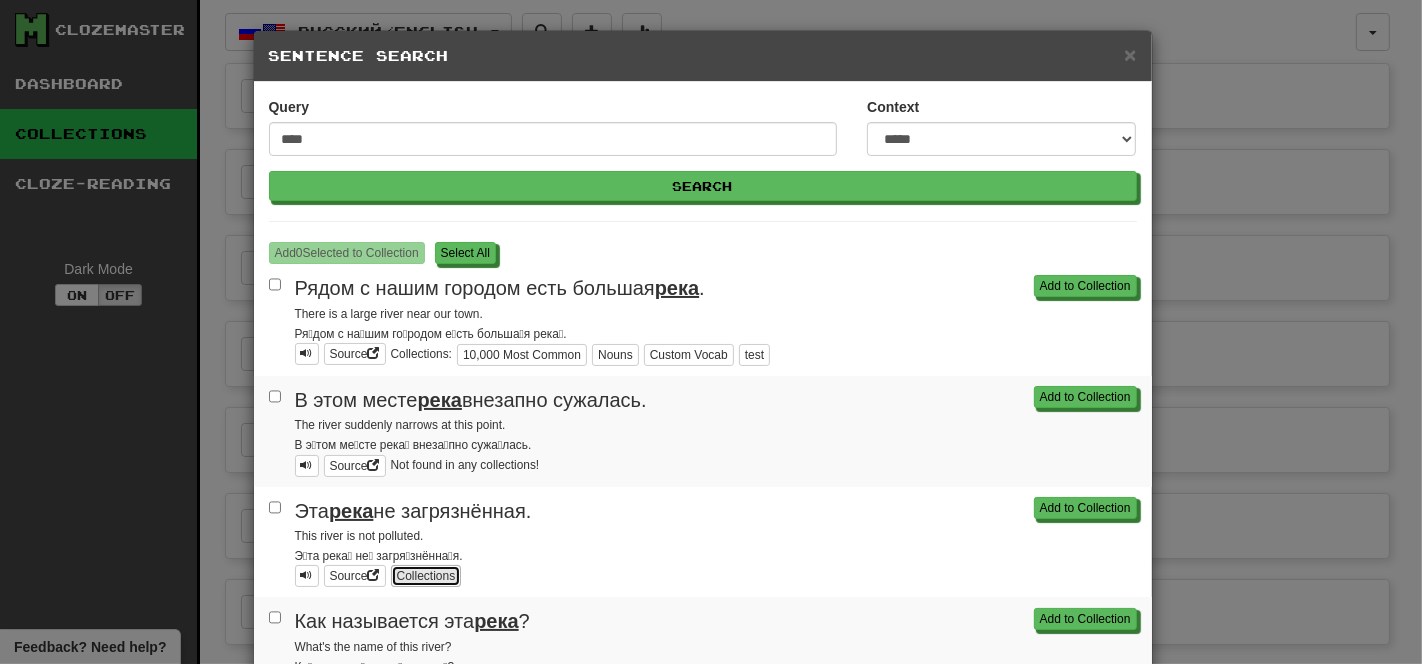 click on "Collections" at bounding box center (426, 576) 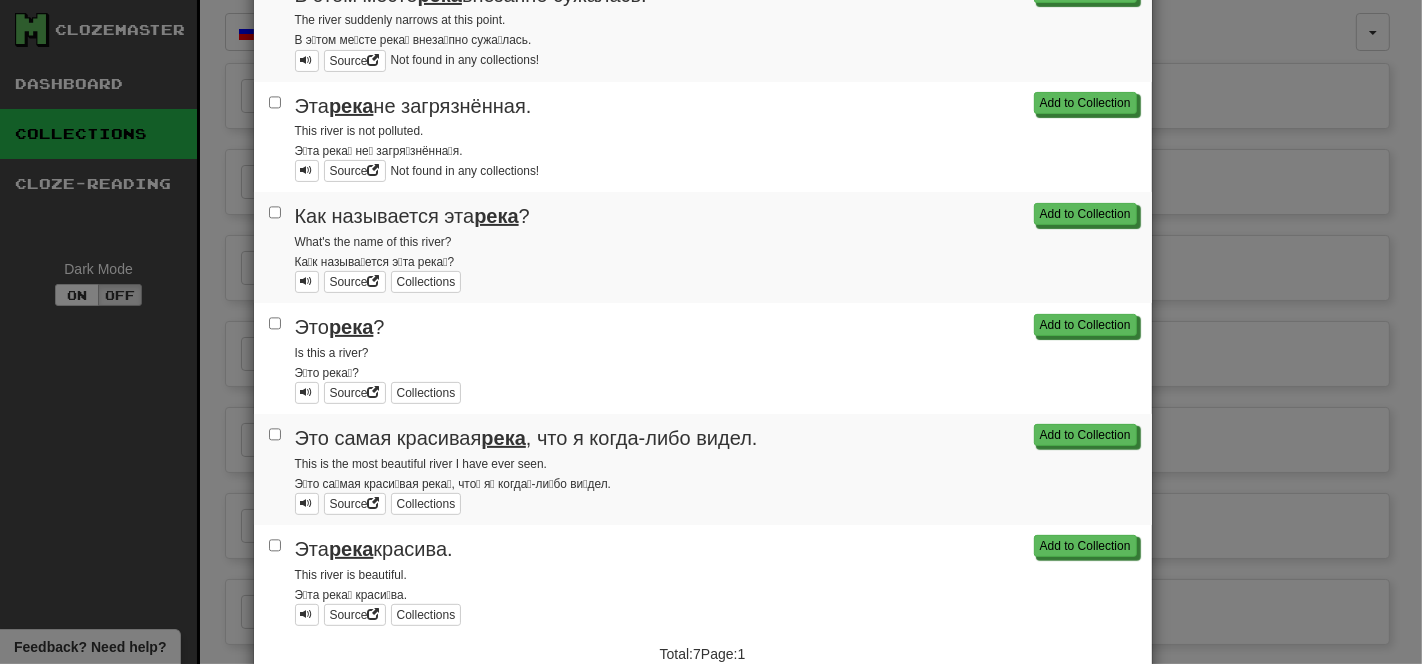 scroll, scrollTop: 412, scrollLeft: 0, axis: vertical 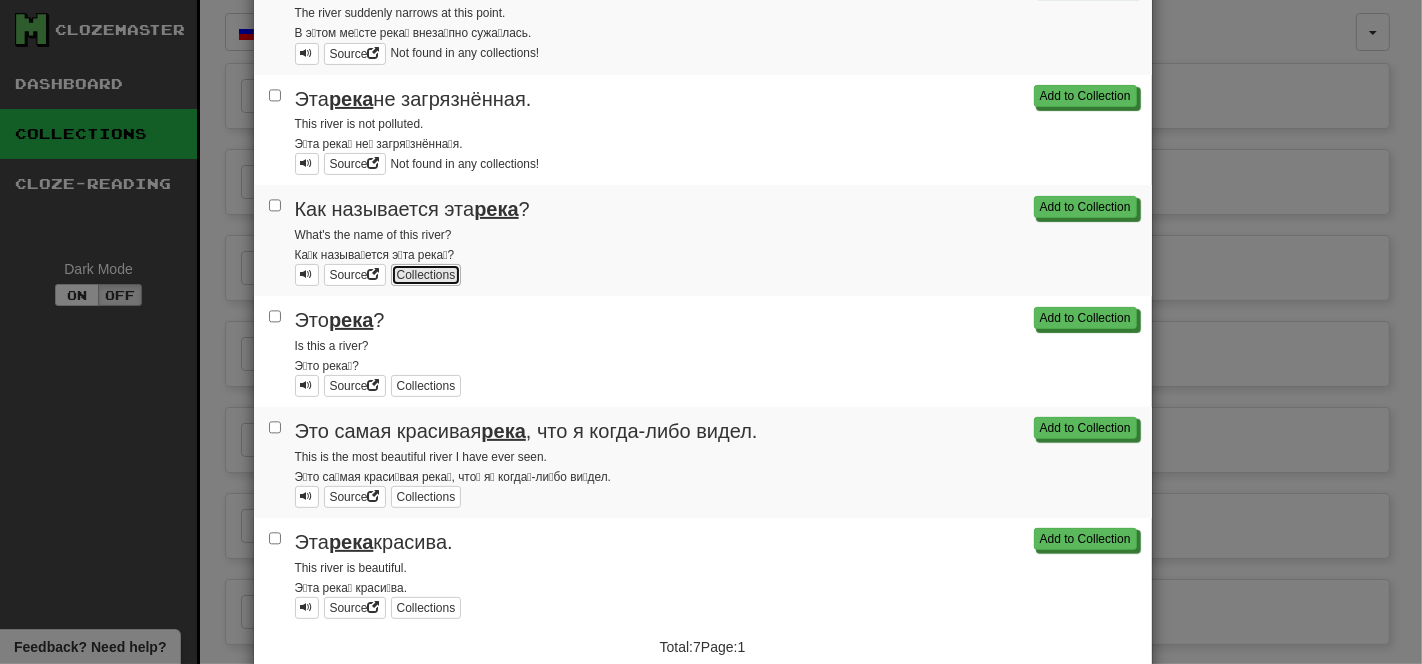 click on "Collections" at bounding box center (426, 275) 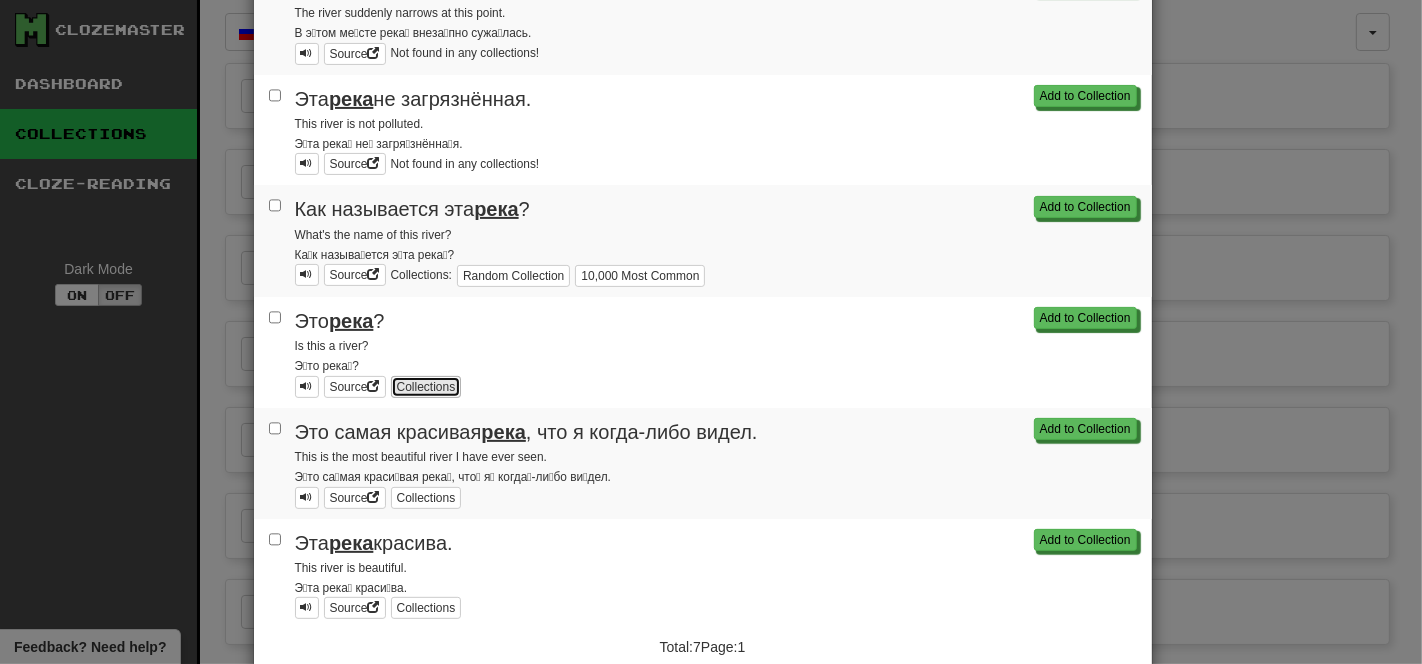 click on "Collections" at bounding box center (426, 387) 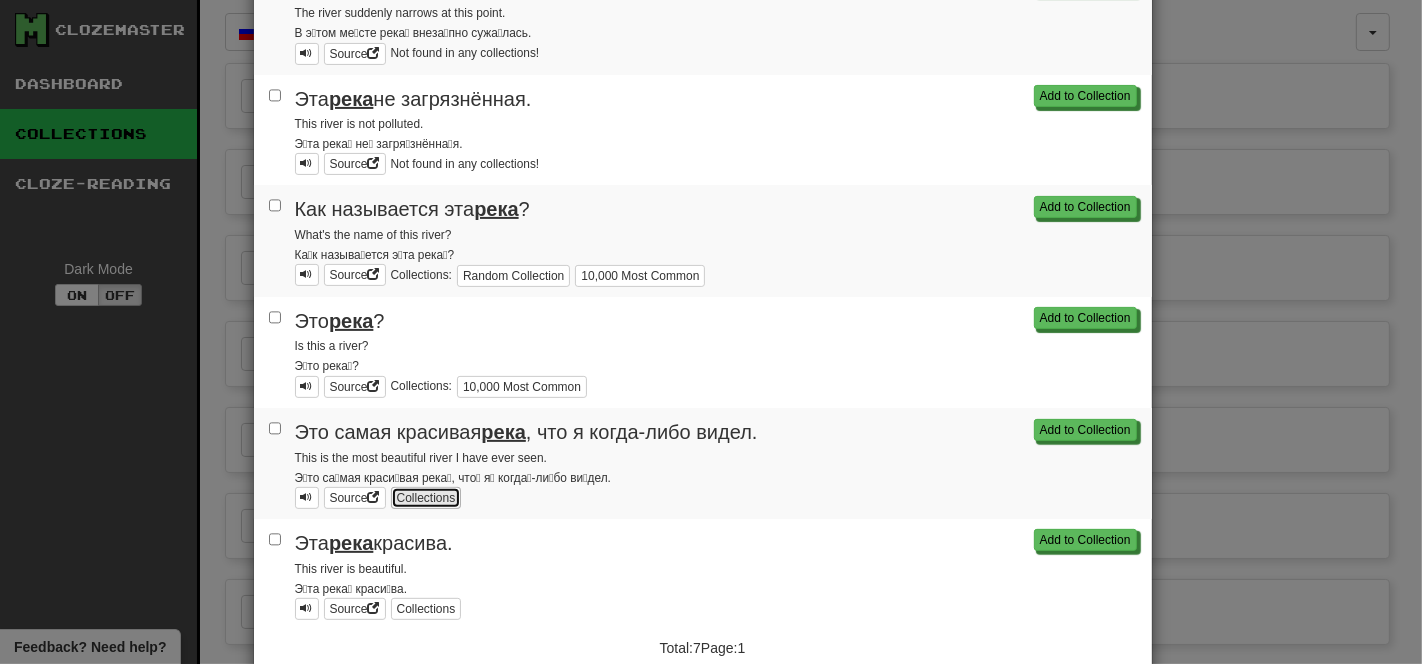 click on "Collections" at bounding box center [426, 498] 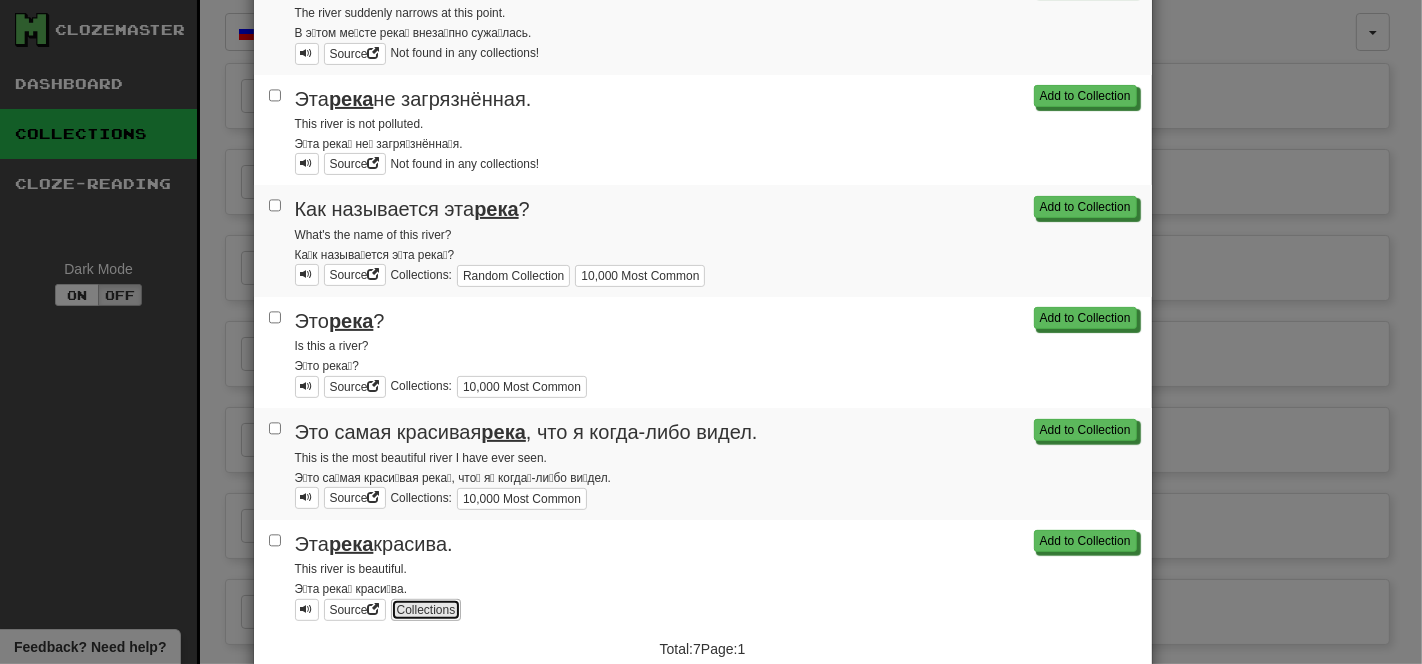 click on "Collections" at bounding box center [426, 610] 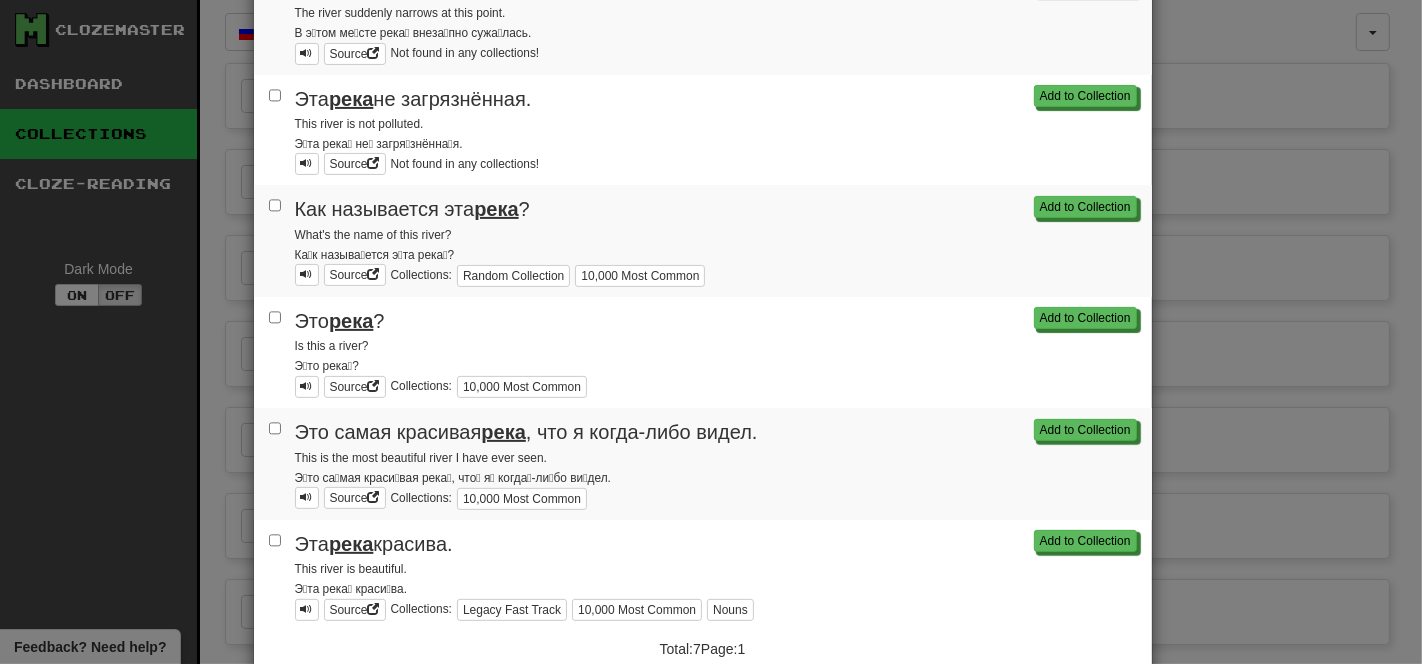 click on "Это самая красивая  река , что я когда-либо видел." at bounding box center (716, 432) 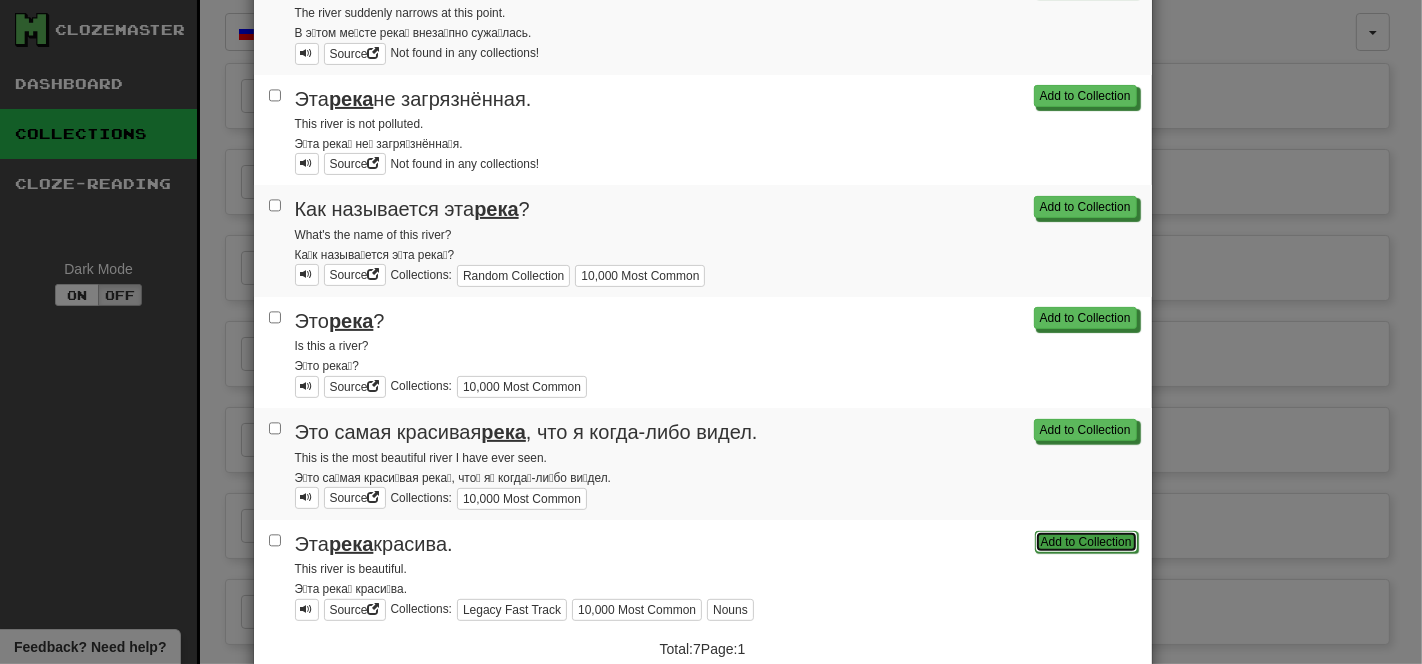 click on "Add to Collection" at bounding box center [1086, 542] 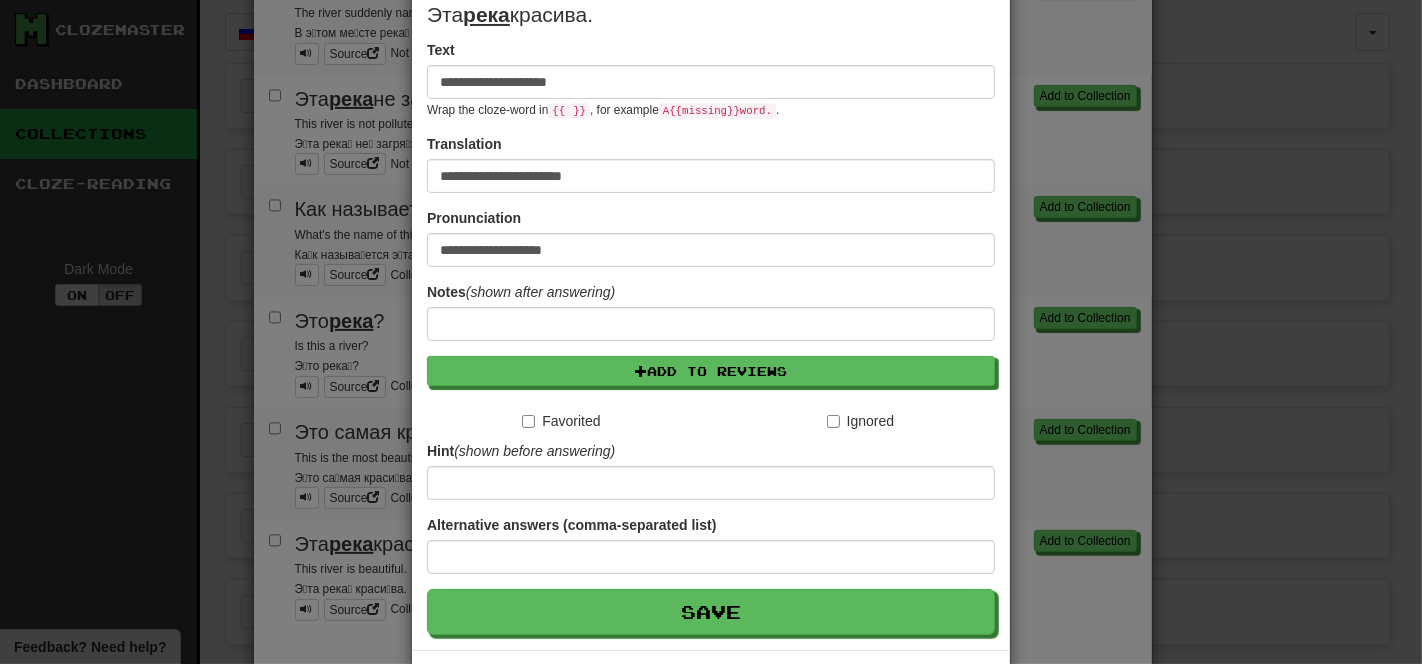 scroll, scrollTop: 308, scrollLeft: 0, axis: vertical 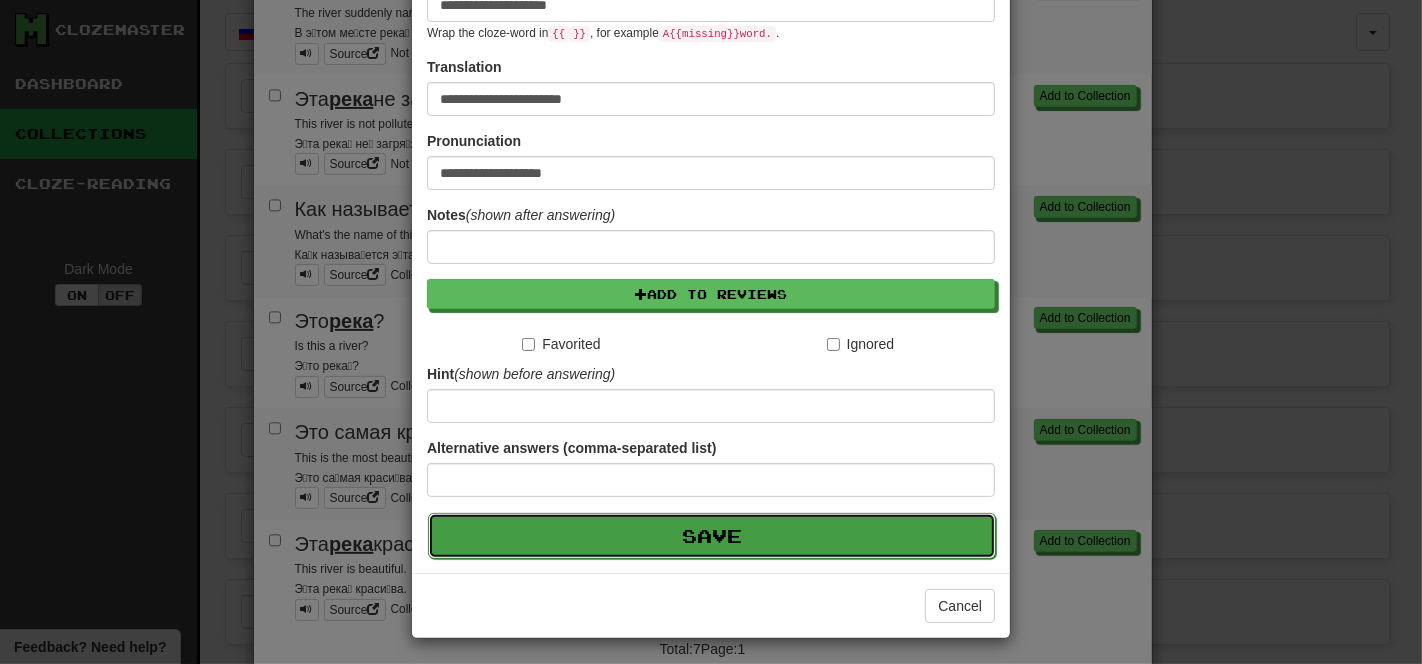 click on "Save" at bounding box center [712, 536] 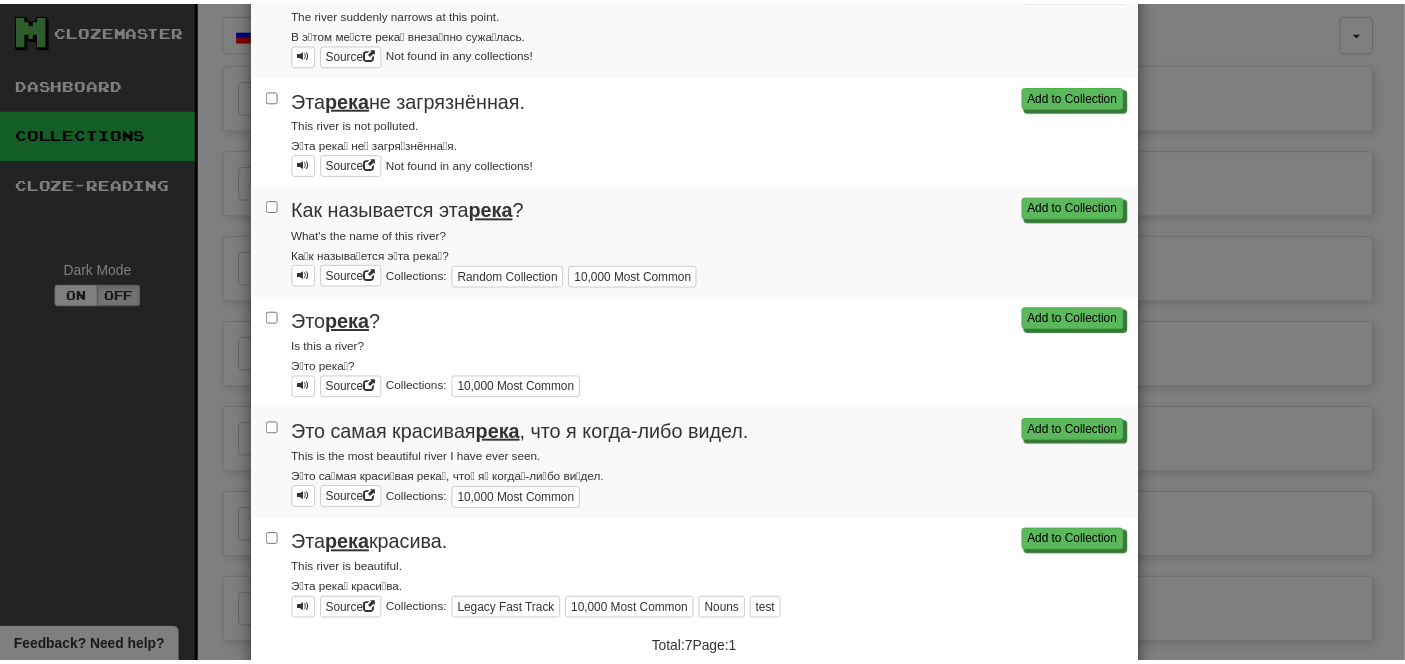 scroll, scrollTop: 0, scrollLeft: 0, axis: both 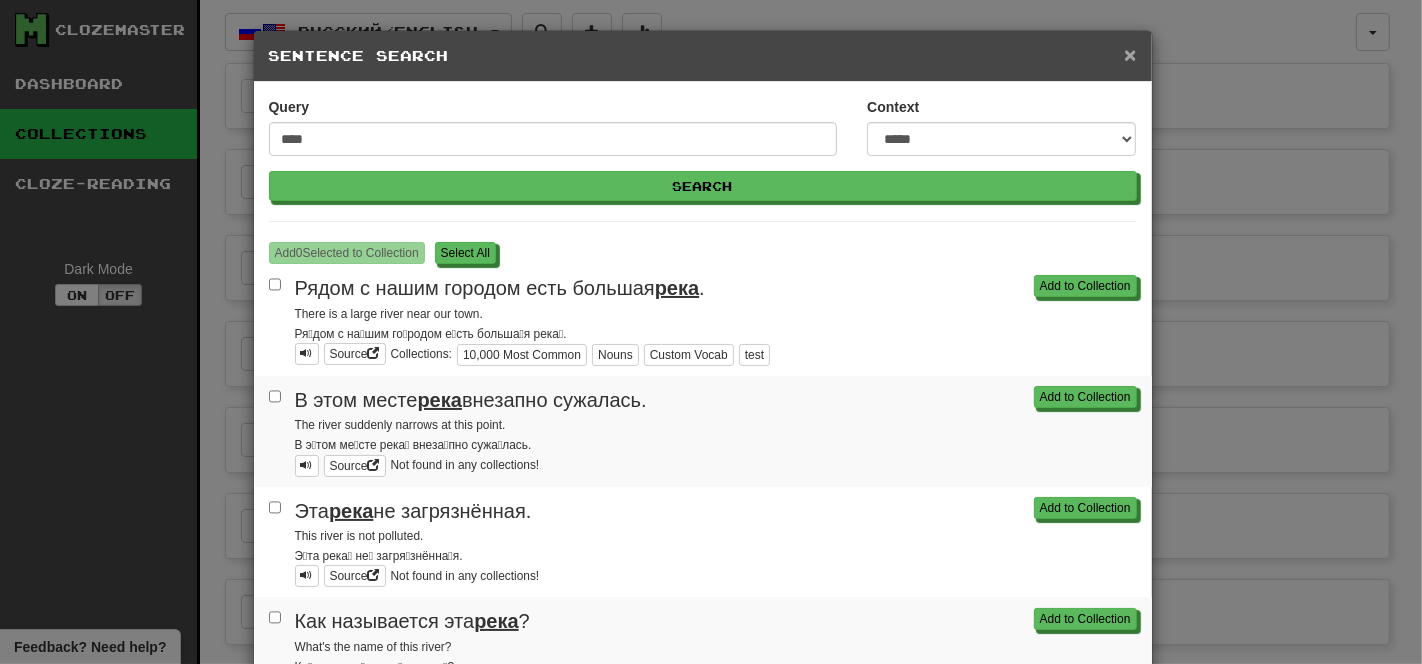 click on "×" at bounding box center (1130, 54) 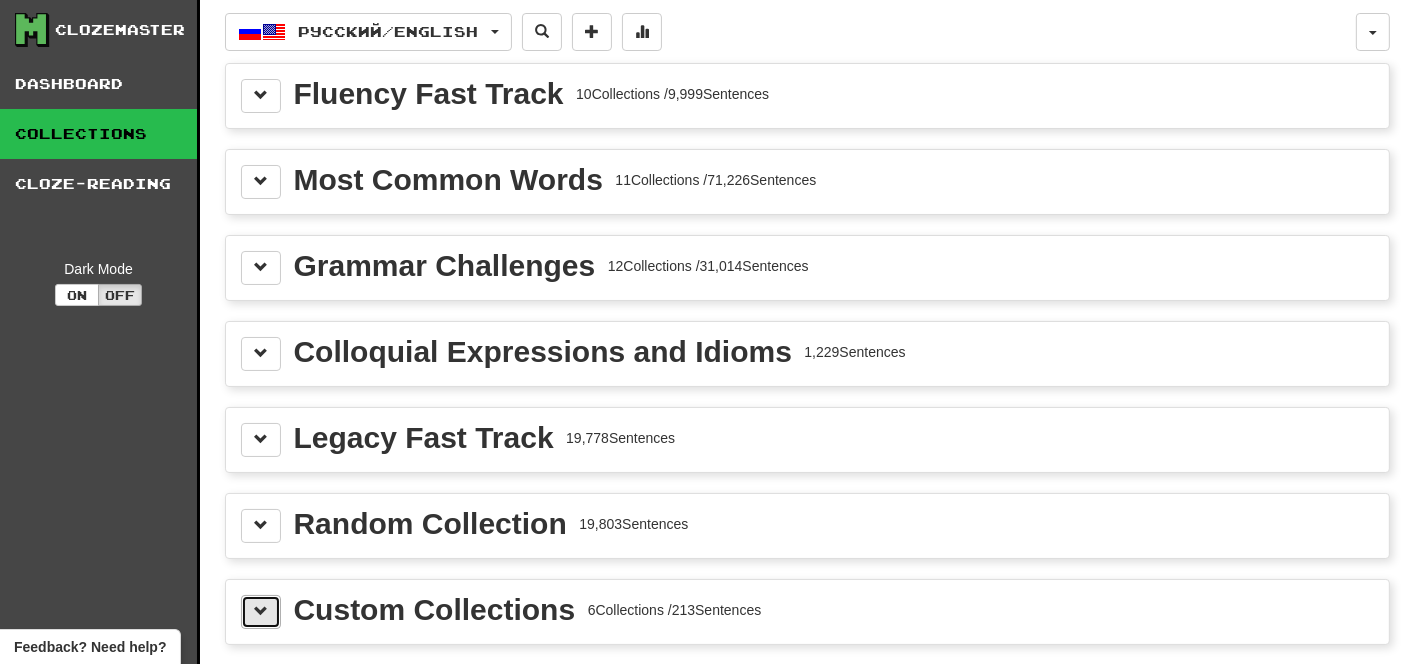 click at bounding box center [261, 611] 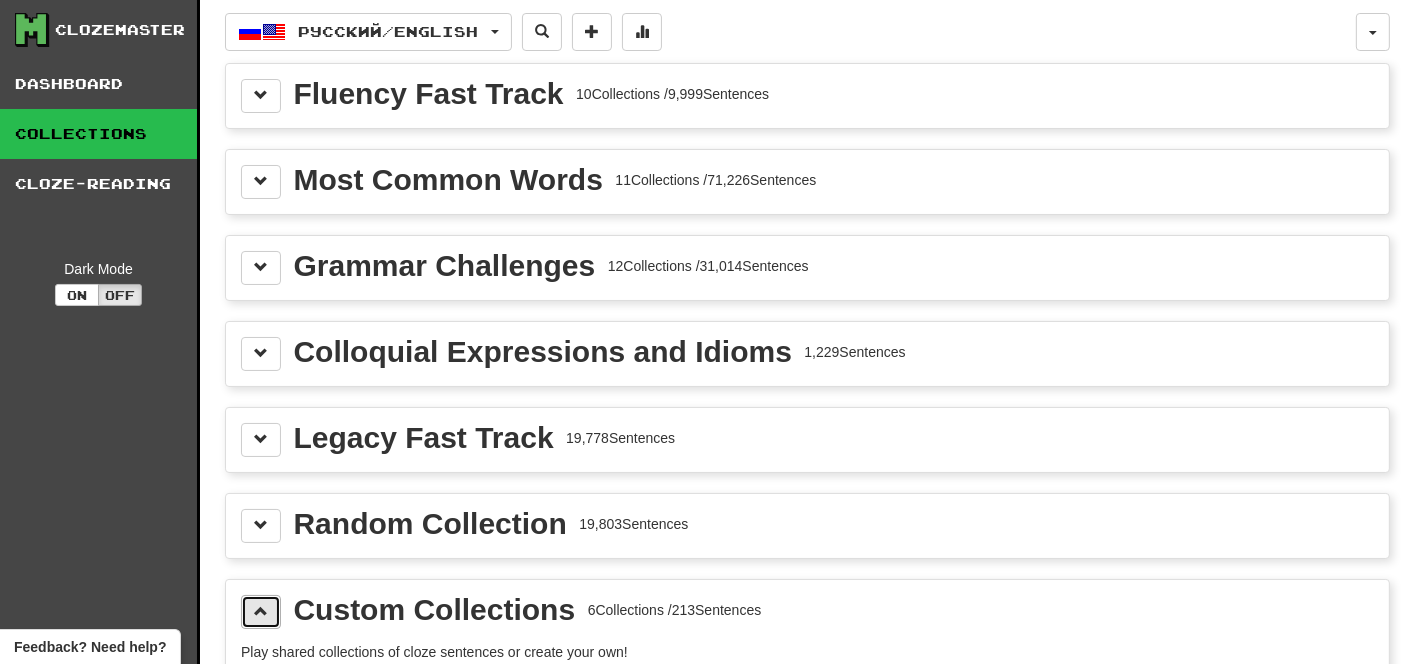 click at bounding box center [261, 611] 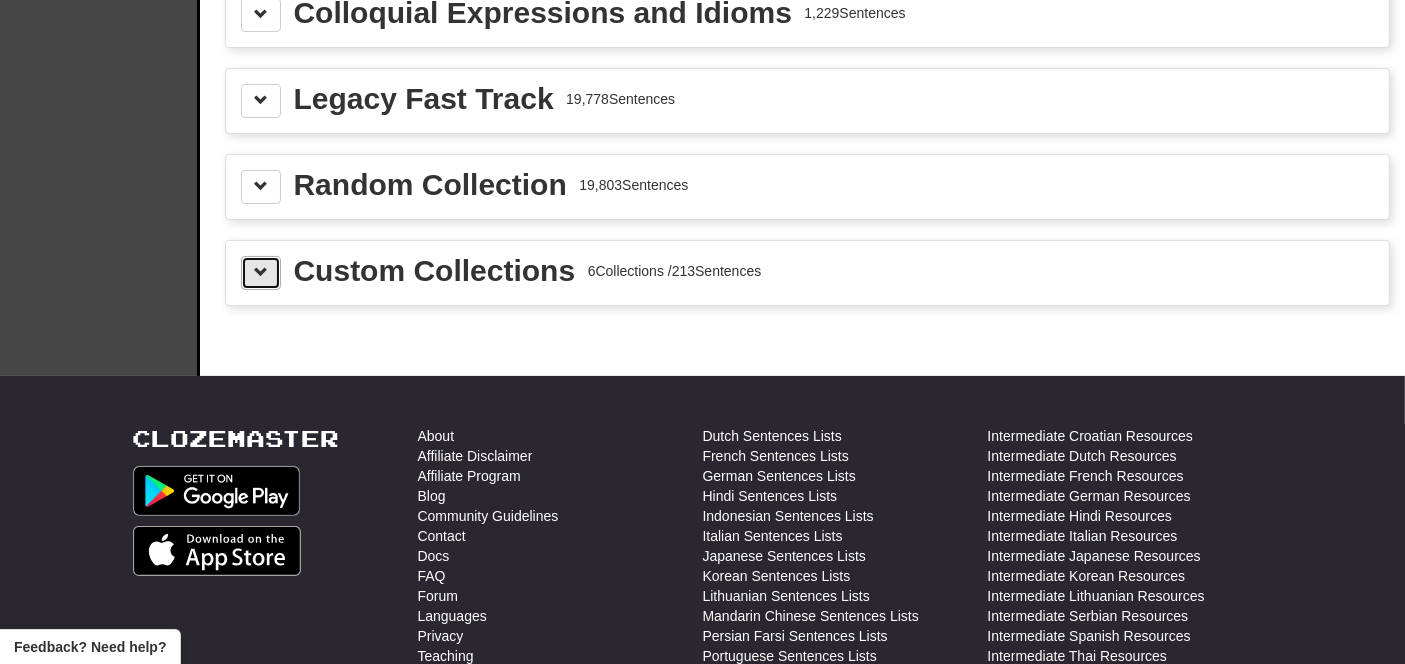scroll, scrollTop: 307, scrollLeft: 0, axis: vertical 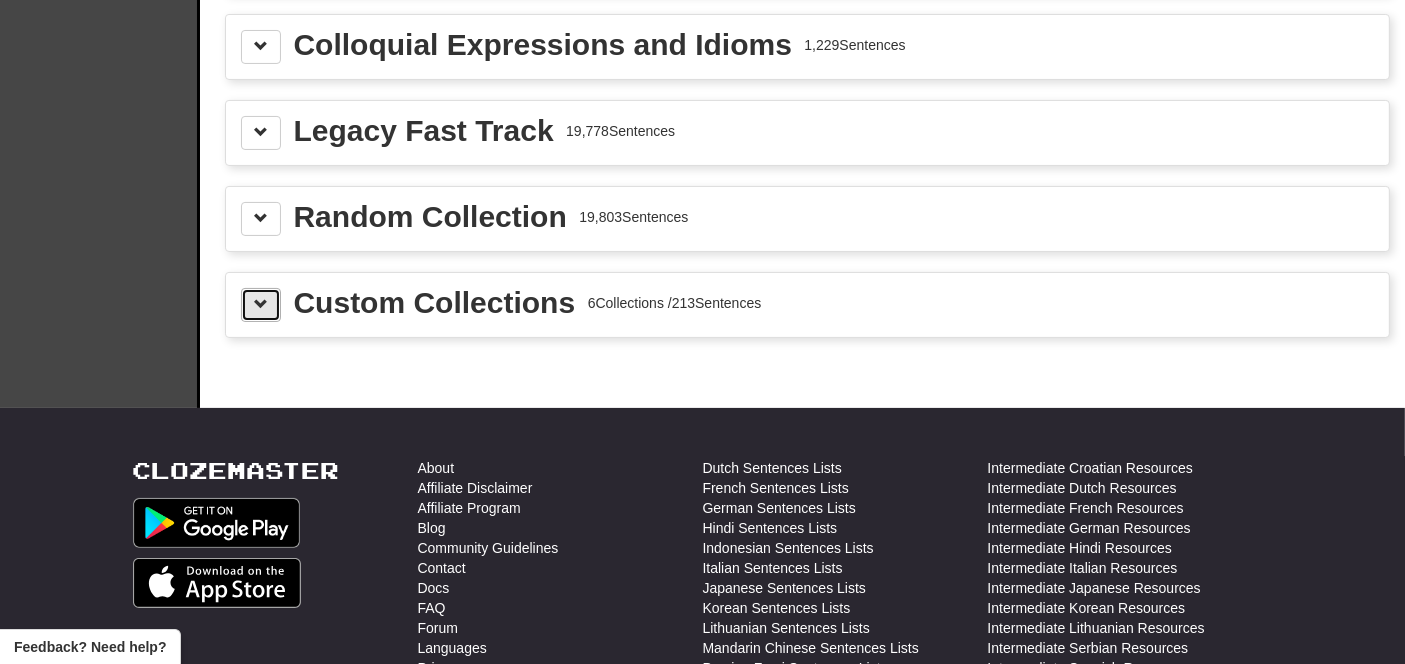 click at bounding box center (261, 305) 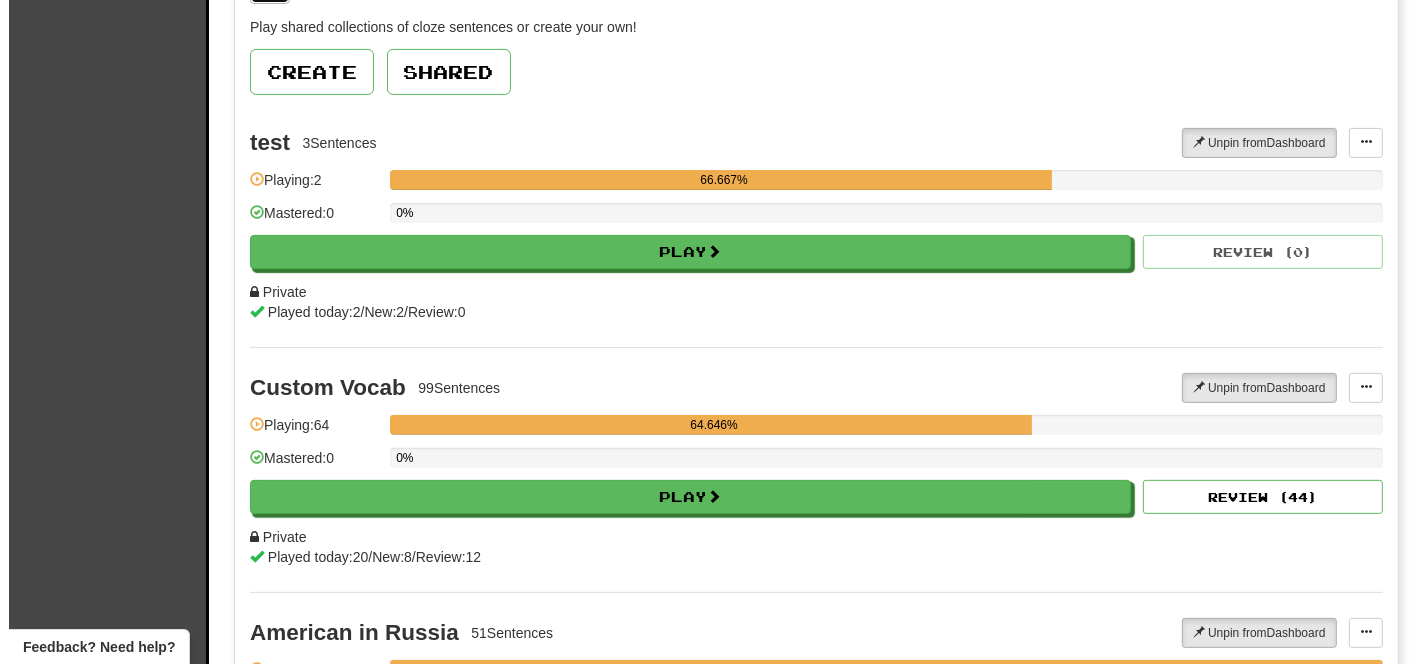 scroll, scrollTop: 630, scrollLeft: 0, axis: vertical 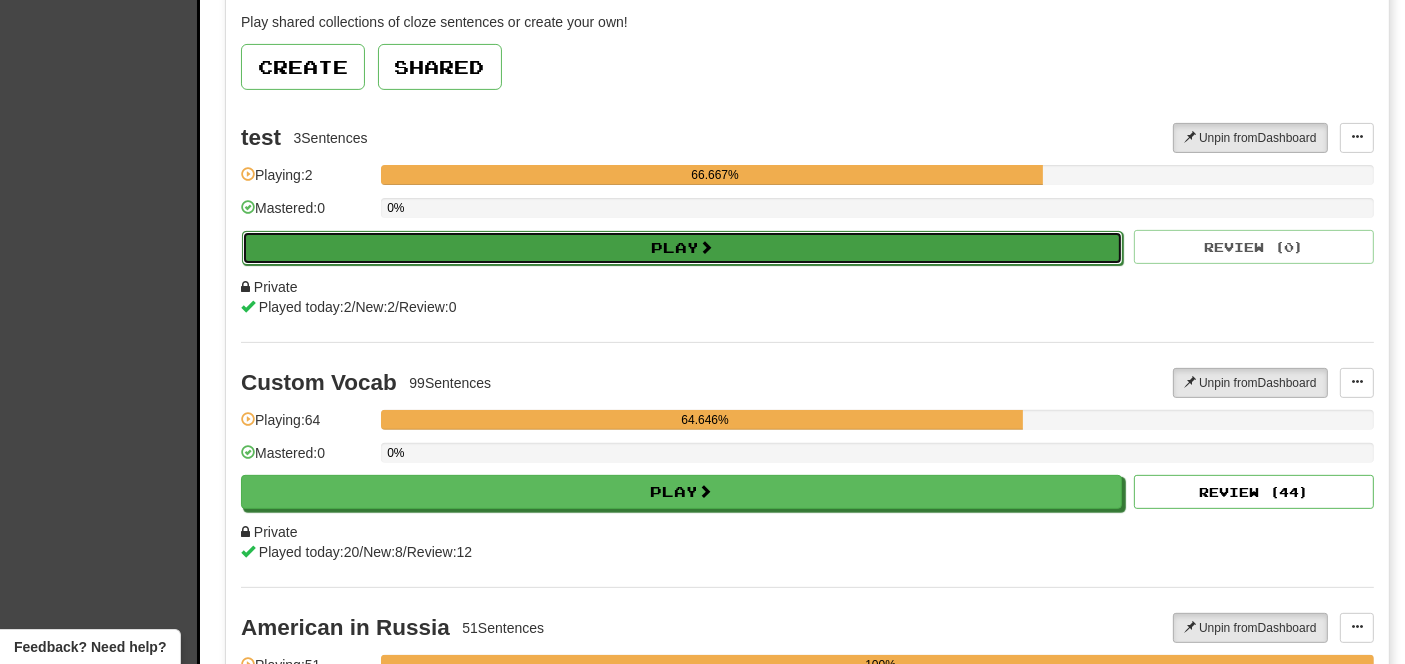click at bounding box center [706, 247] 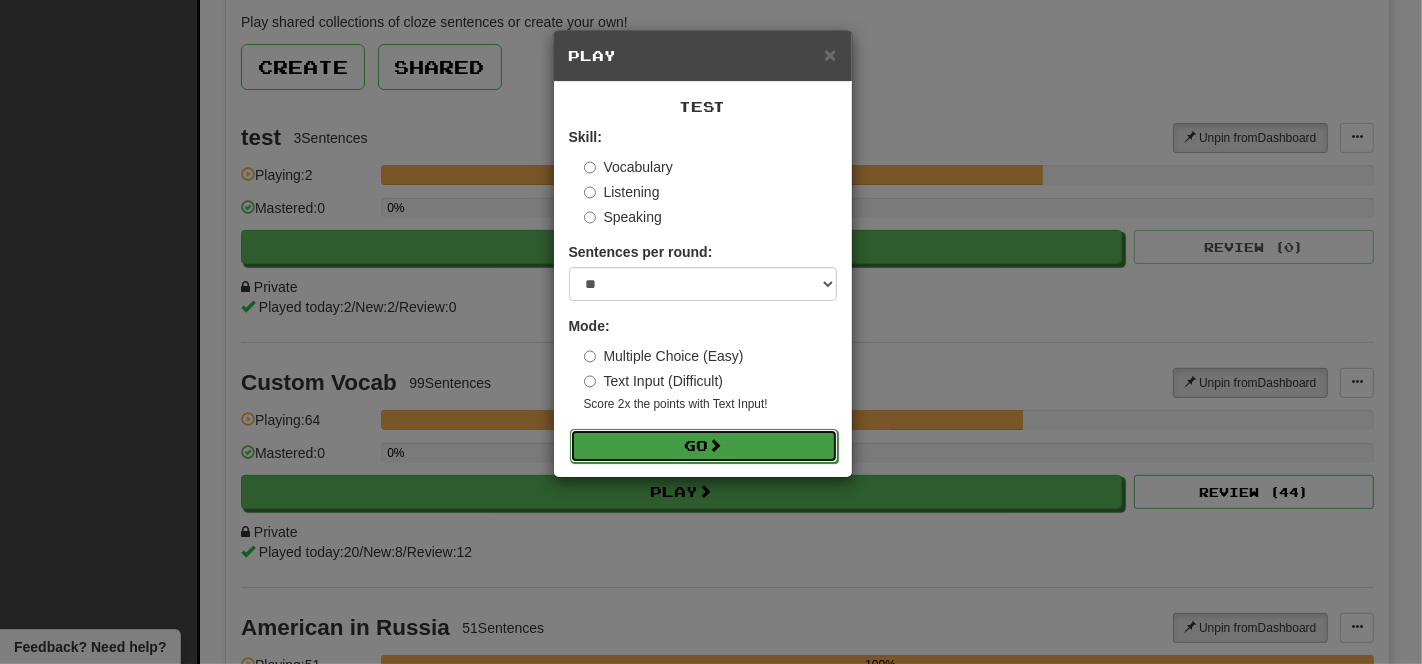 click on "Go" at bounding box center [704, 446] 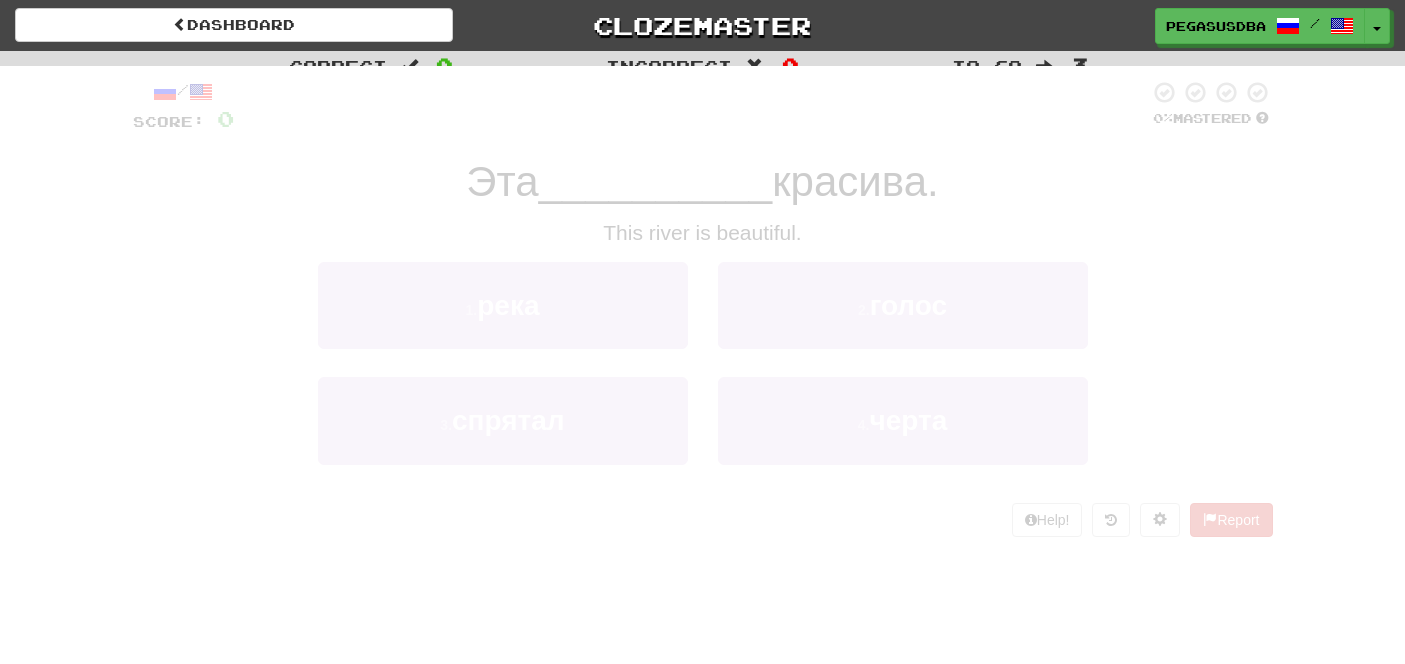 scroll, scrollTop: 0, scrollLeft: 0, axis: both 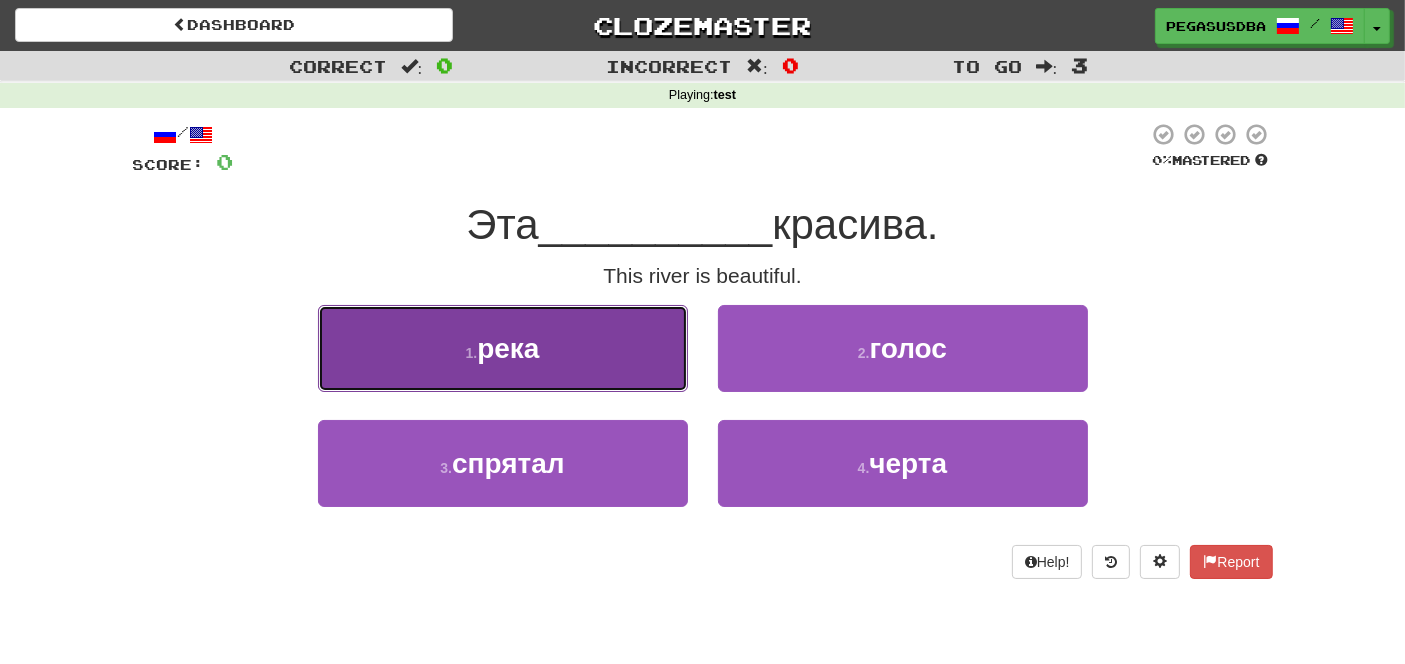 click on "река" at bounding box center (508, 348) 